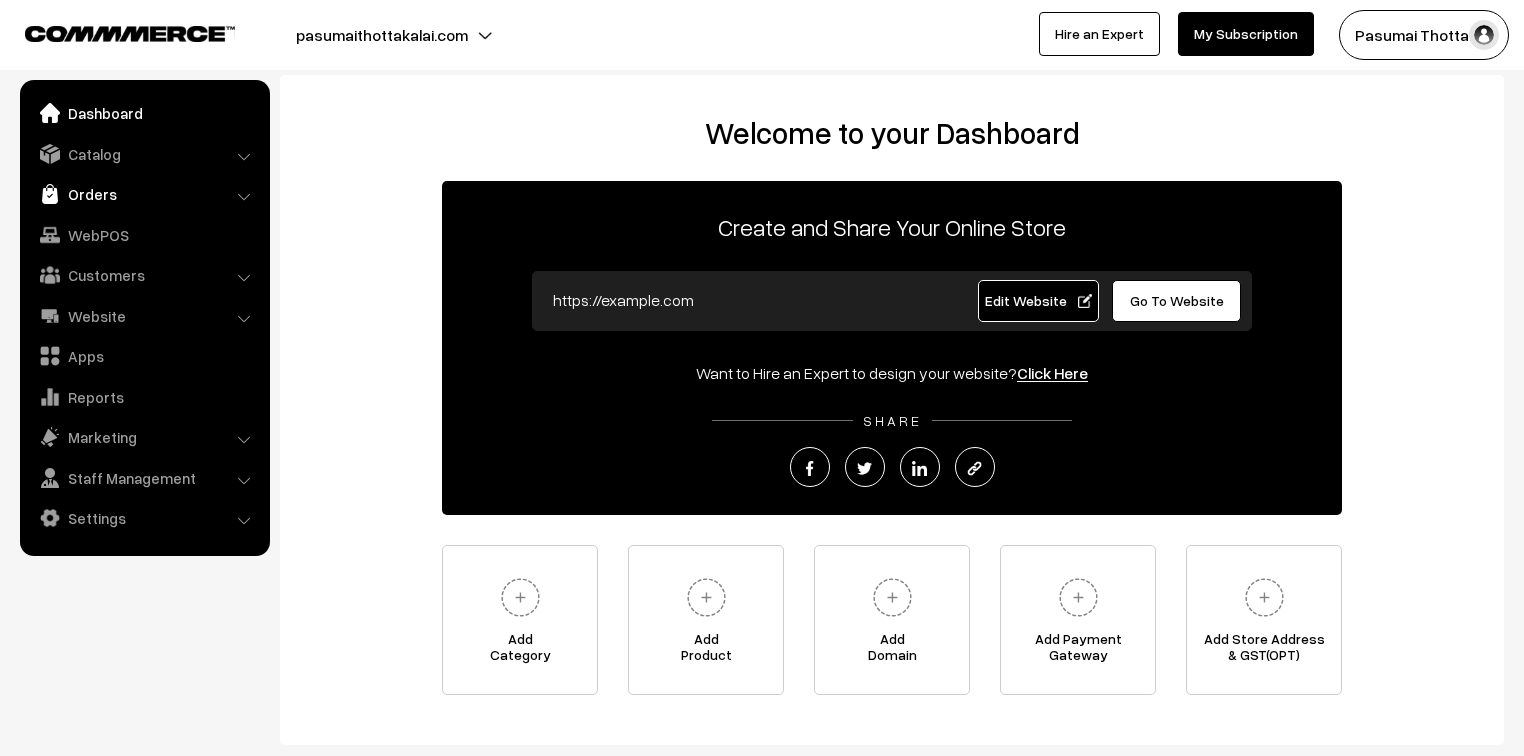scroll, scrollTop: 0, scrollLeft: 0, axis: both 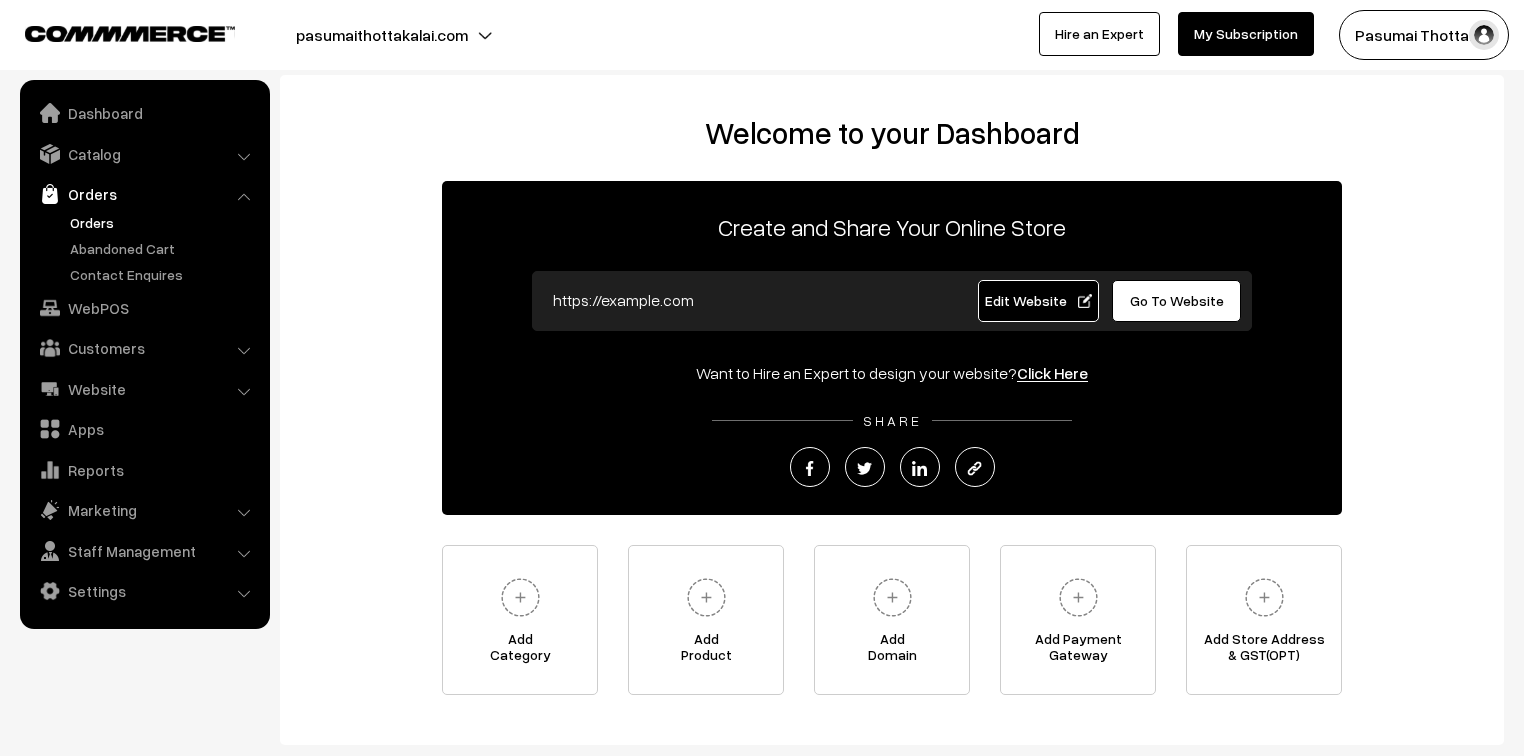 click on "Orders" at bounding box center (164, 222) 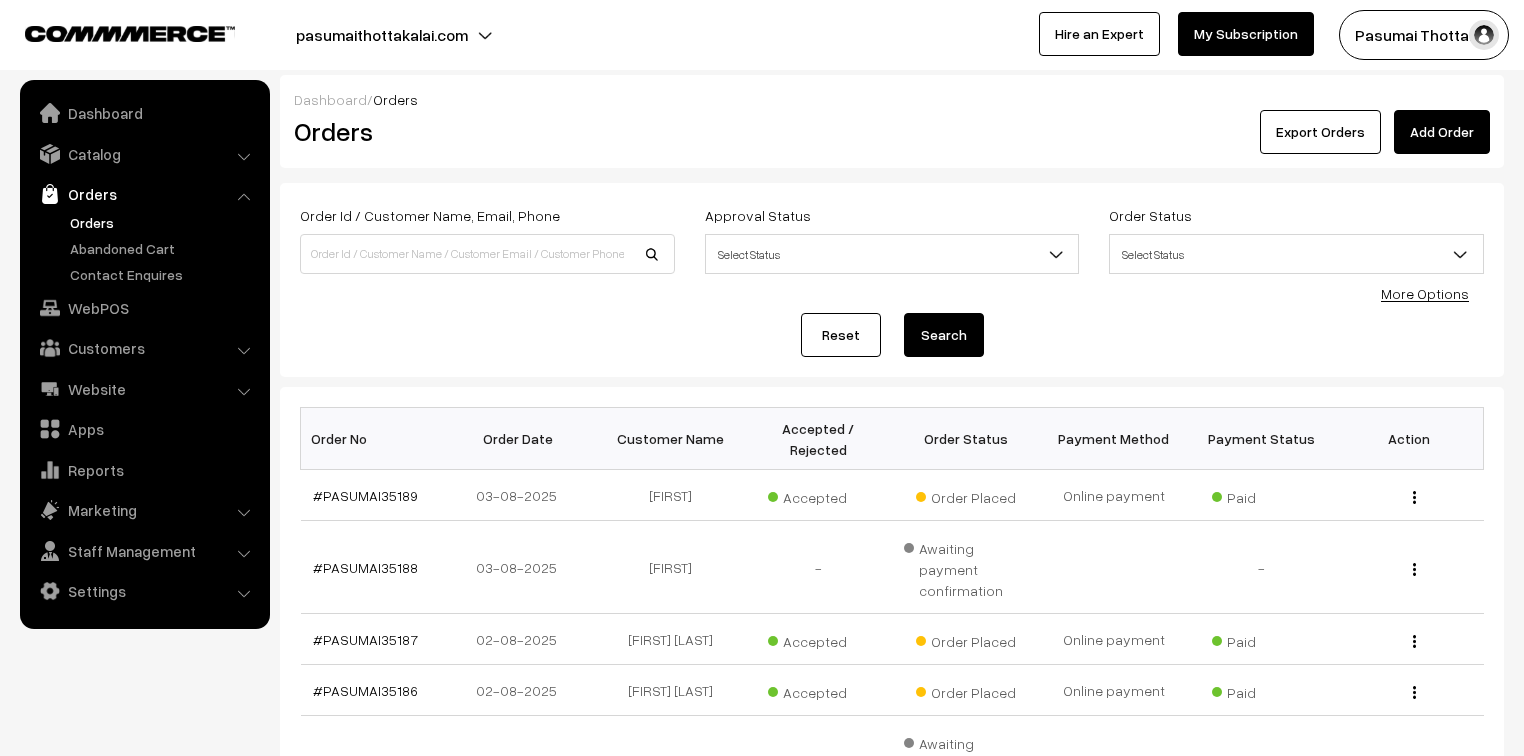 scroll, scrollTop: 0, scrollLeft: 0, axis: both 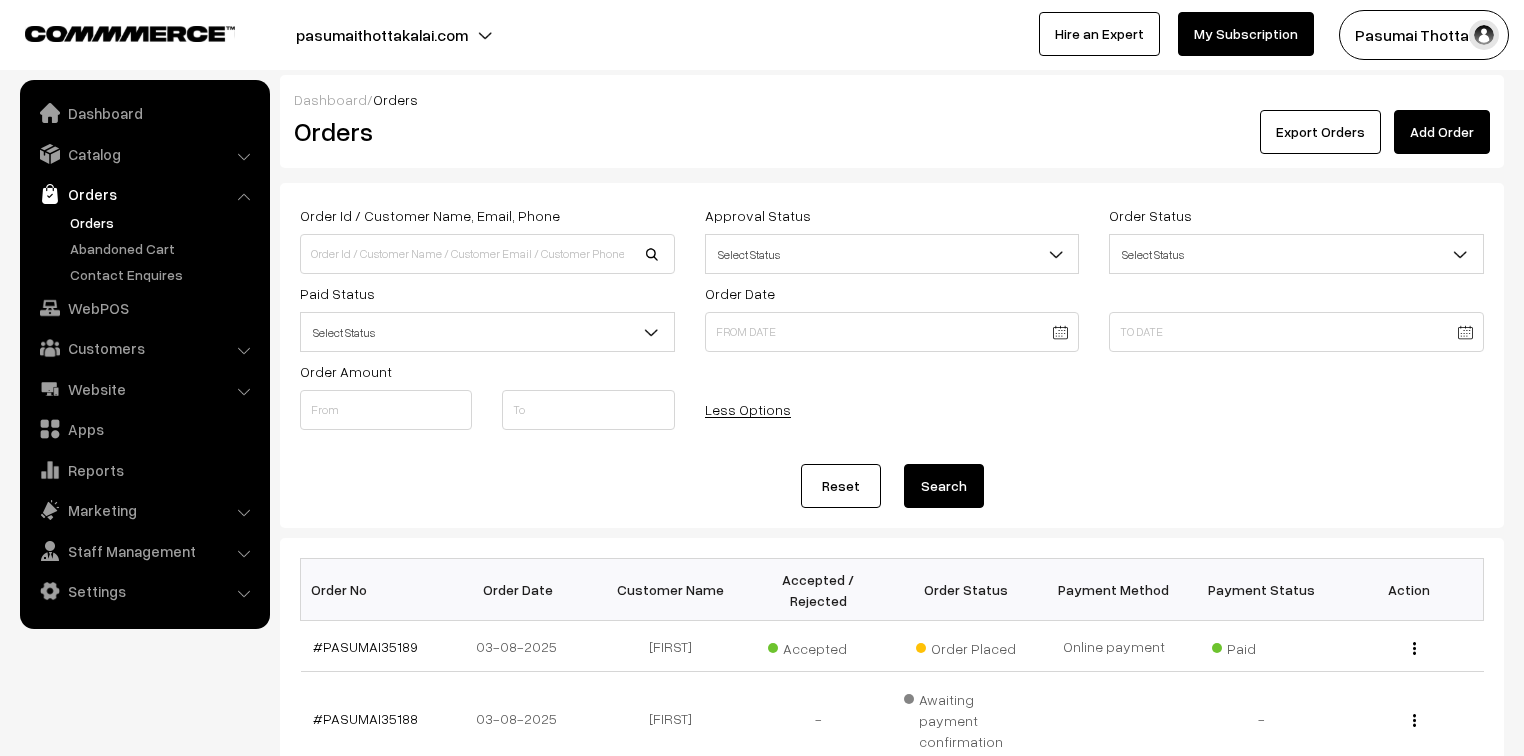 click on "Select Status" at bounding box center (487, 332) 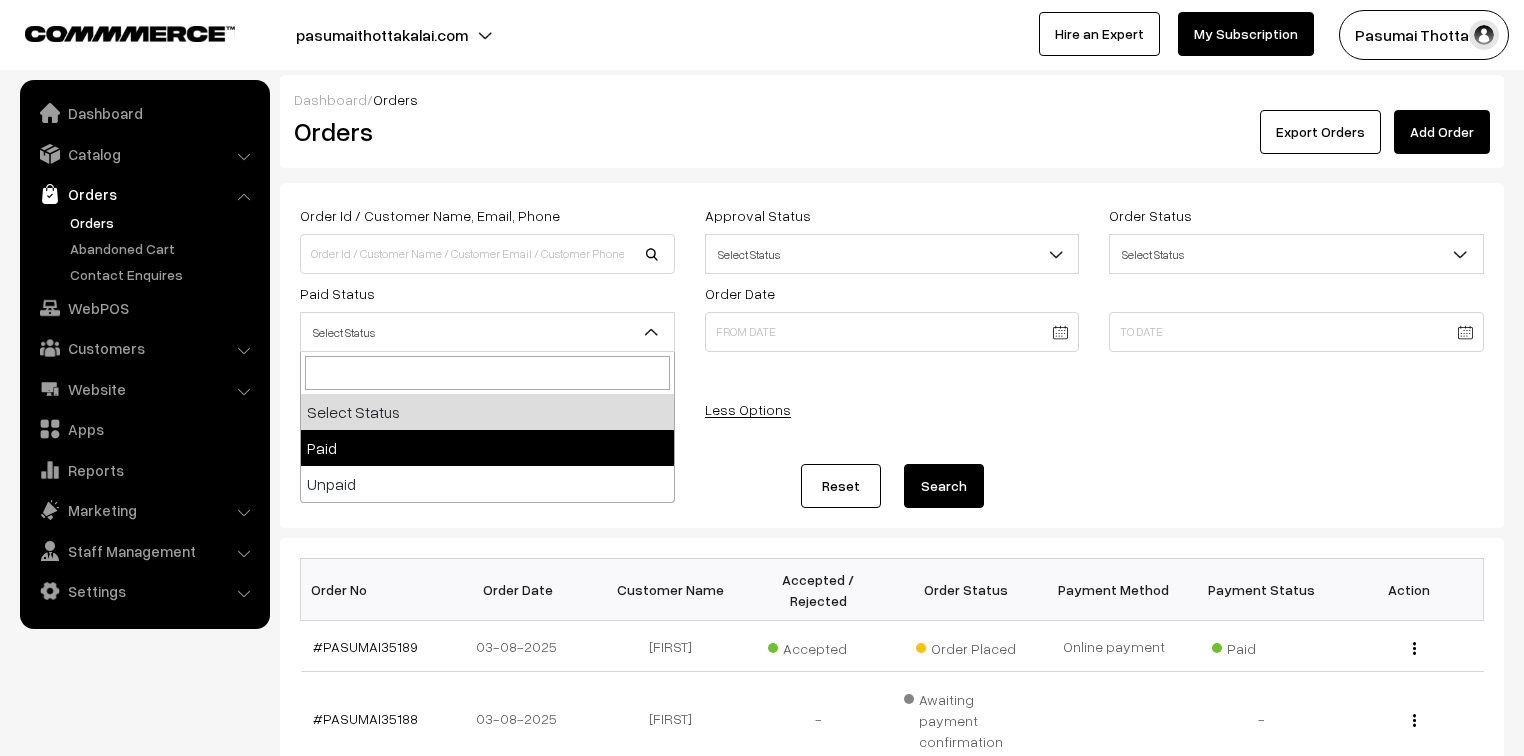 select on "1" 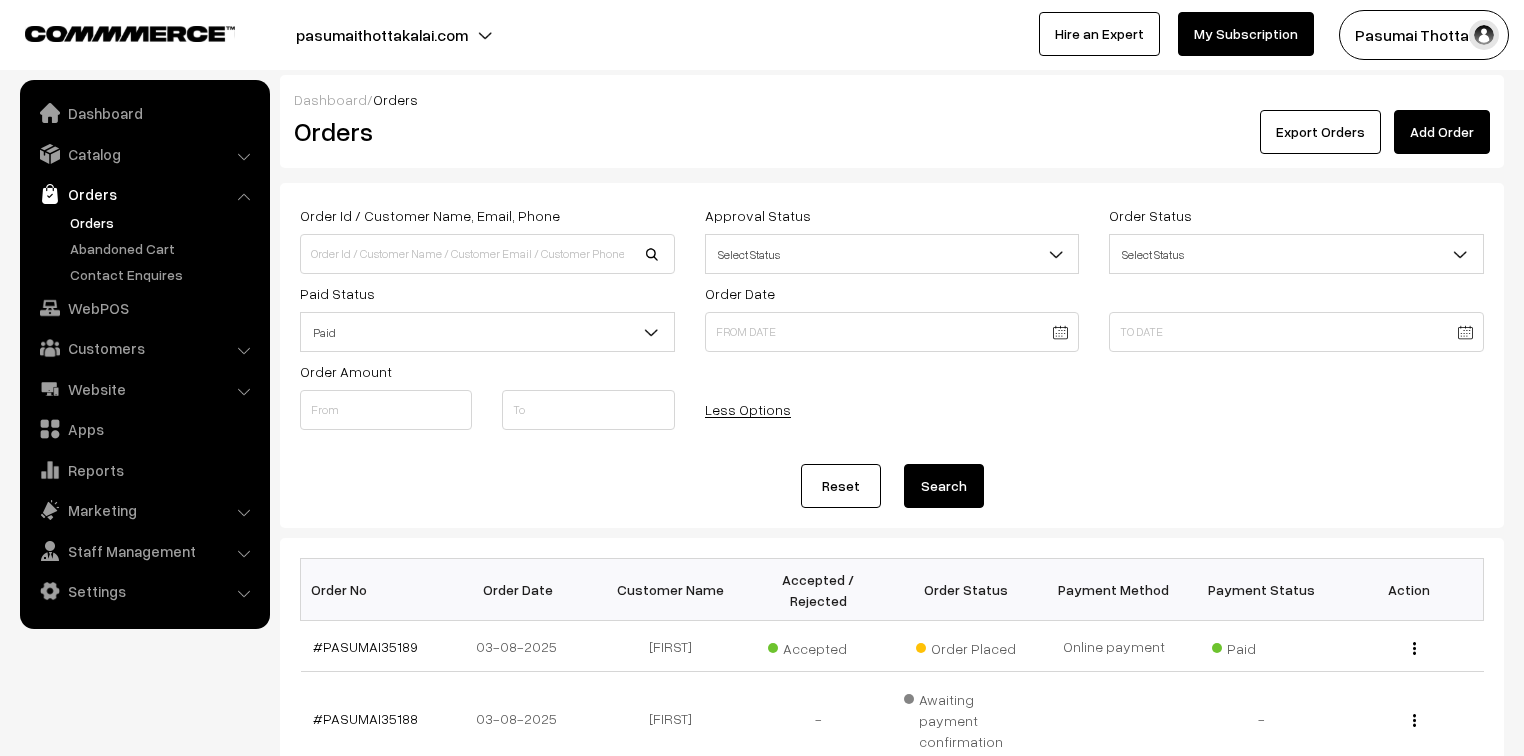 click on "Search" at bounding box center (944, 486) 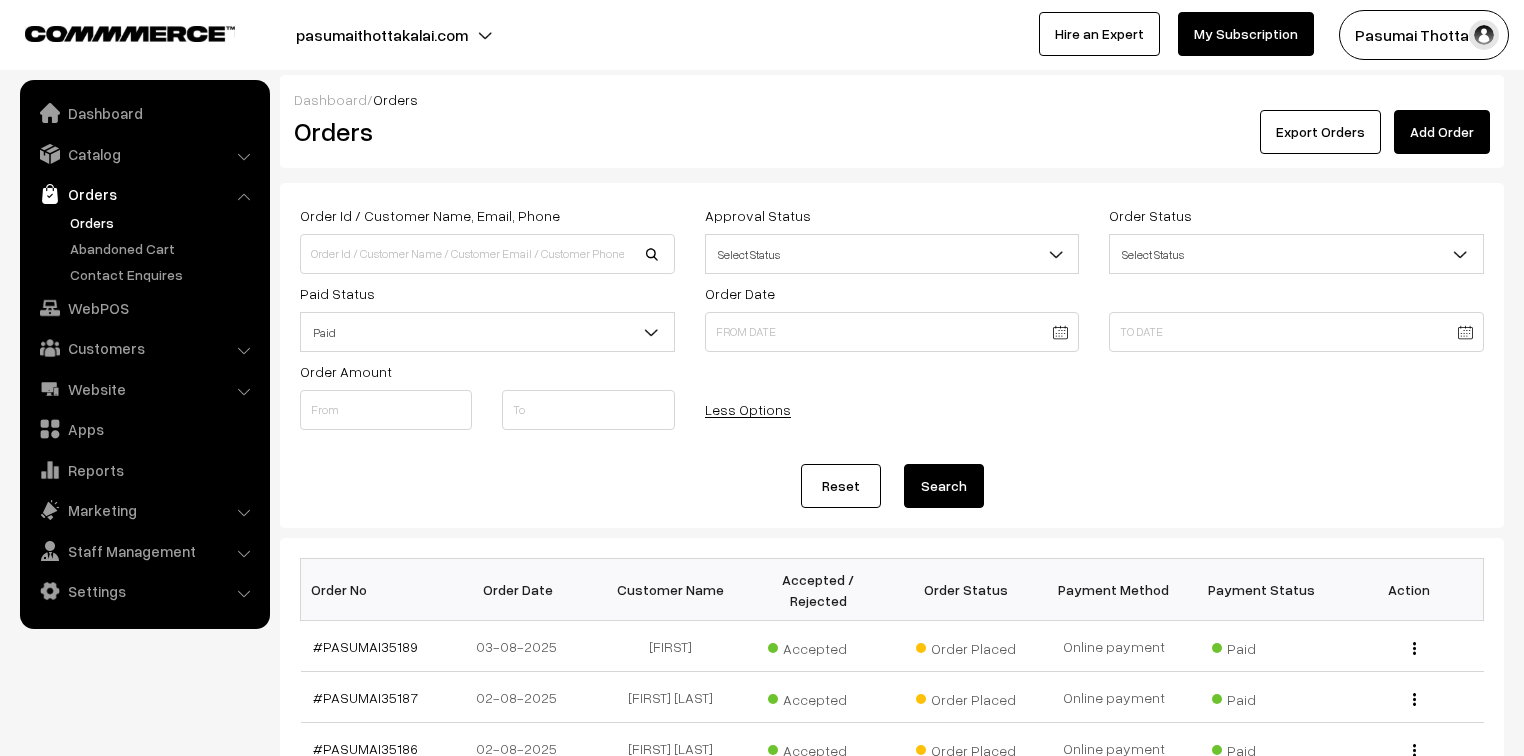 scroll, scrollTop: 0, scrollLeft: 0, axis: both 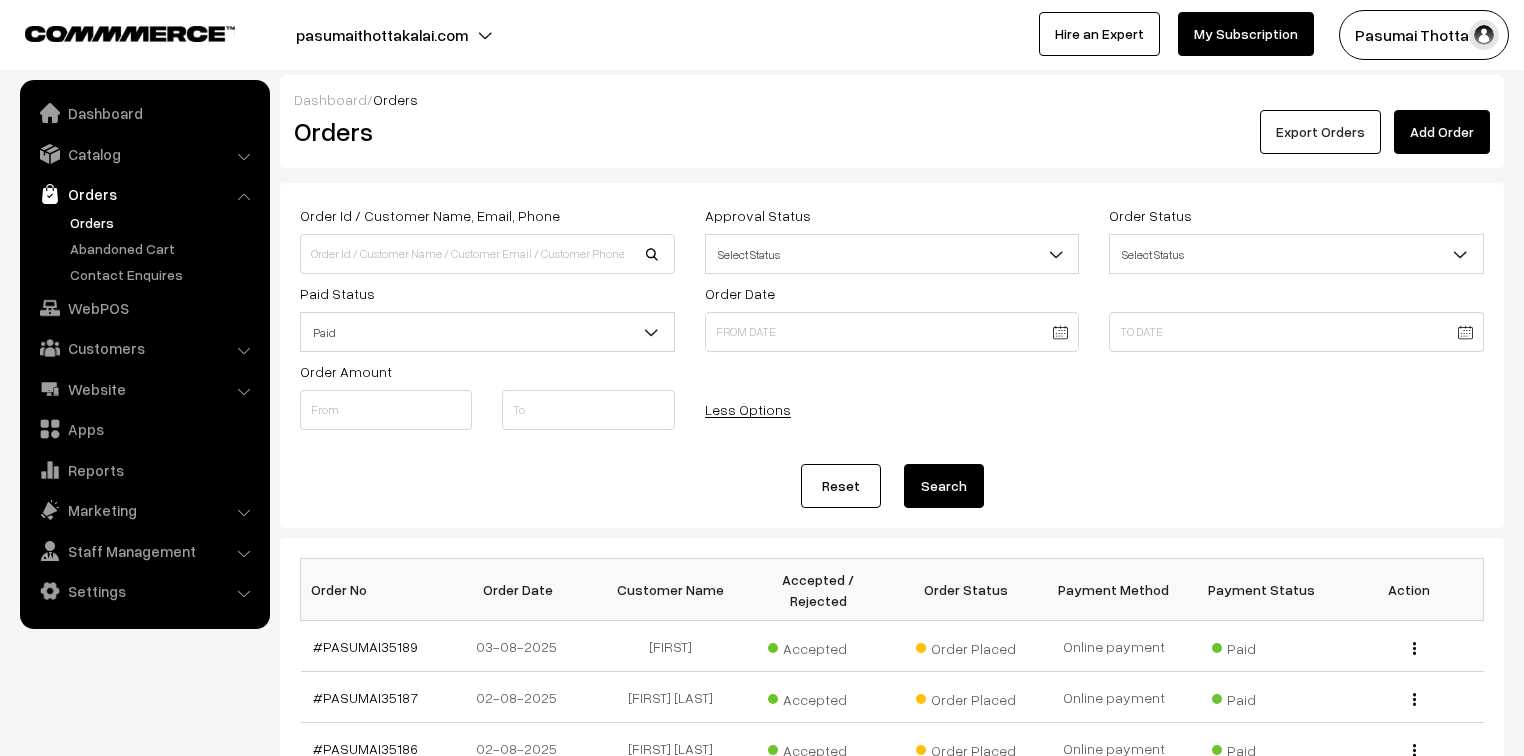 click on "Export Orders" at bounding box center (1320, 132) 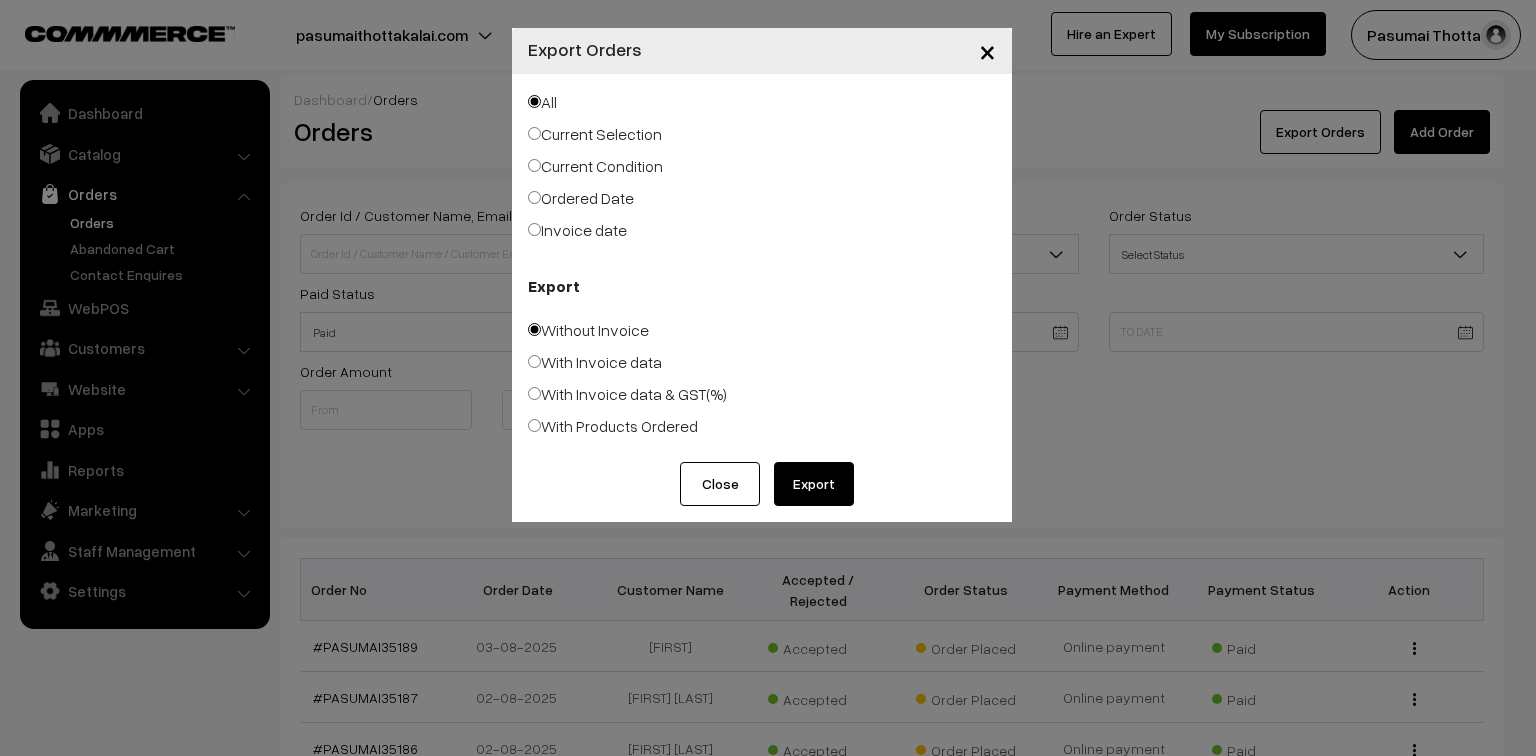 click on "Ordered Date" at bounding box center (581, 198) 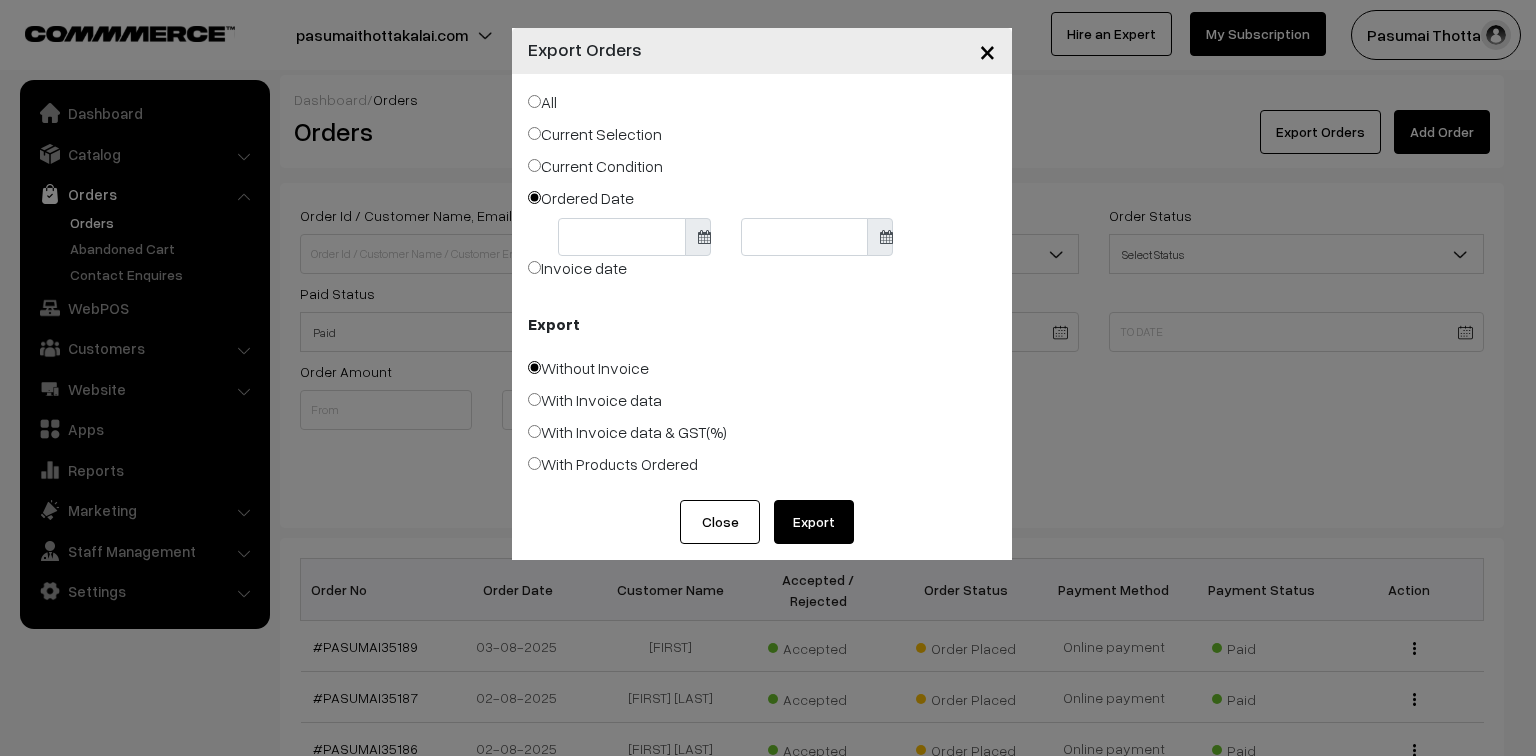 click on "Thank you for showing interest. Our team will call you shortly.
Close
pasumaithottakalai.com
Go to Website
Create New Store
My Profile Support" at bounding box center (768, 691) 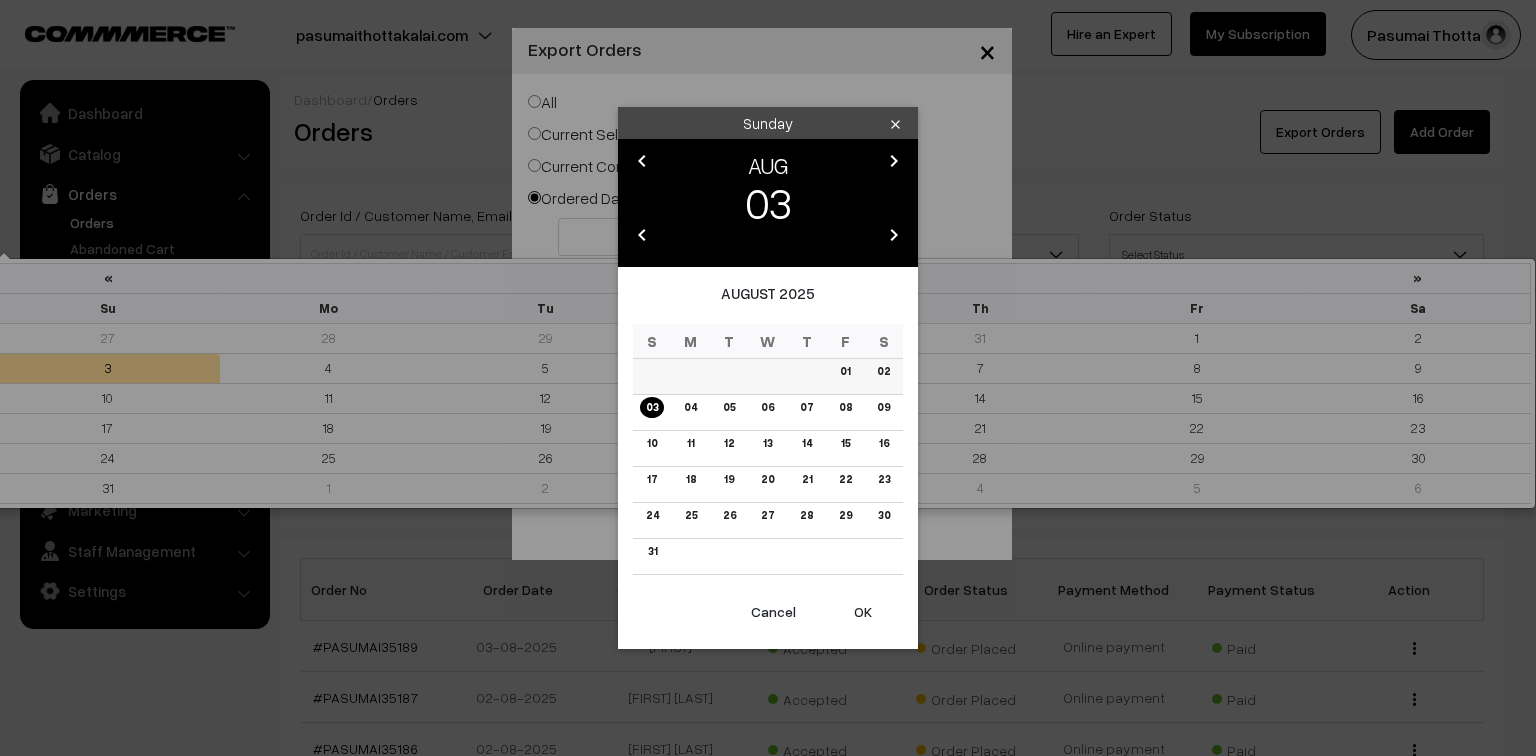 click on "01" at bounding box center (845, 371) 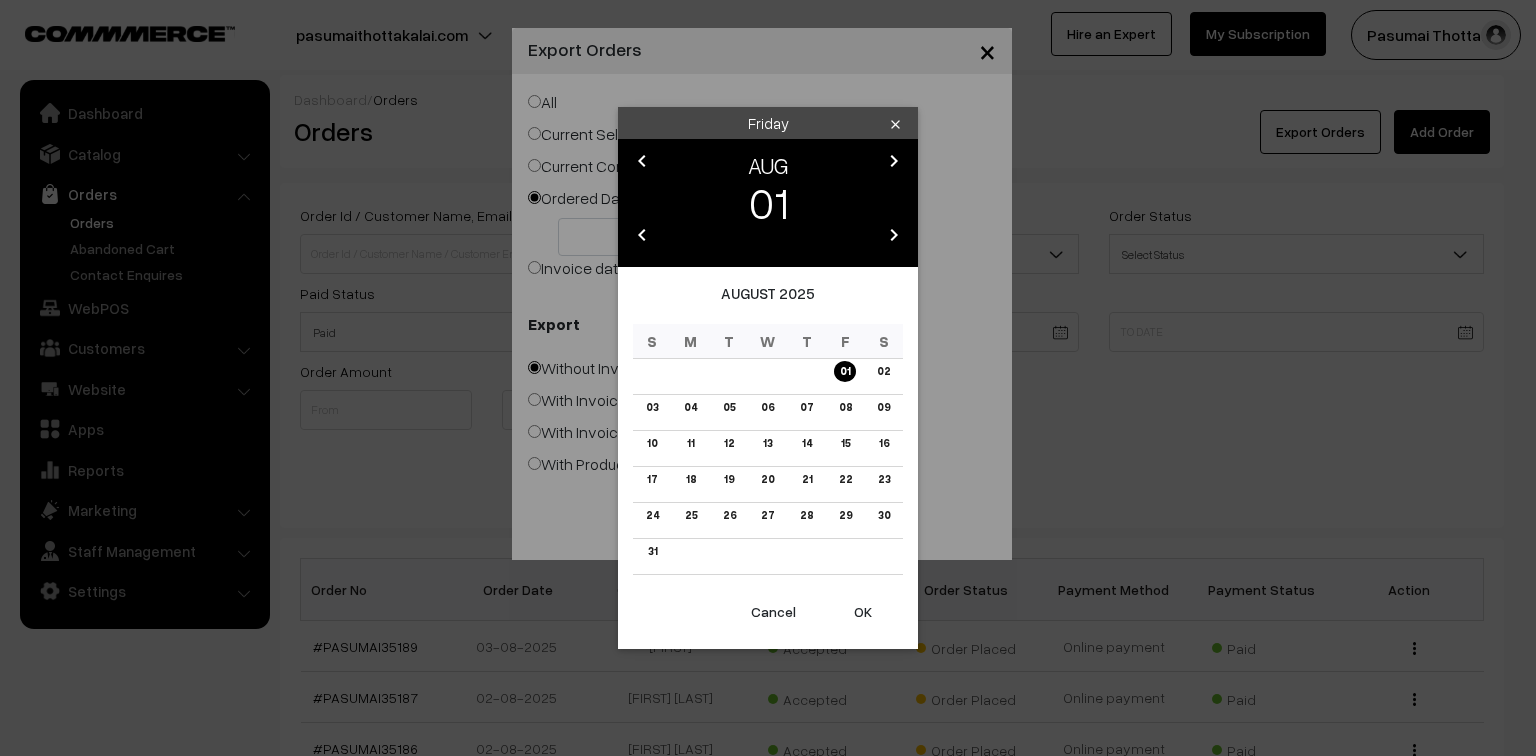 click on "OK" at bounding box center [863, 612] 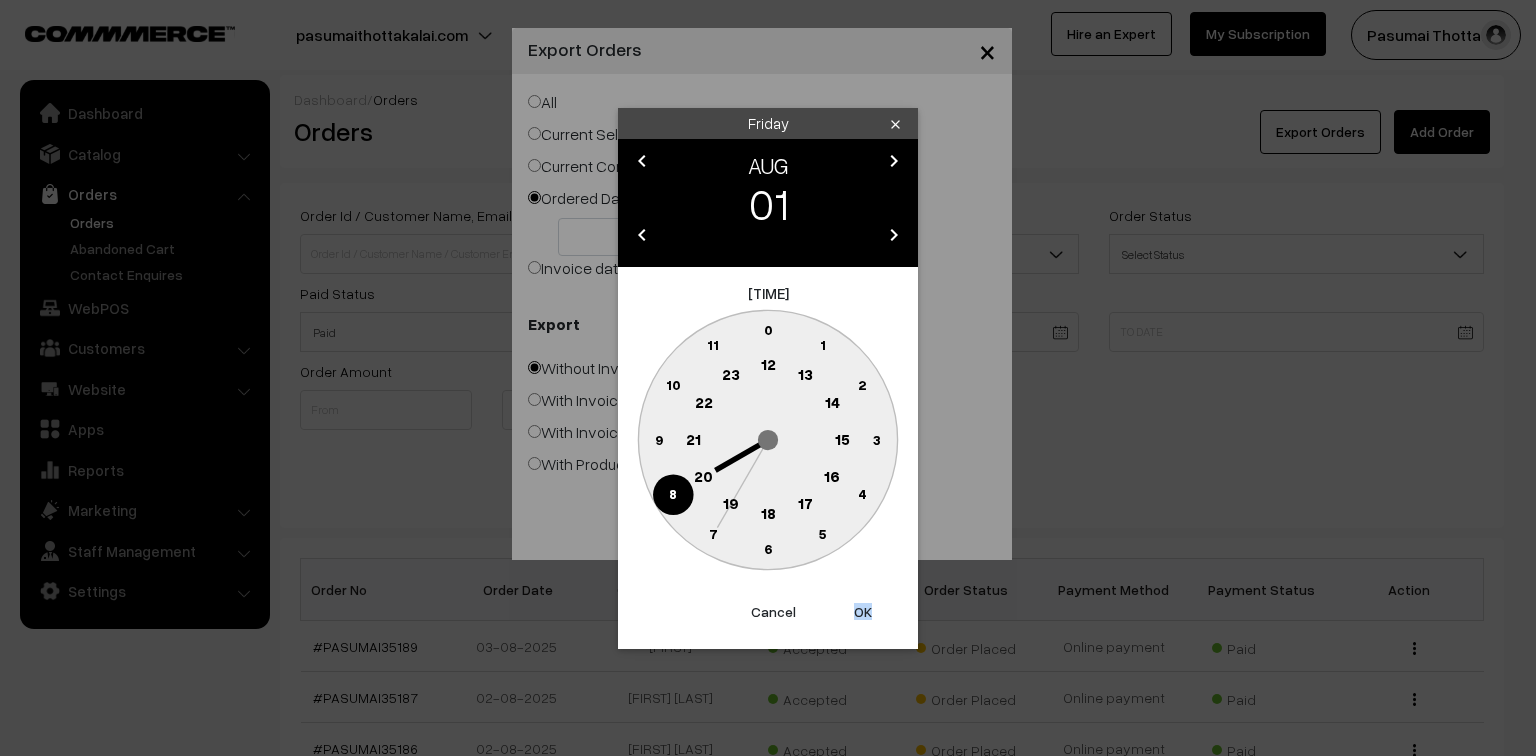 click on "OK" at bounding box center [863, 612] 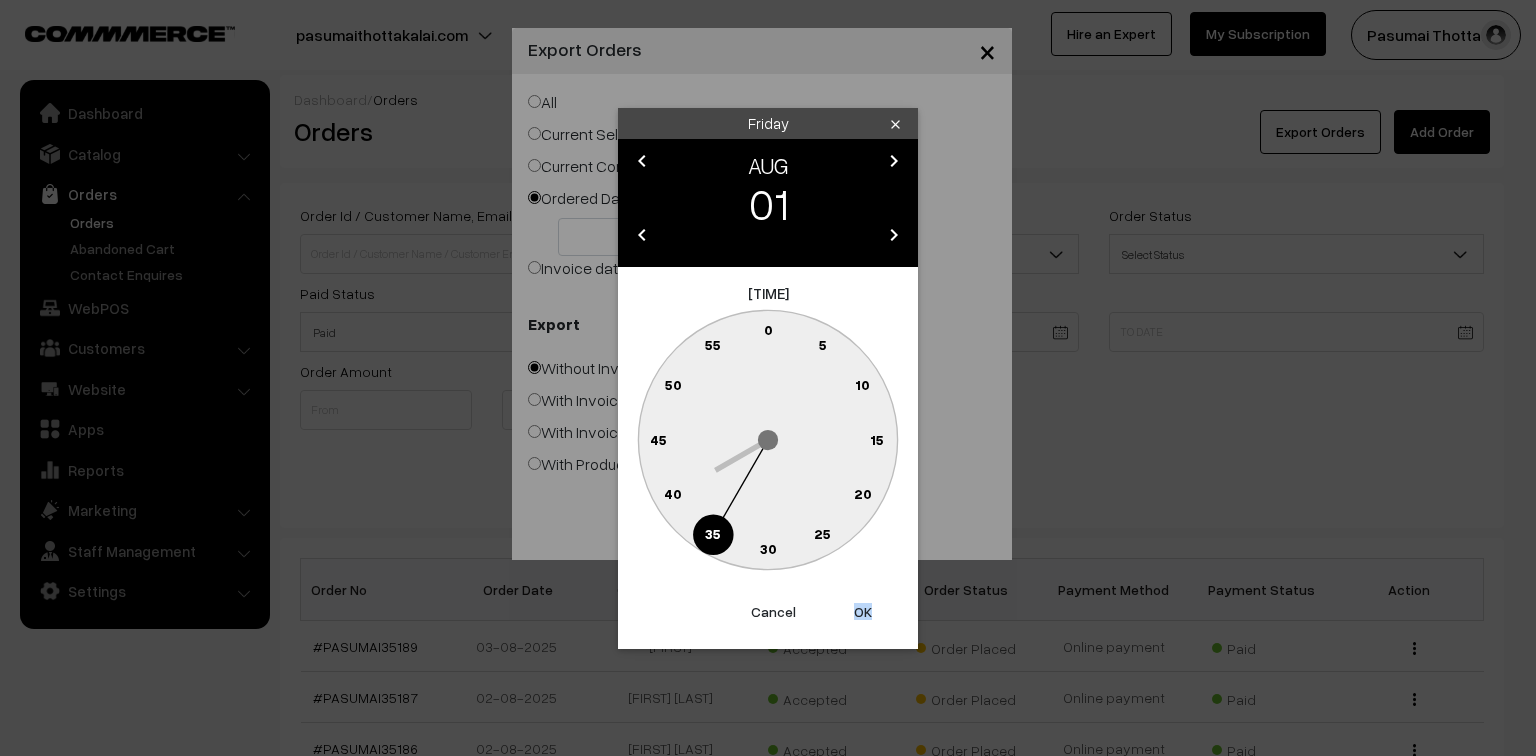 click on "OK" at bounding box center (863, 612) 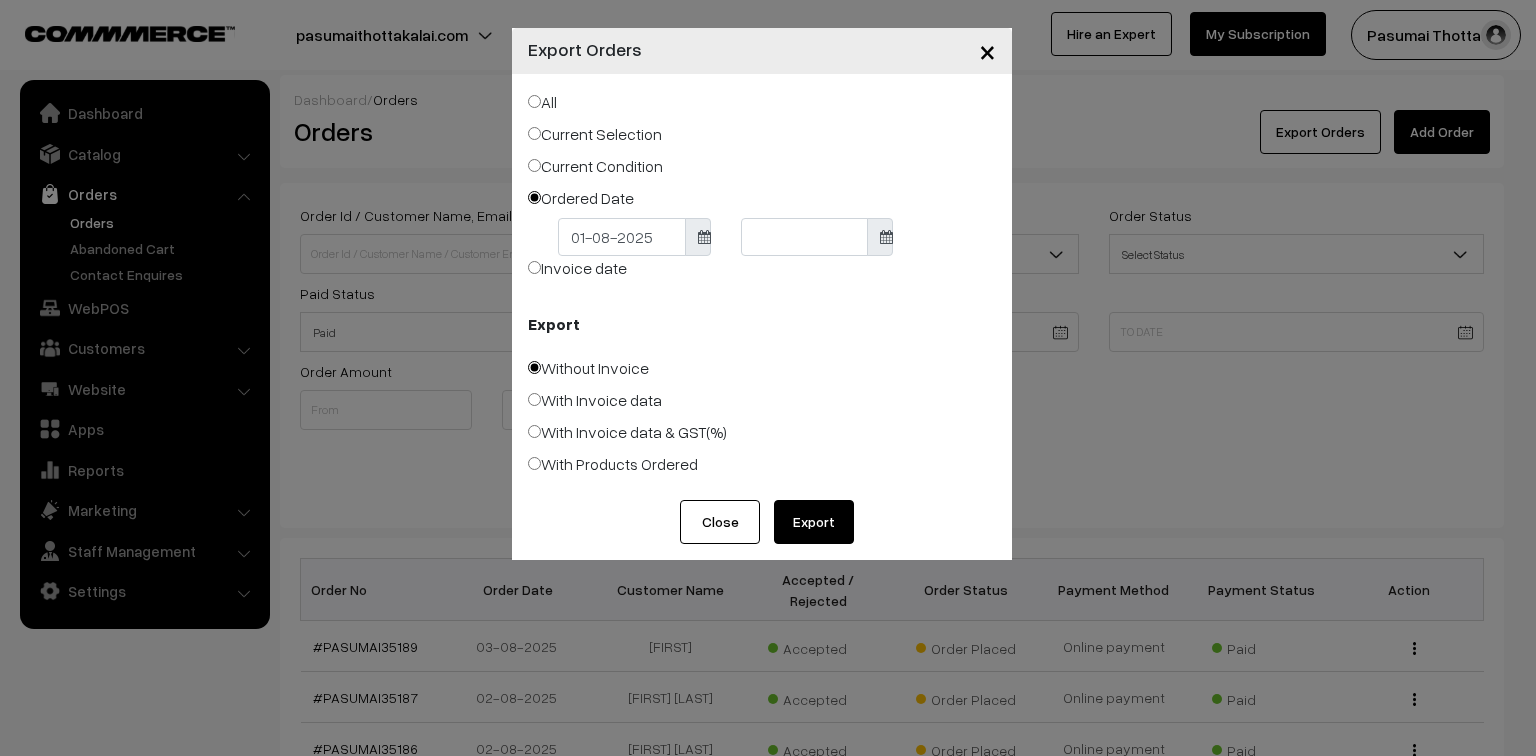 click on "Thank you for showing interest. Our team will call you shortly.
Close
pasumaithottakalai.com
Go to Website
Create New Store
My Profile Support" at bounding box center [768, 691] 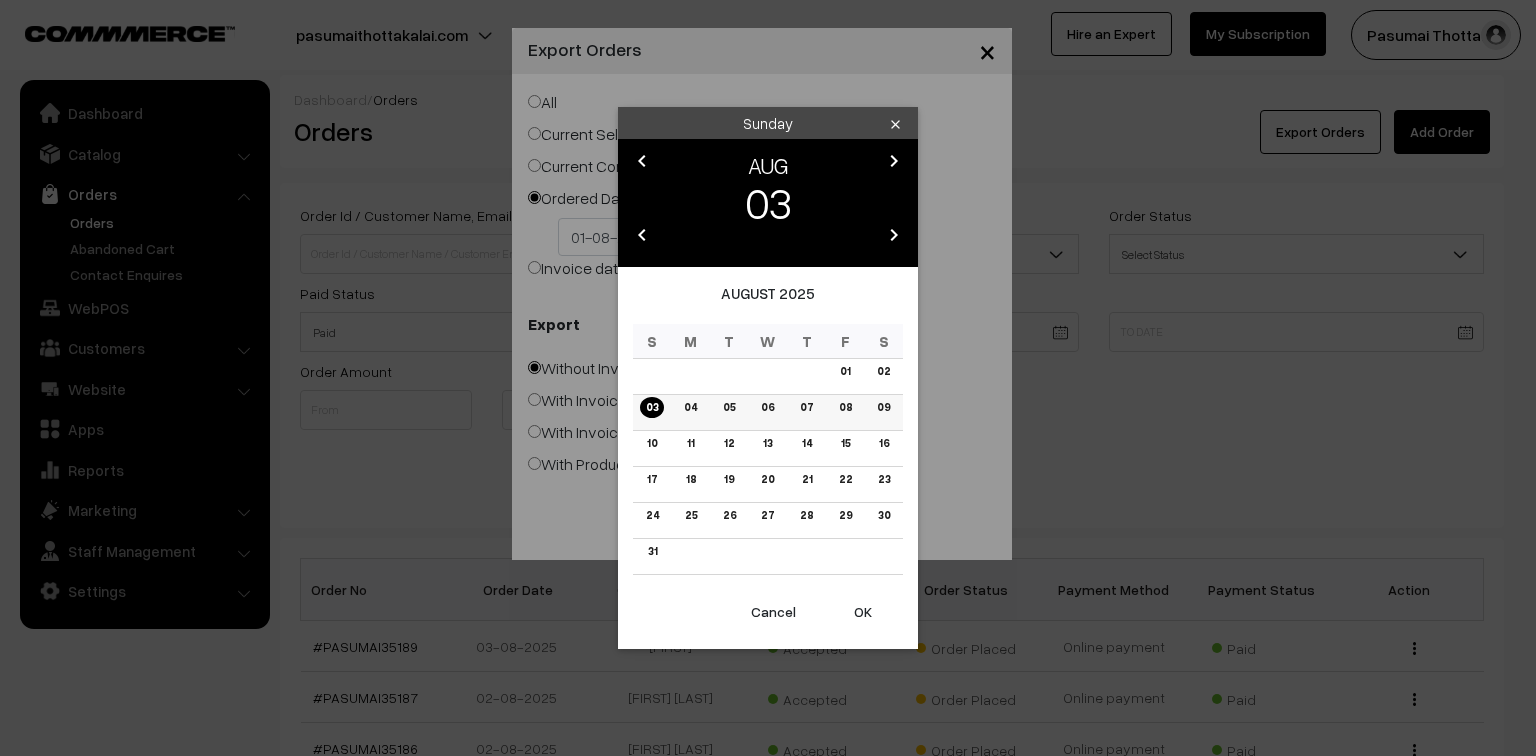 click on "03" at bounding box center [652, 407] 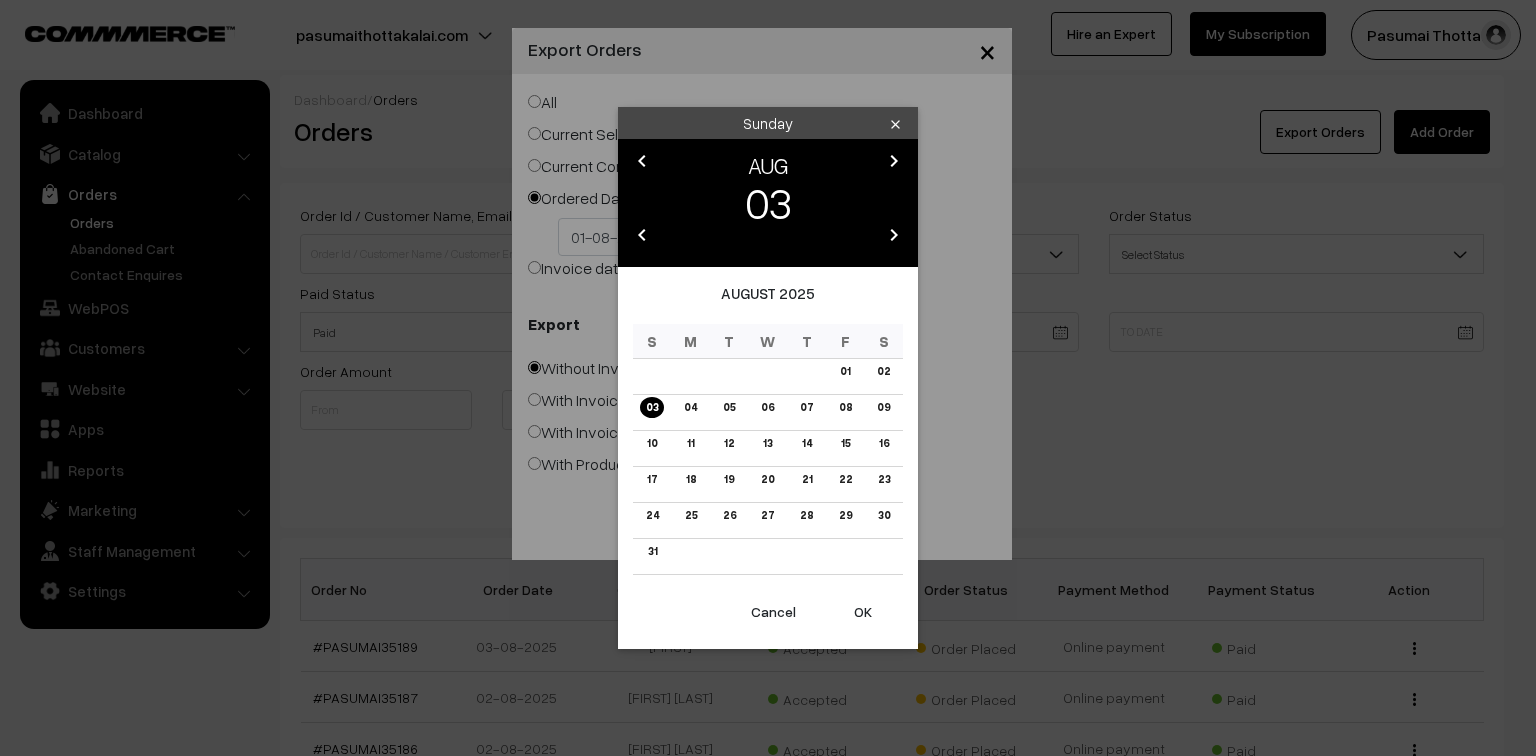 click on "OK" at bounding box center (863, 612) 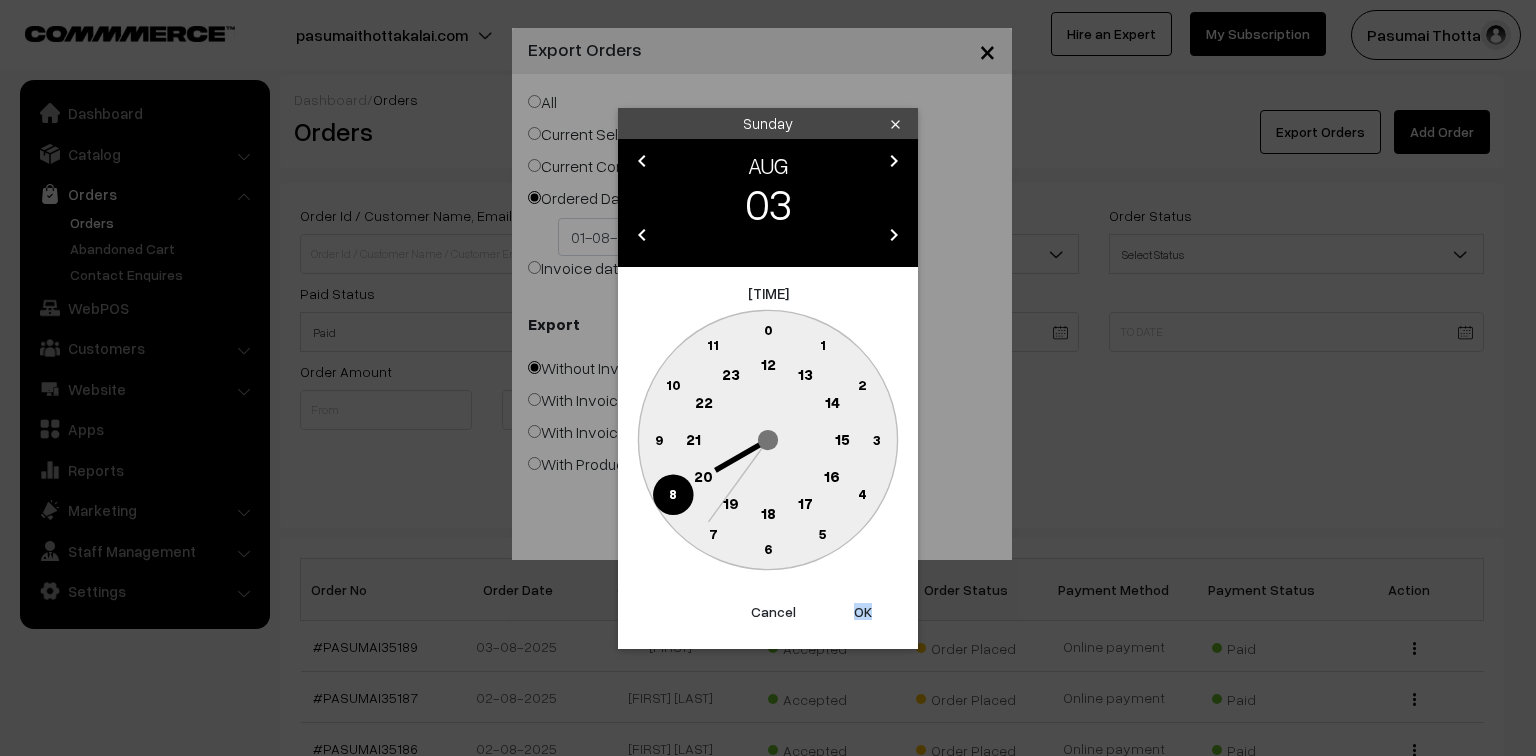 click on "OK" at bounding box center [863, 612] 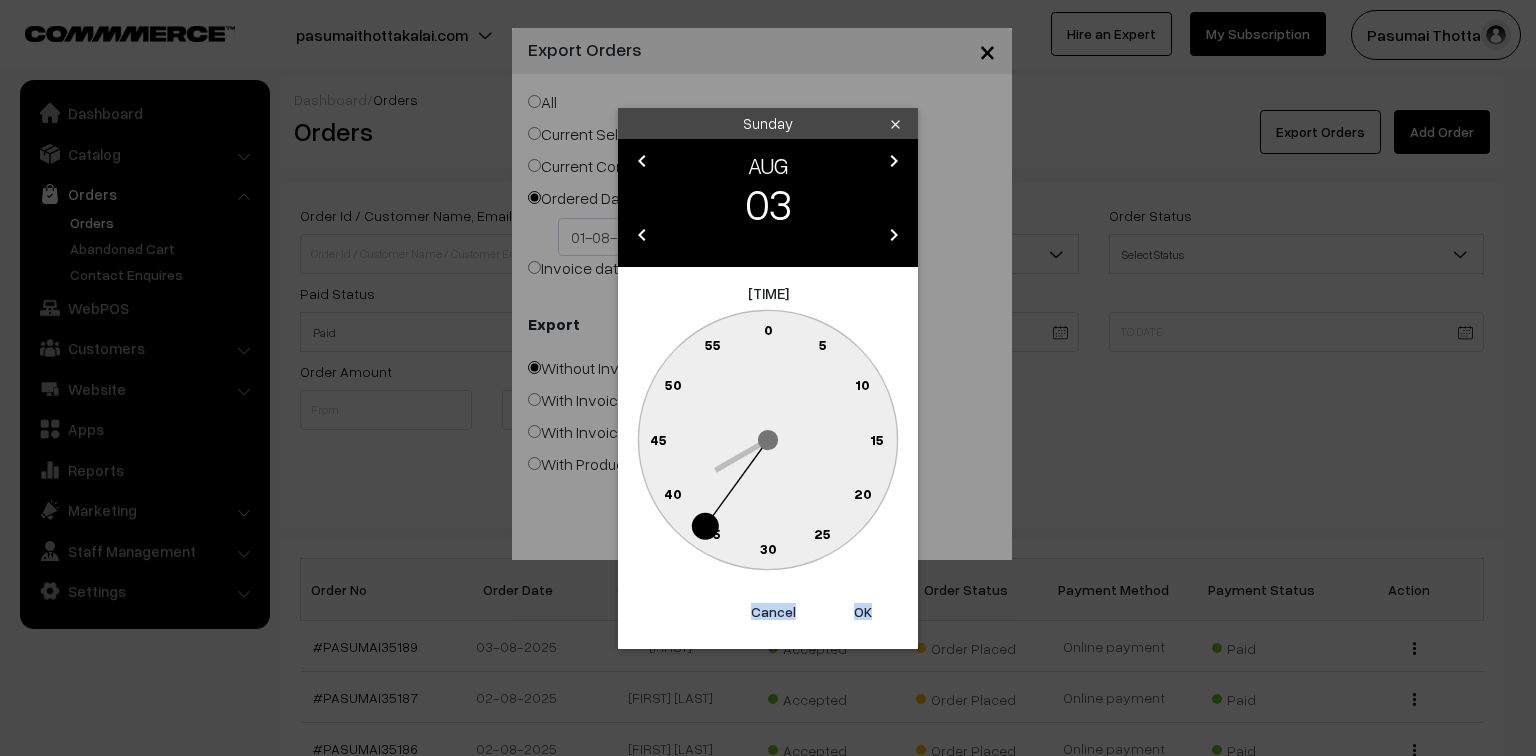 click on "OK" at bounding box center (863, 612) 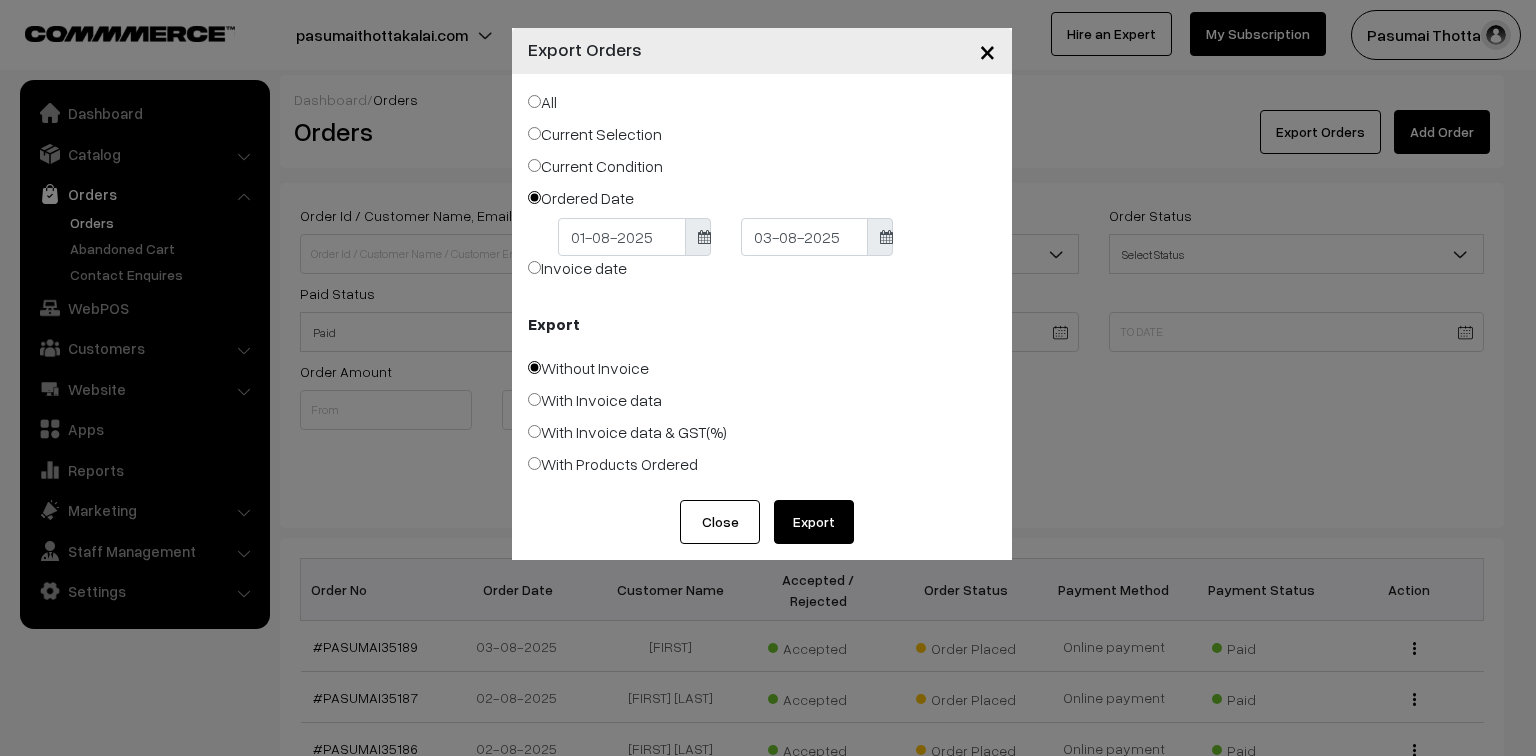 click on "Export" at bounding box center (814, 522) 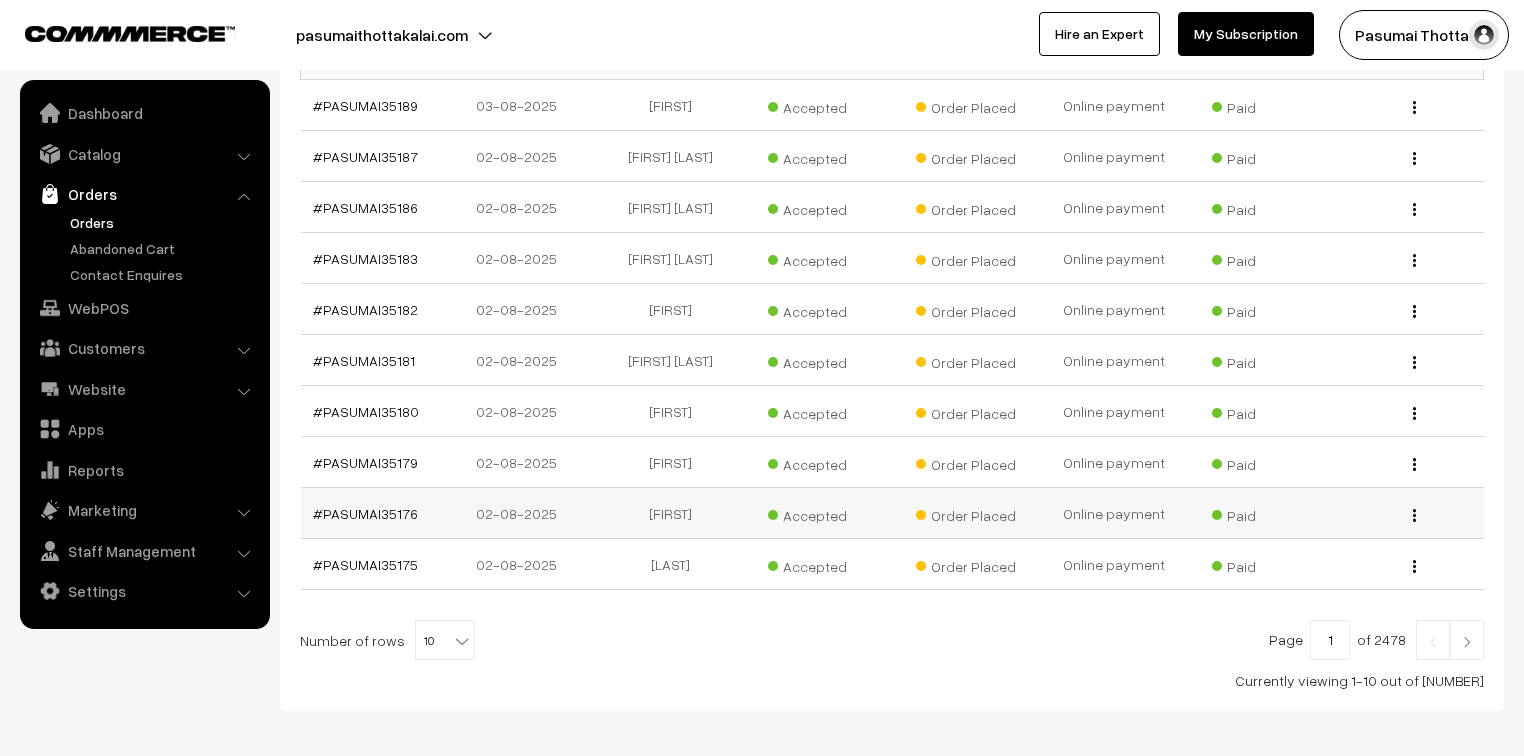 scroll, scrollTop: 603, scrollLeft: 0, axis: vertical 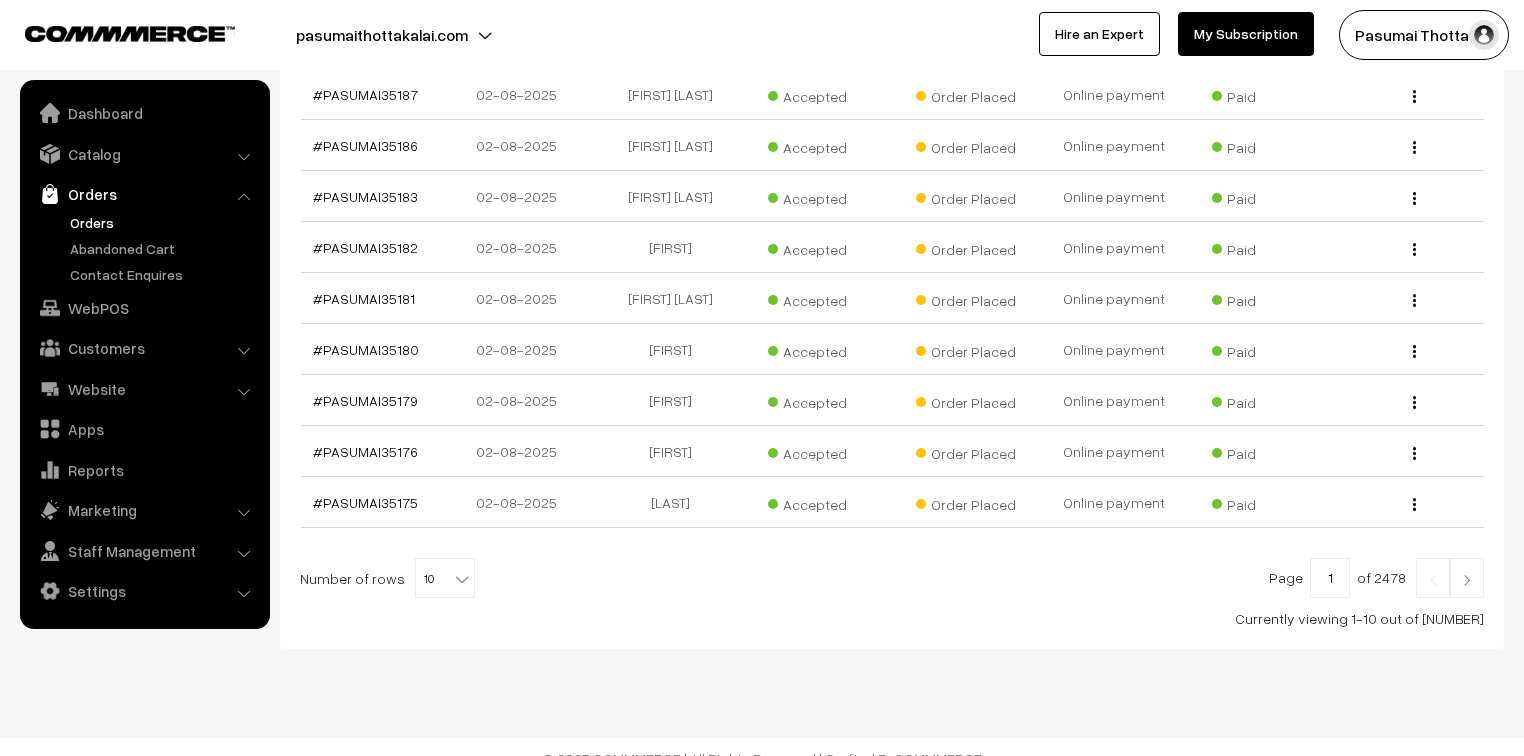 click on "10" at bounding box center (445, 579) 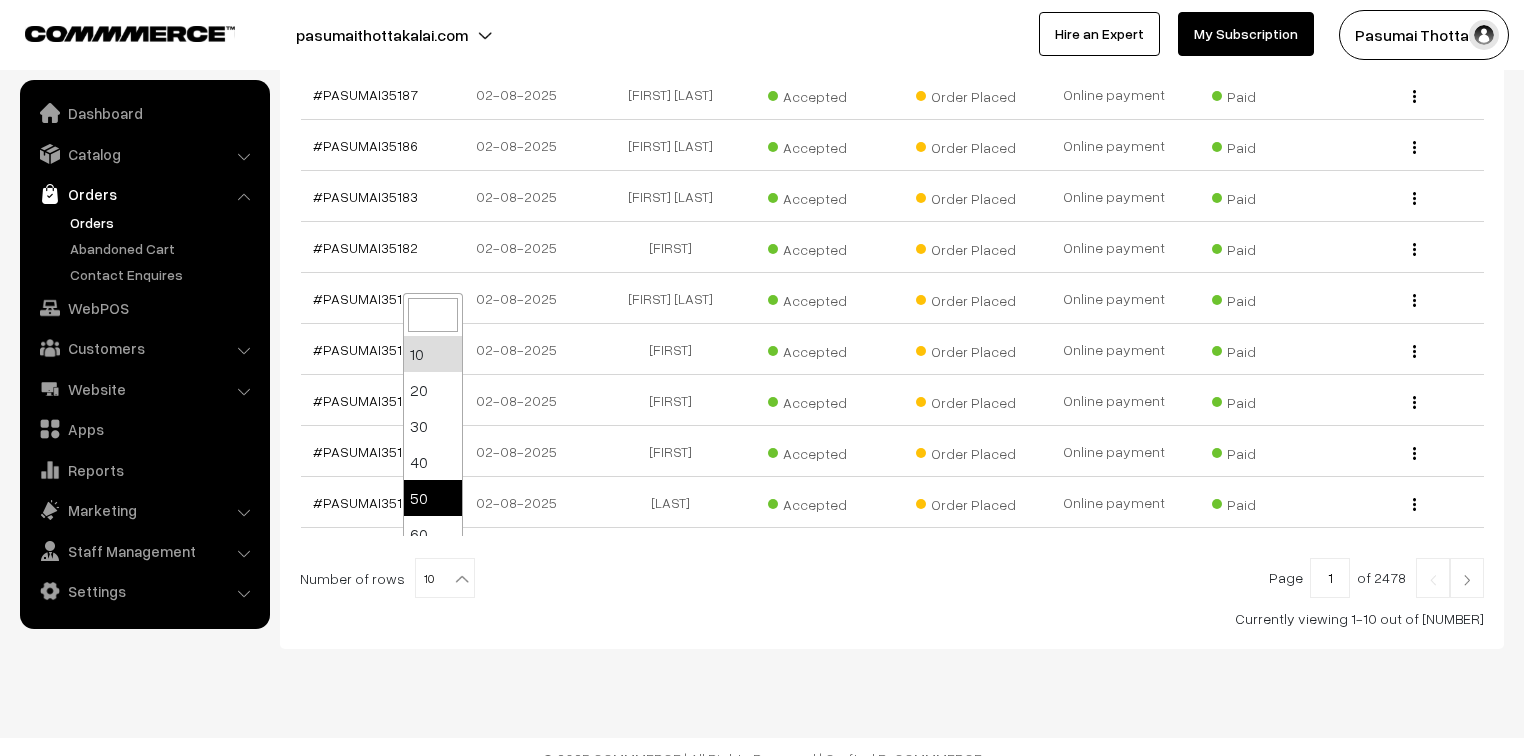 select on "50" 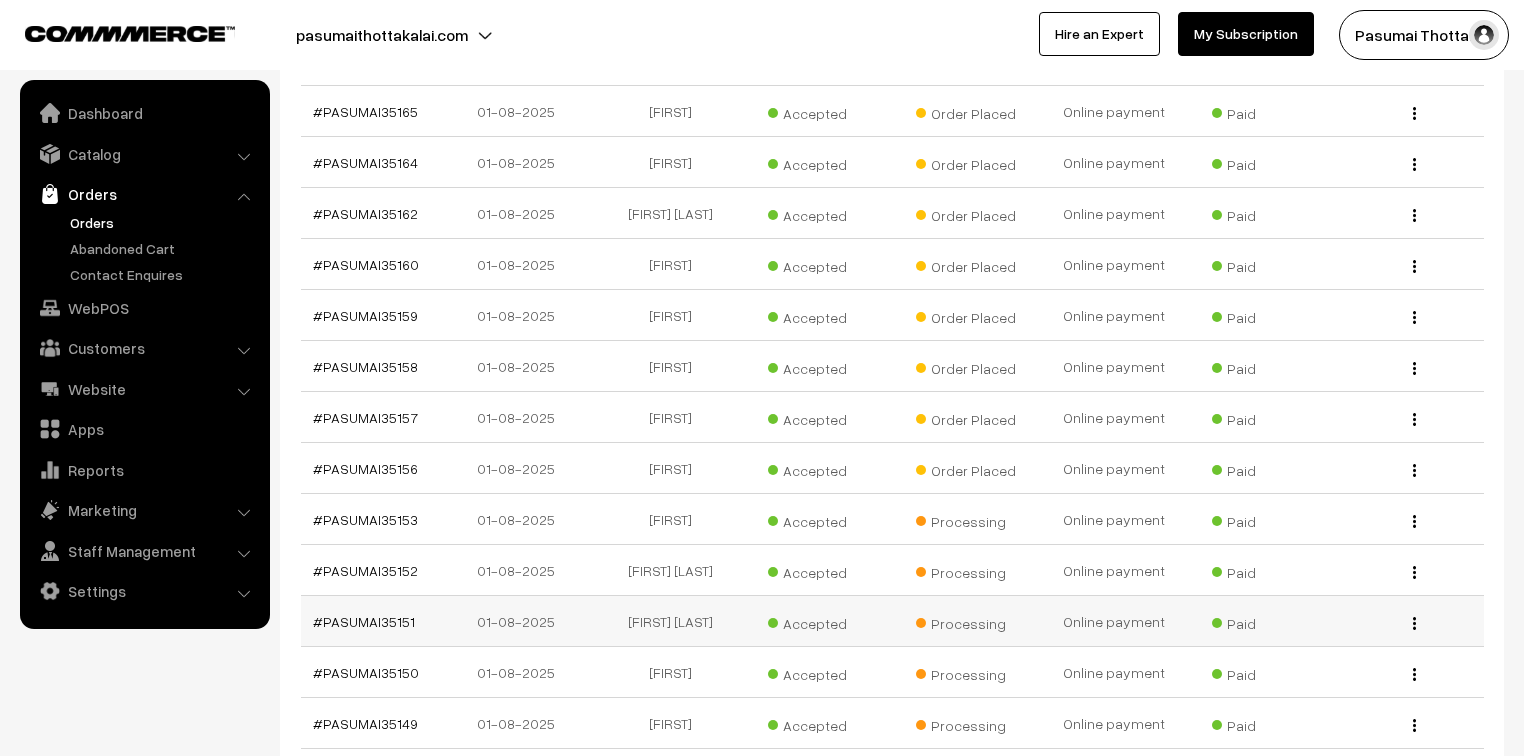 scroll, scrollTop: 1360, scrollLeft: 0, axis: vertical 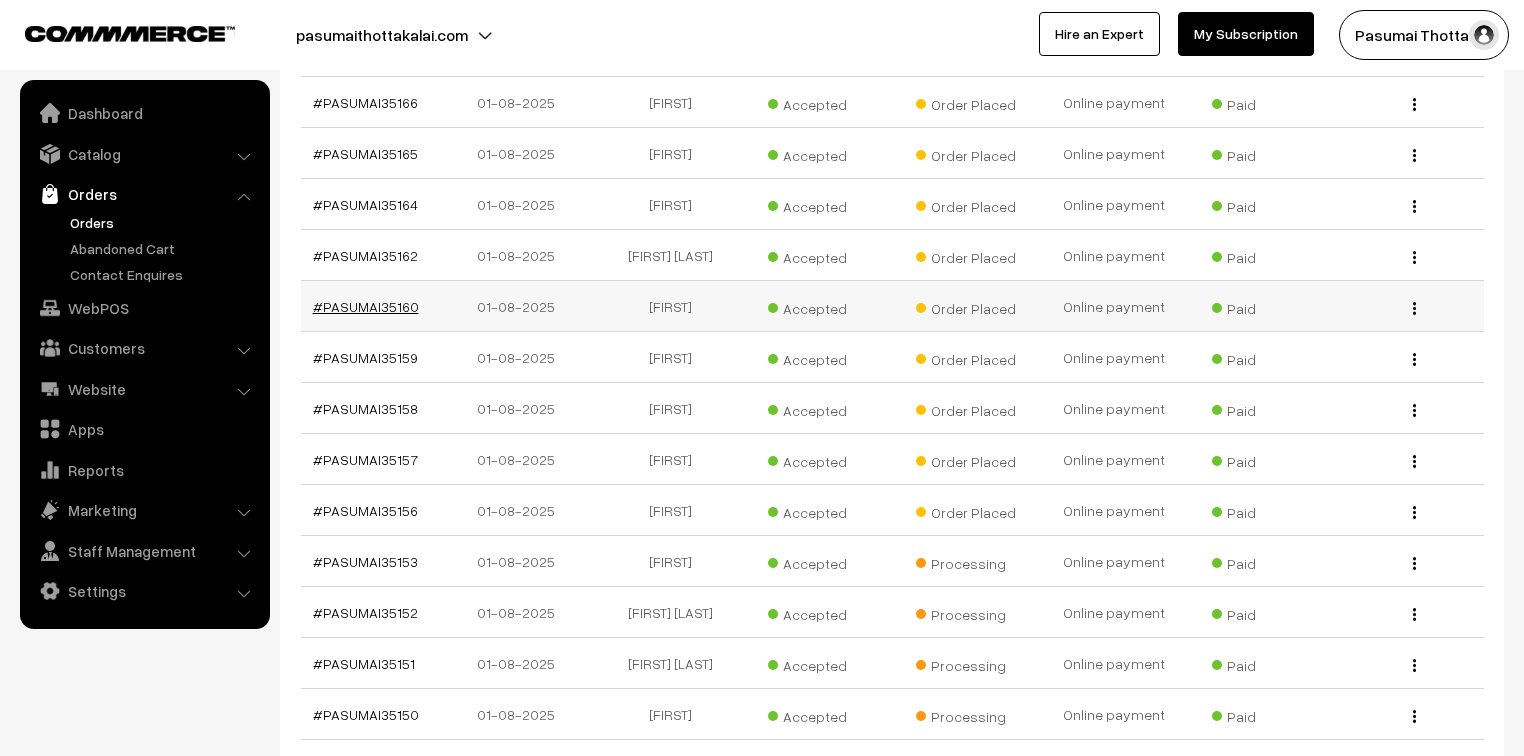 drag, startPoint x: 359, startPoint y: 269, endPoint x: 340, endPoint y: 282, distance: 23.021729 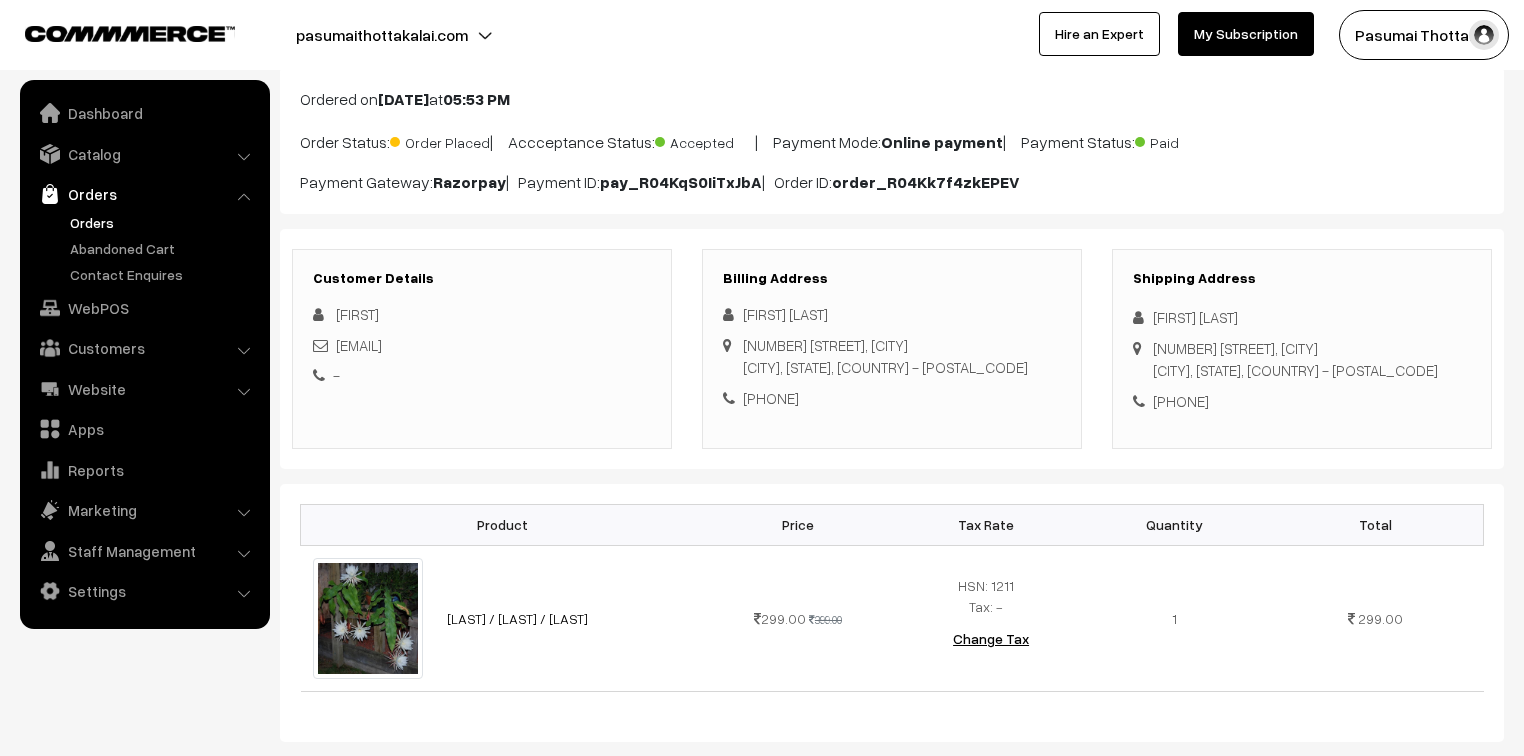 scroll, scrollTop: 240, scrollLeft: 0, axis: vertical 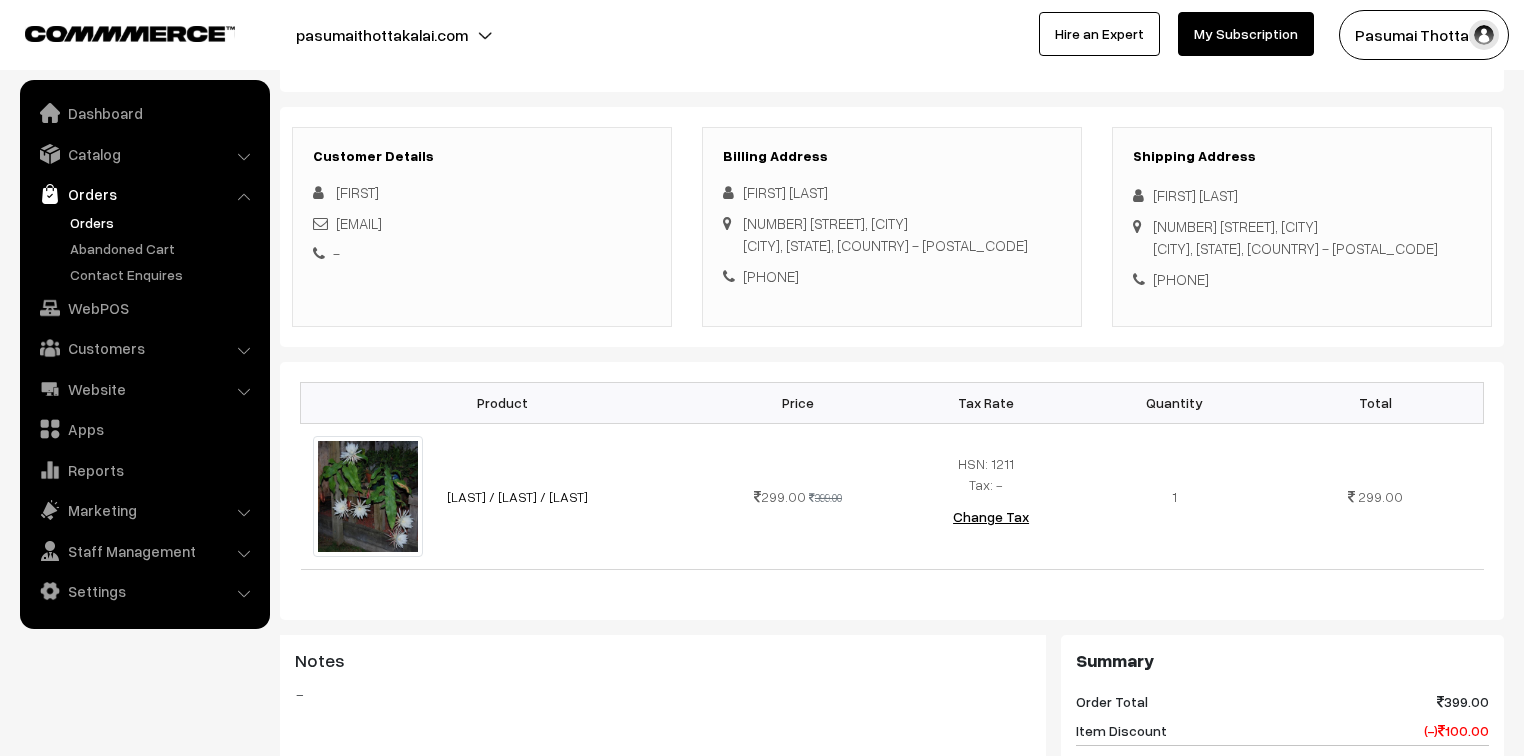 drag, startPoint x: 1150, startPoint y: 193, endPoint x: 1291, endPoint y: 281, distance: 166.2077 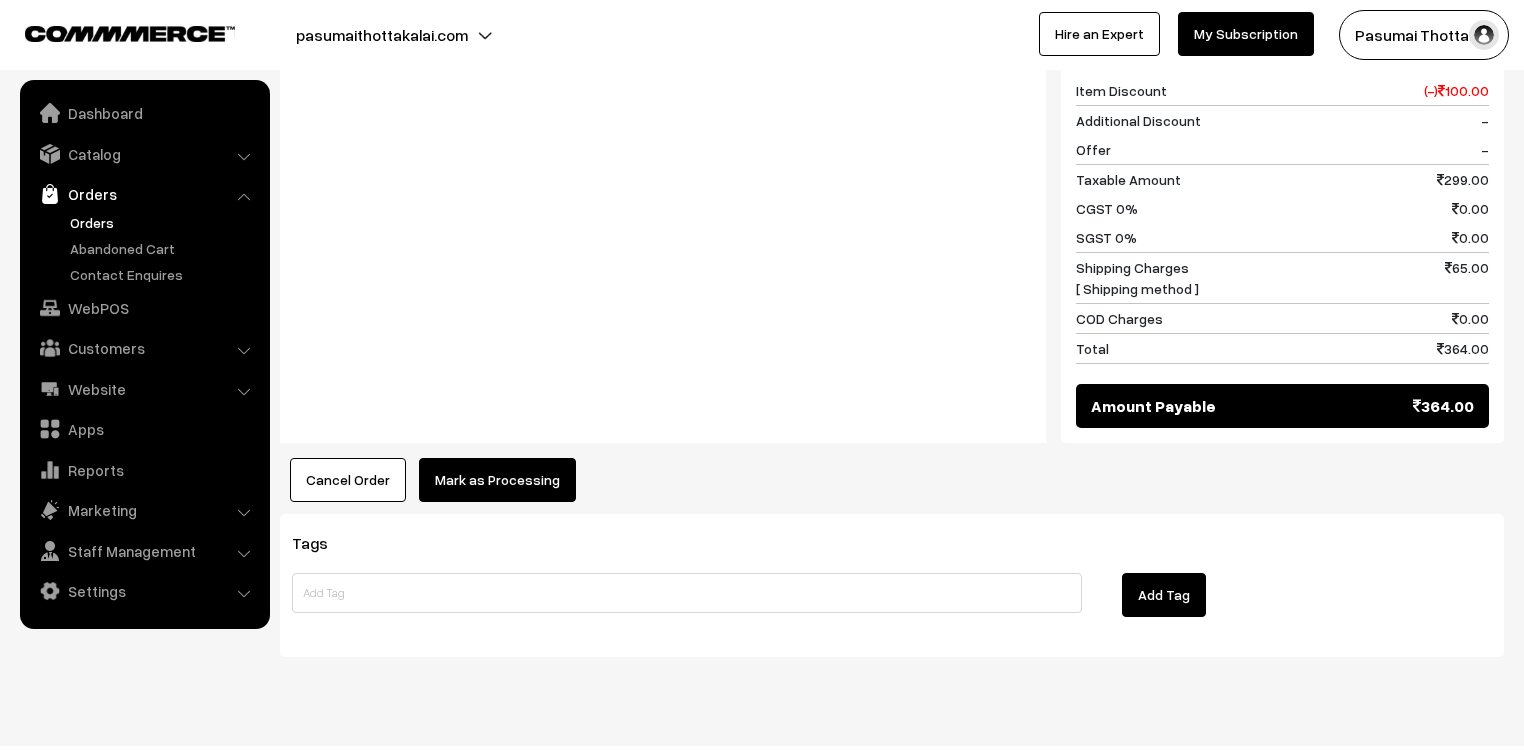 click on "Mark as Processing" at bounding box center [497, 480] 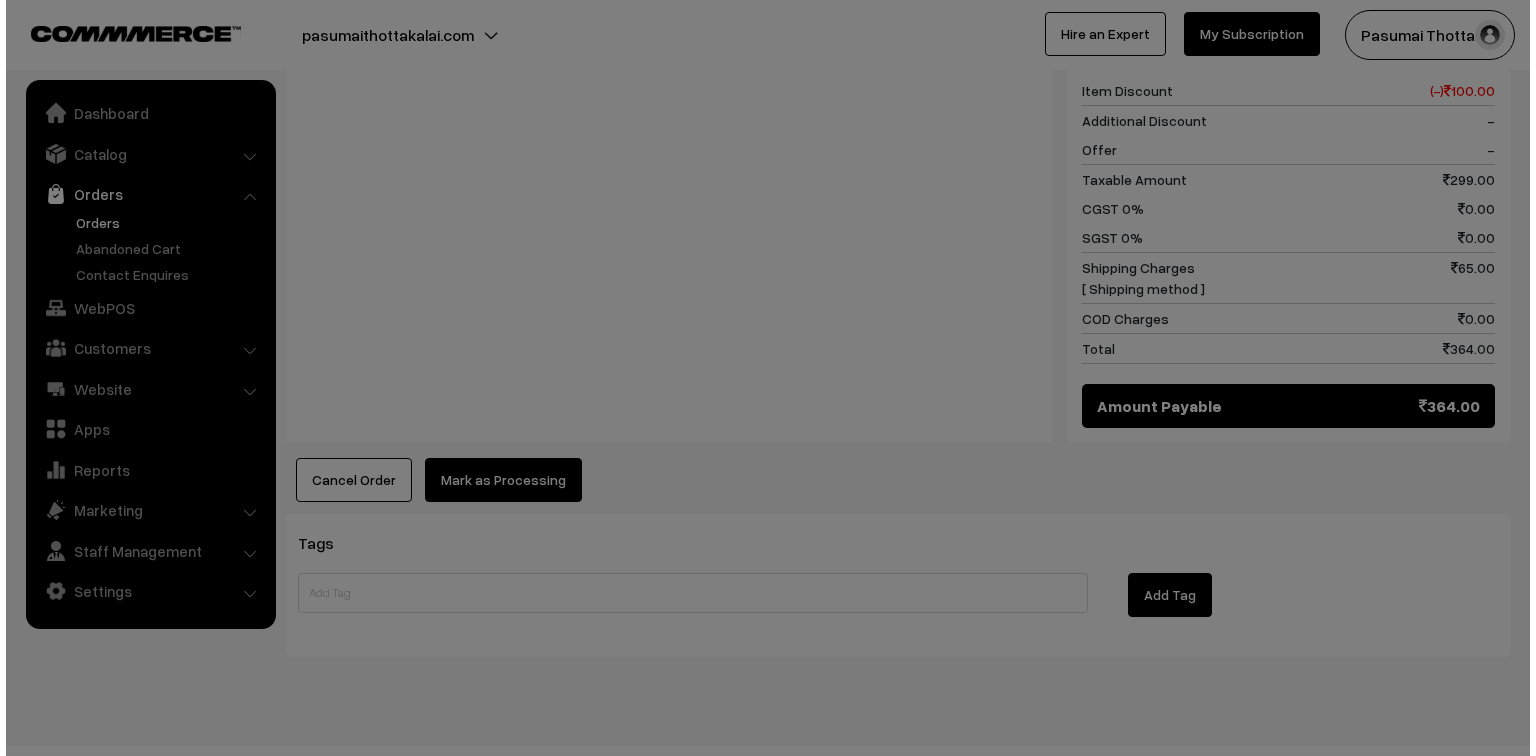 scroll, scrollTop: 881, scrollLeft: 0, axis: vertical 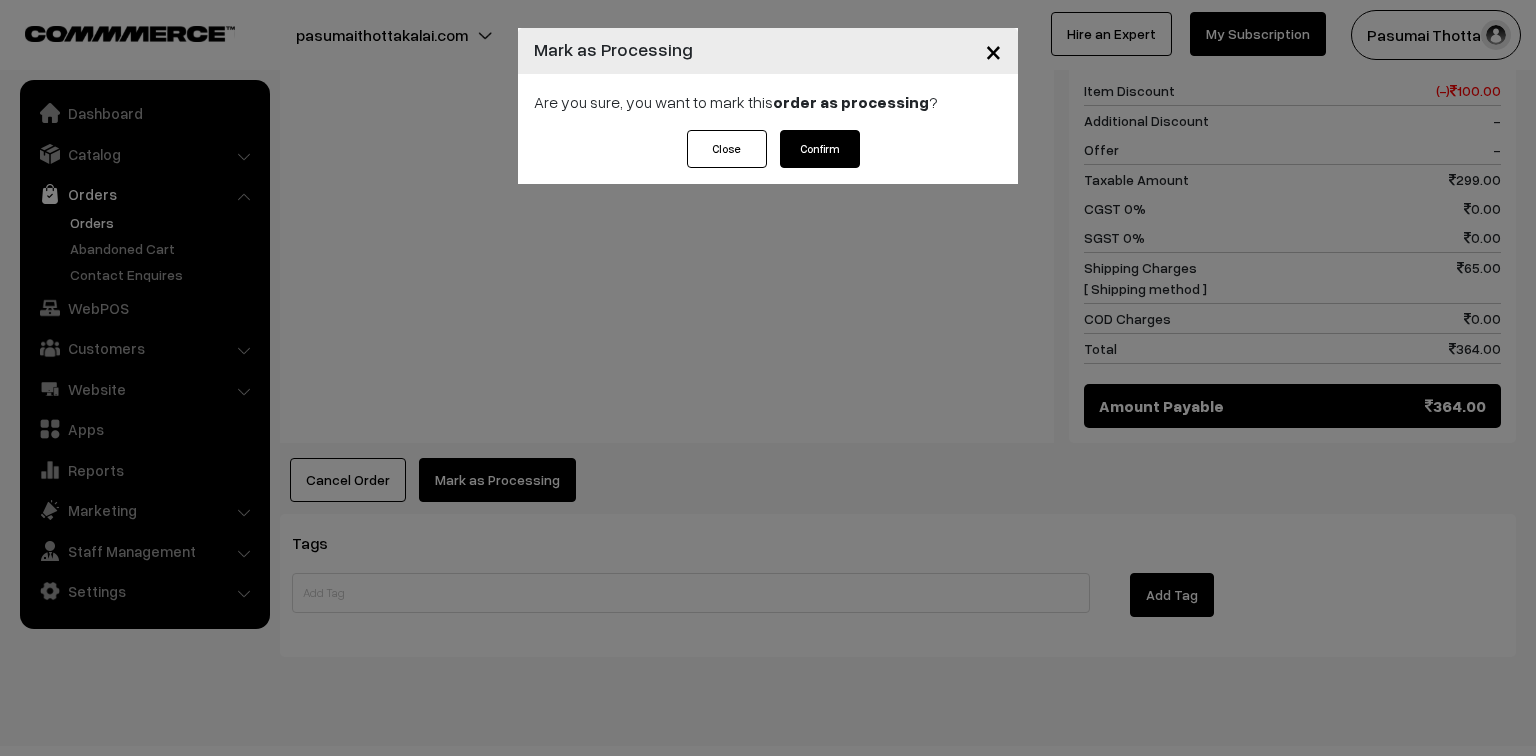 click on "Confirm" at bounding box center [820, 149] 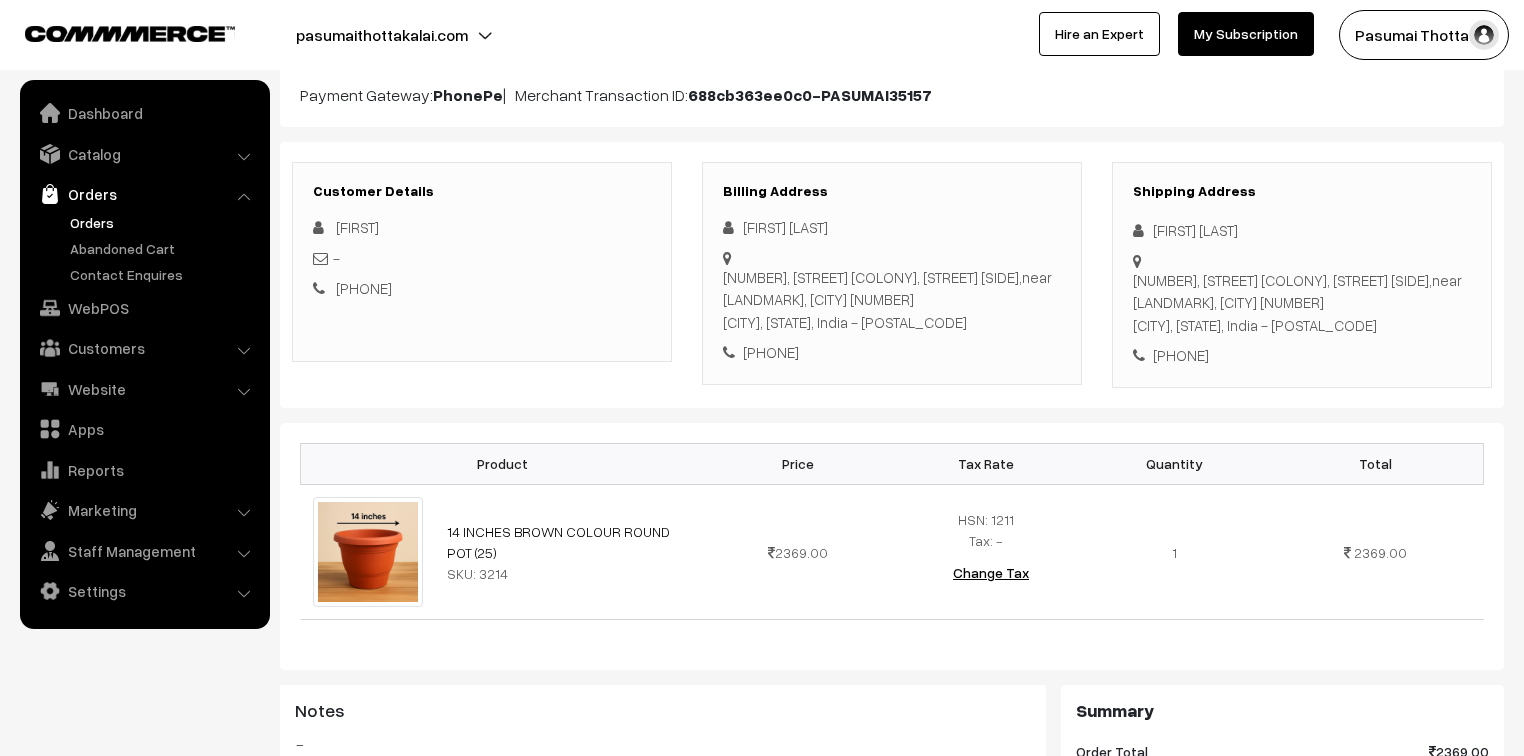 scroll, scrollTop: 160, scrollLeft: 0, axis: vertical 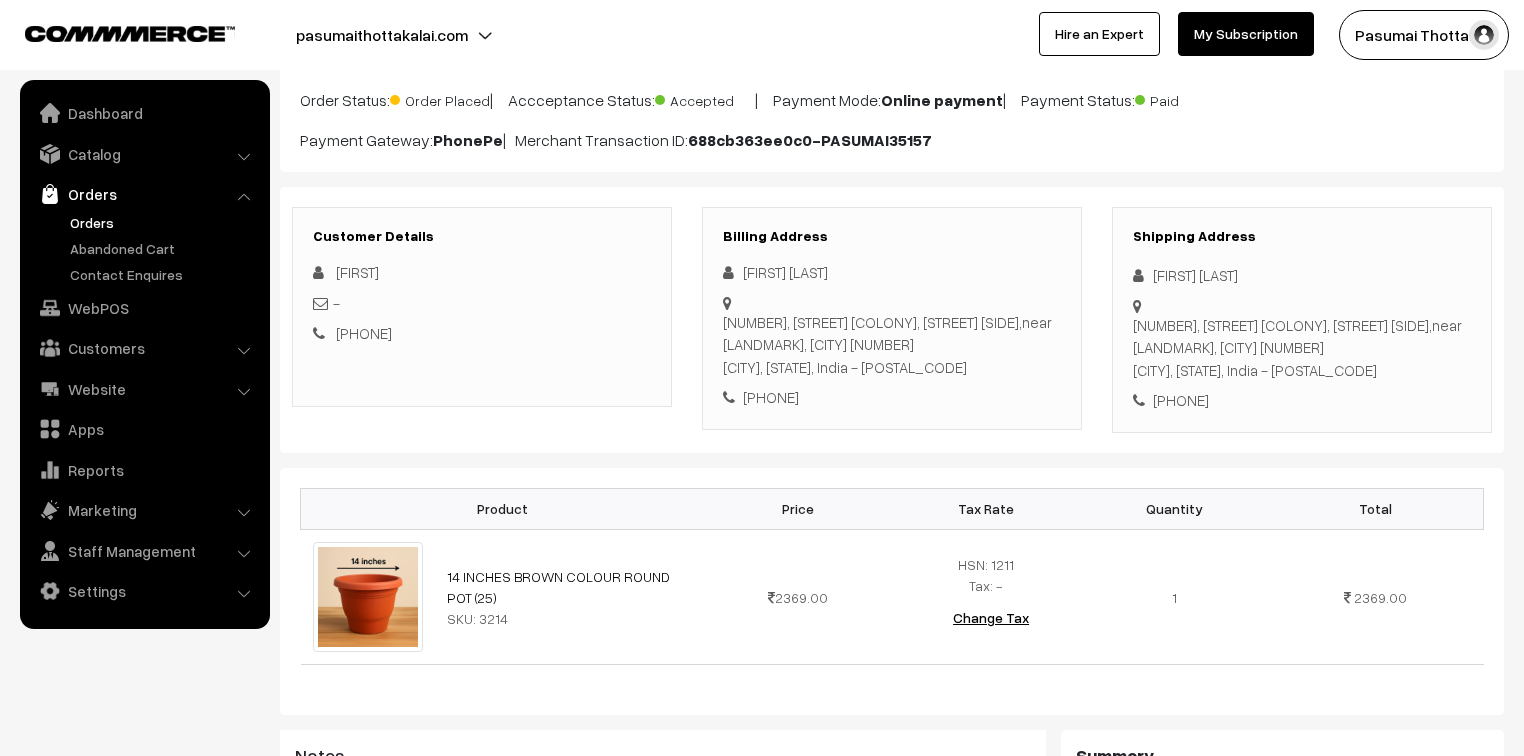 drag, startPoint x: 1148, startPoint y: 272, endPoint x: 1298, endPoint y: 393, distance: 192.72 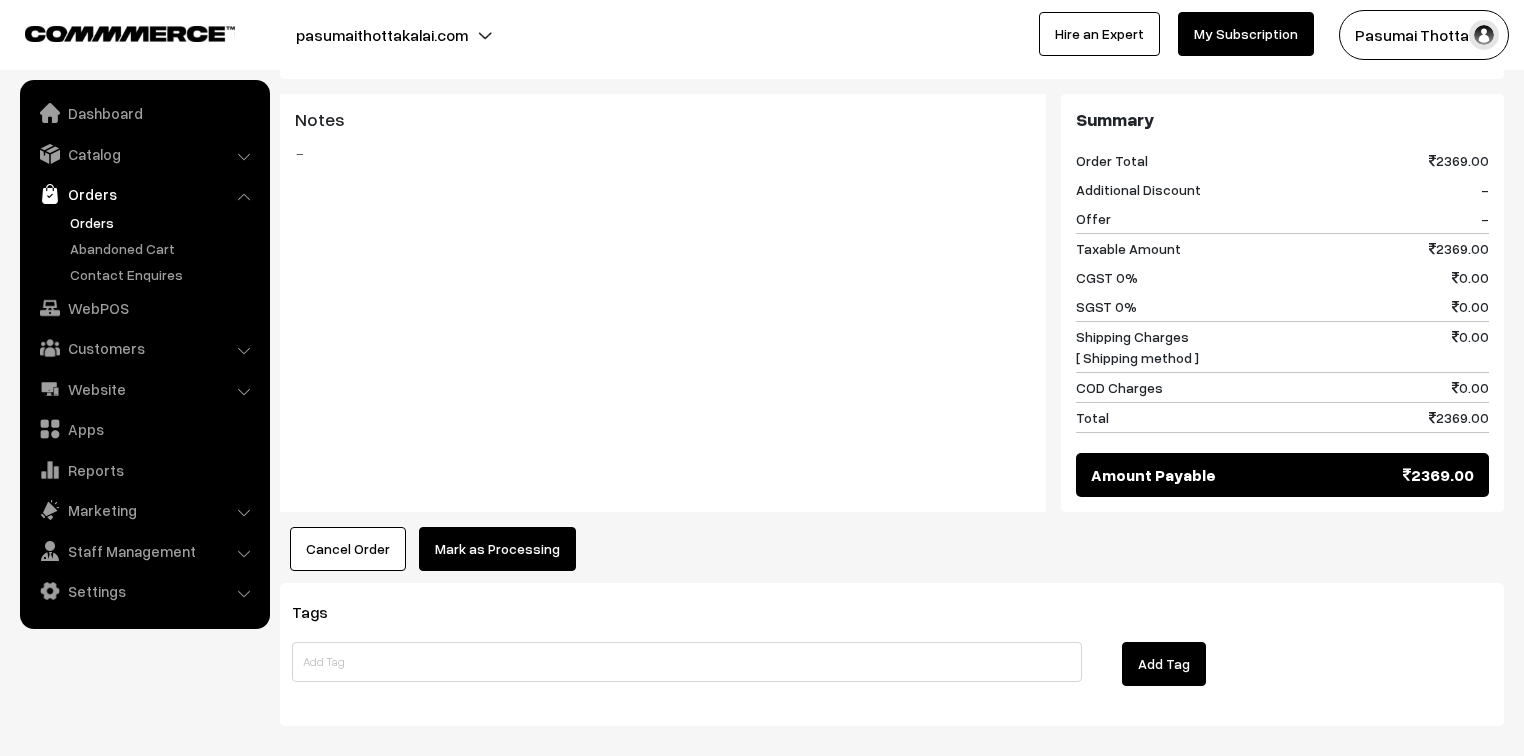 scroll, scrollTop: 893, scrollLeft: 0, axis: vertical 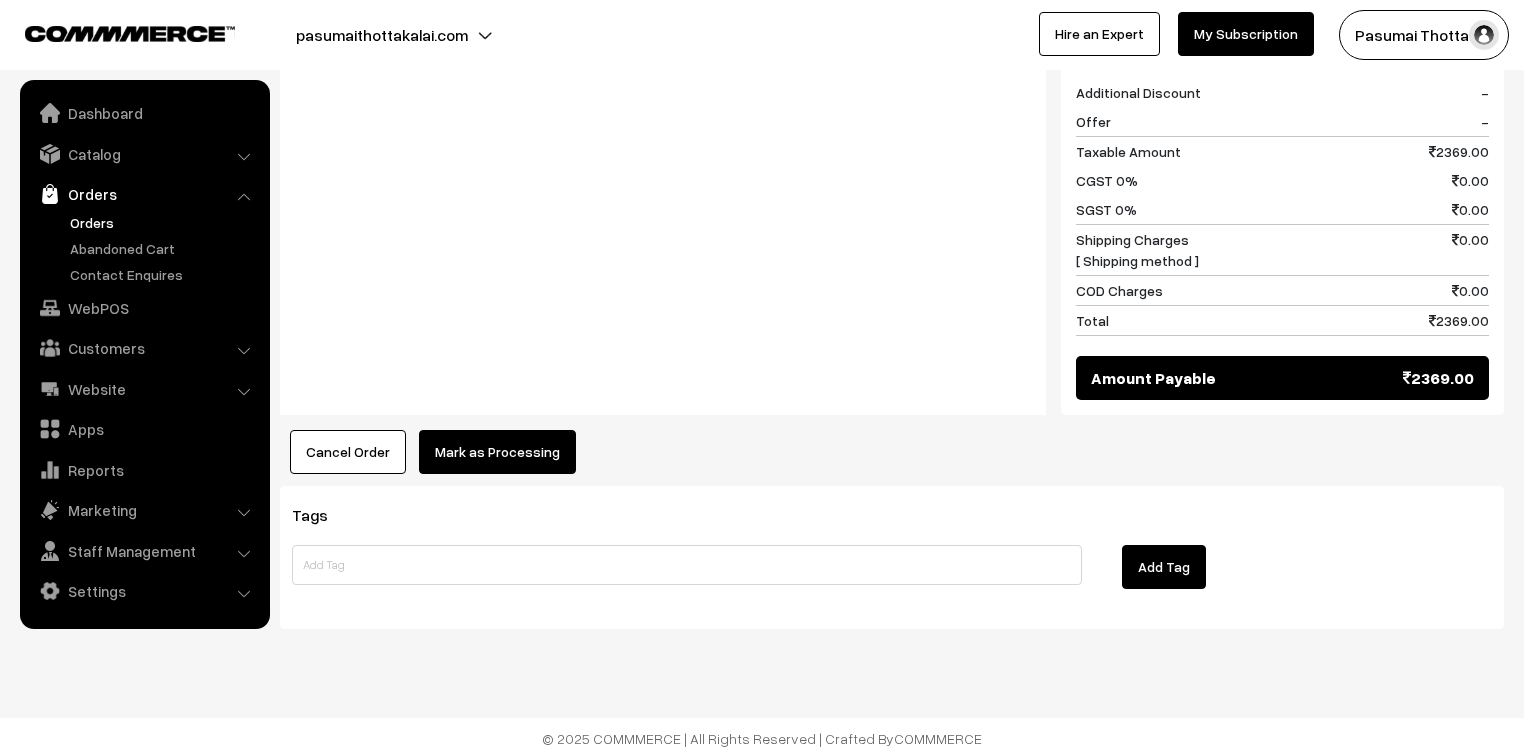 click on "Product
Price
Tax Rate
Quantity
Total
14 INCHES BROWN  COLOUR  ROUND POT (25)
SKU: 3214
2369.00" at bounding box center [892, 104] 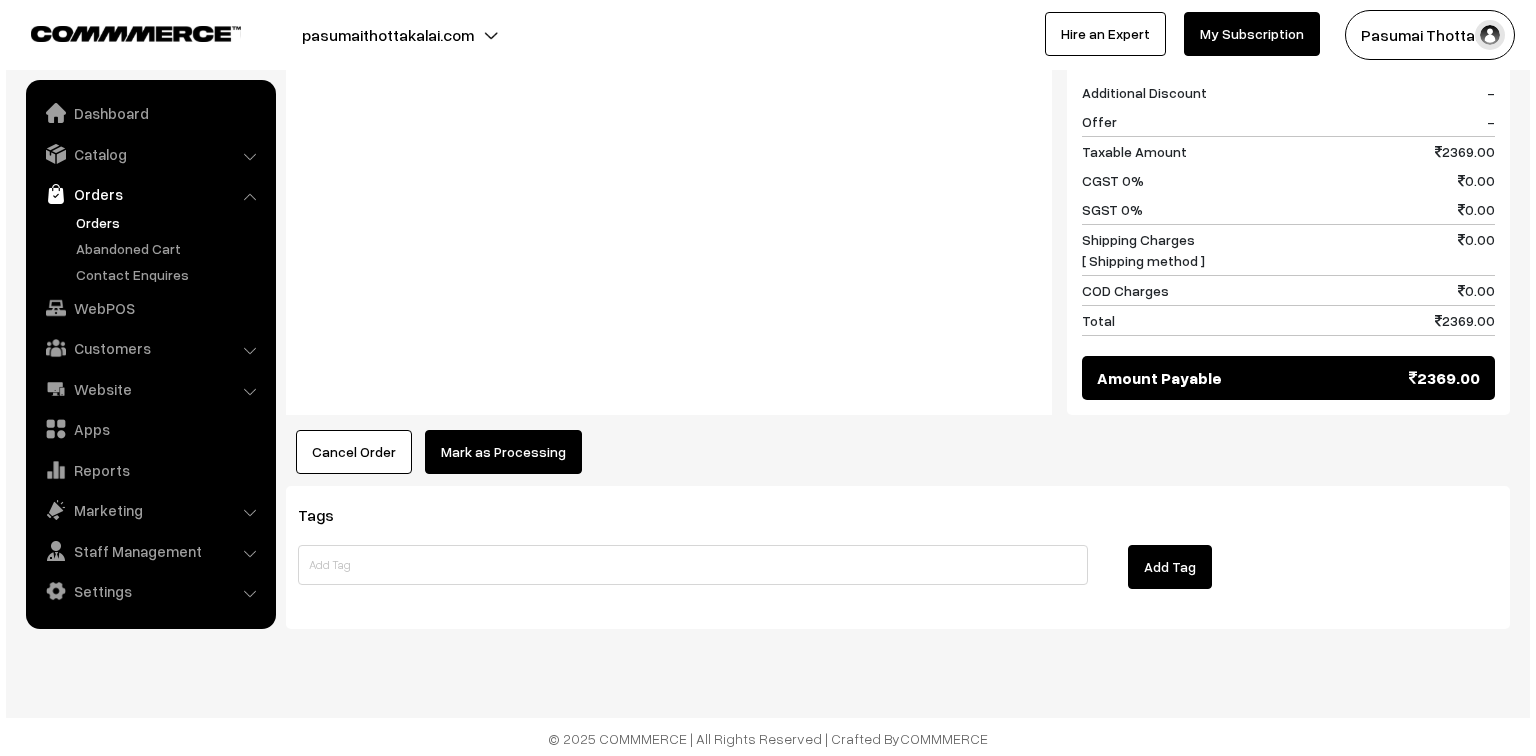 scroll, scrollTop: 894, scrollLeft: 0, axis: vertical 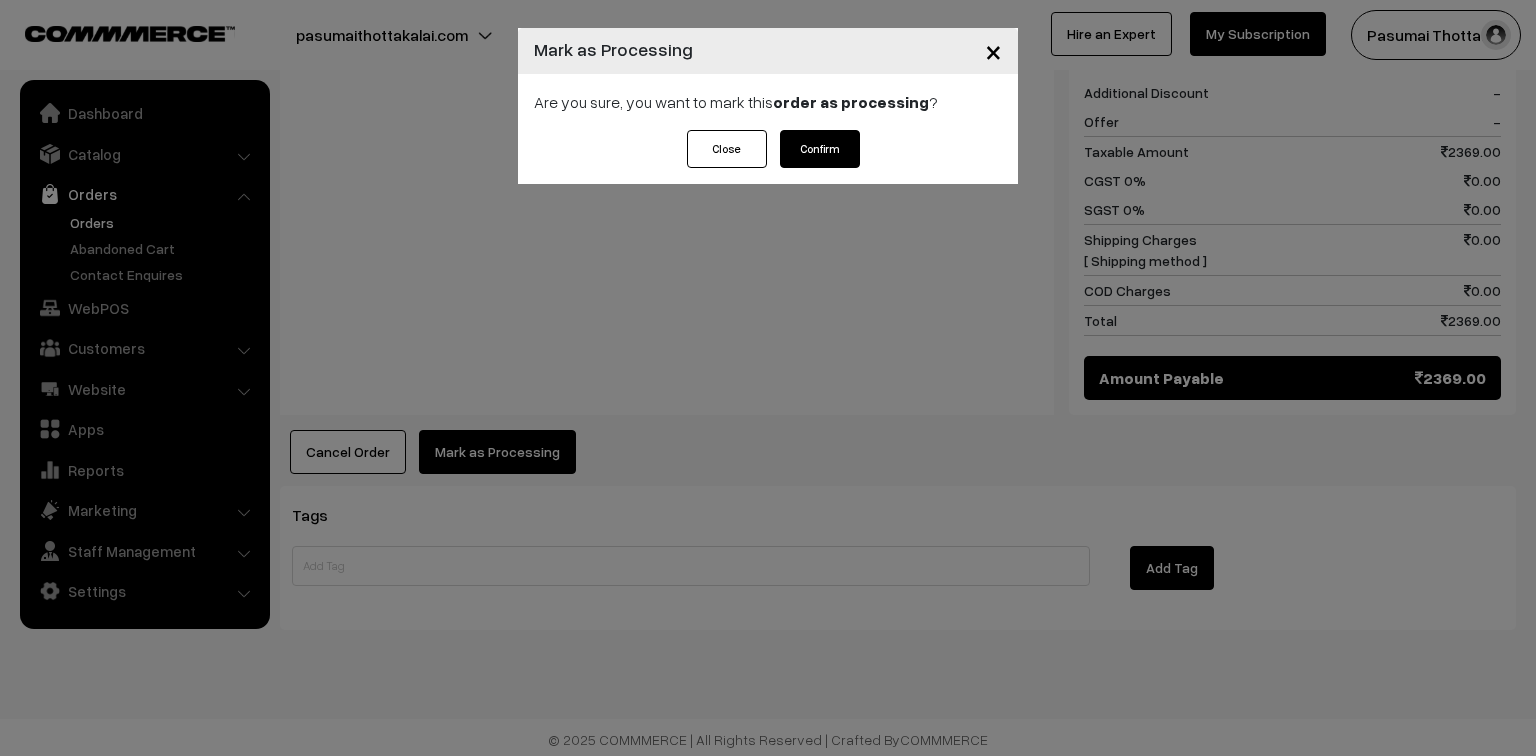 click on "Confirm" at bounding box center [820, 149] 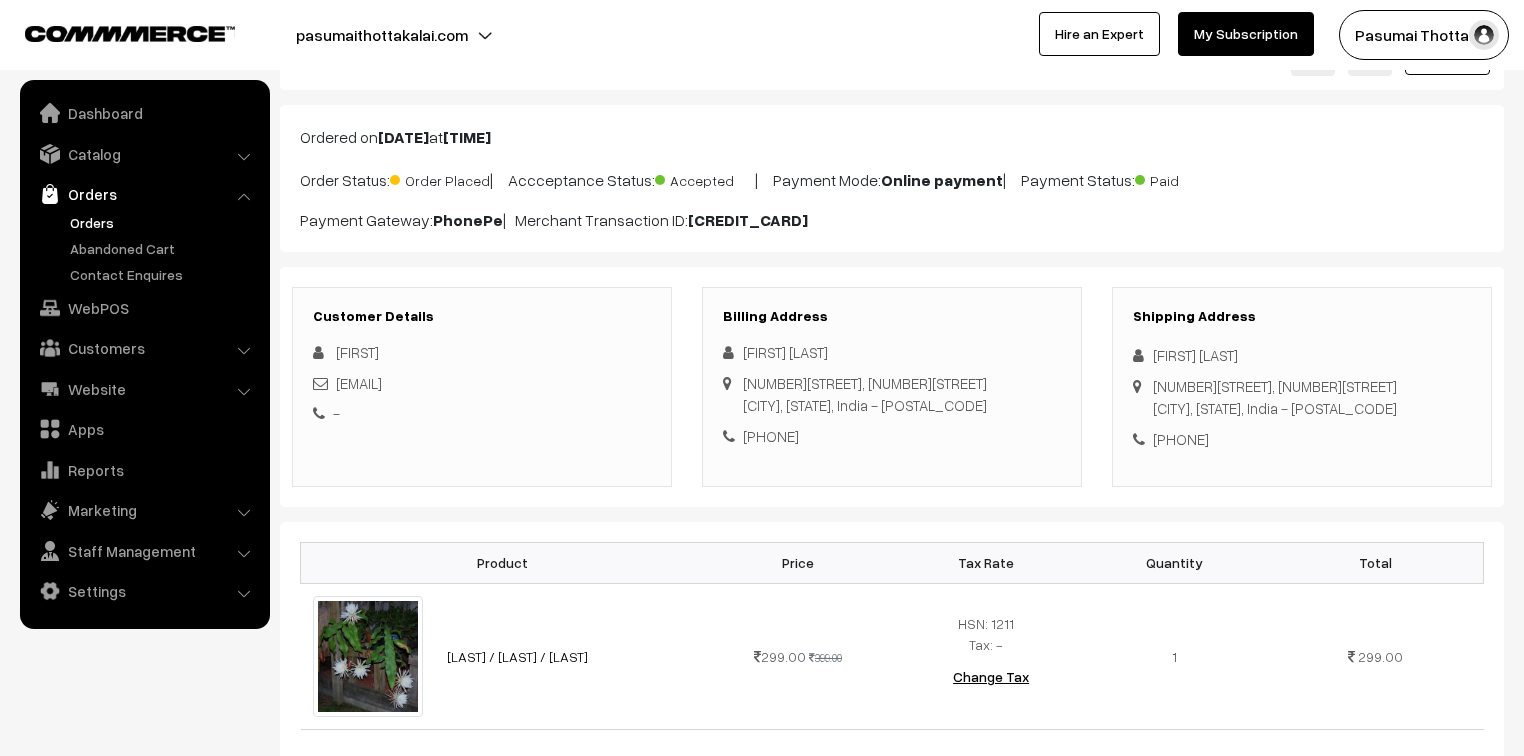 scroll, scrollTop: 80, scrollLeft: 0, axis: vertical 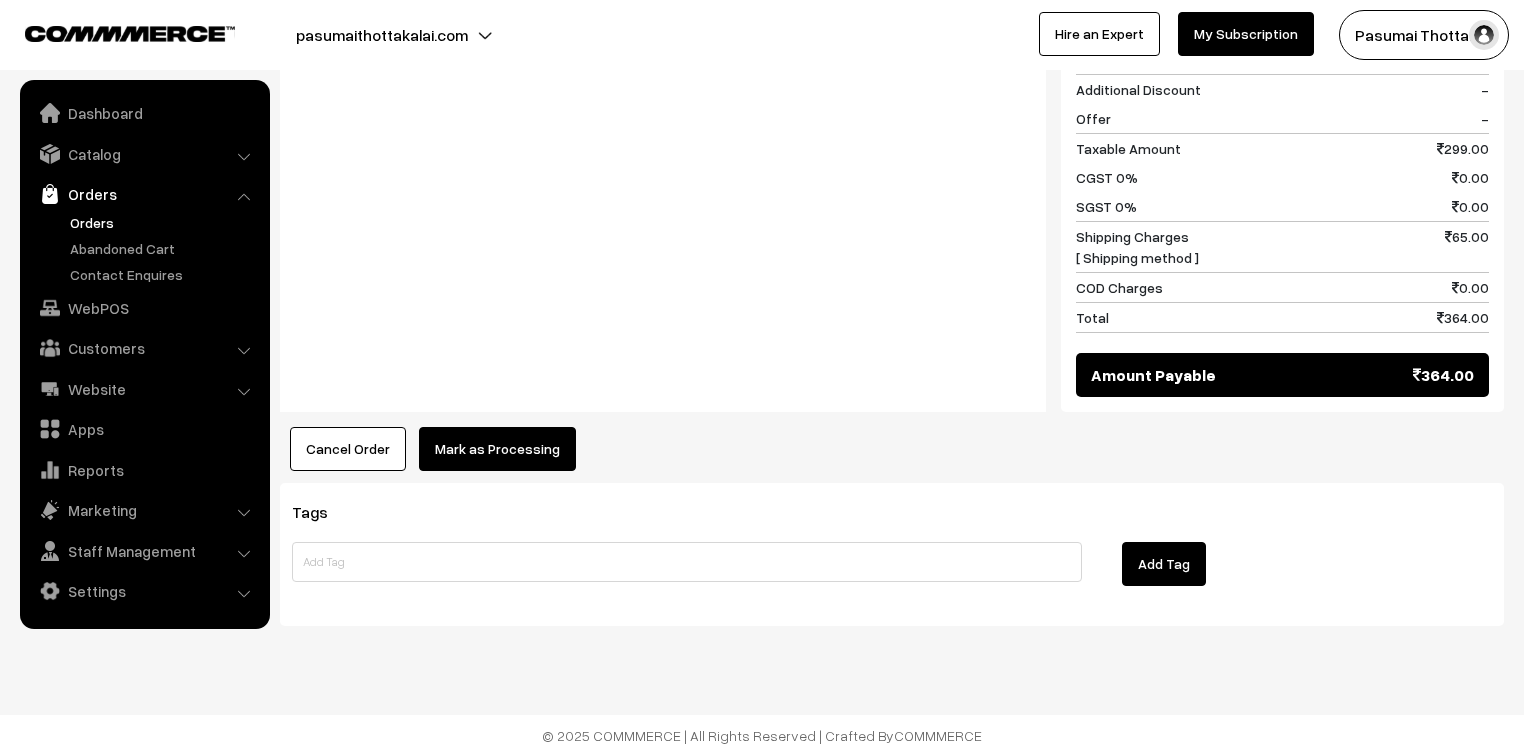 click on "Mark as Processing" at bounding box center [497, 449] 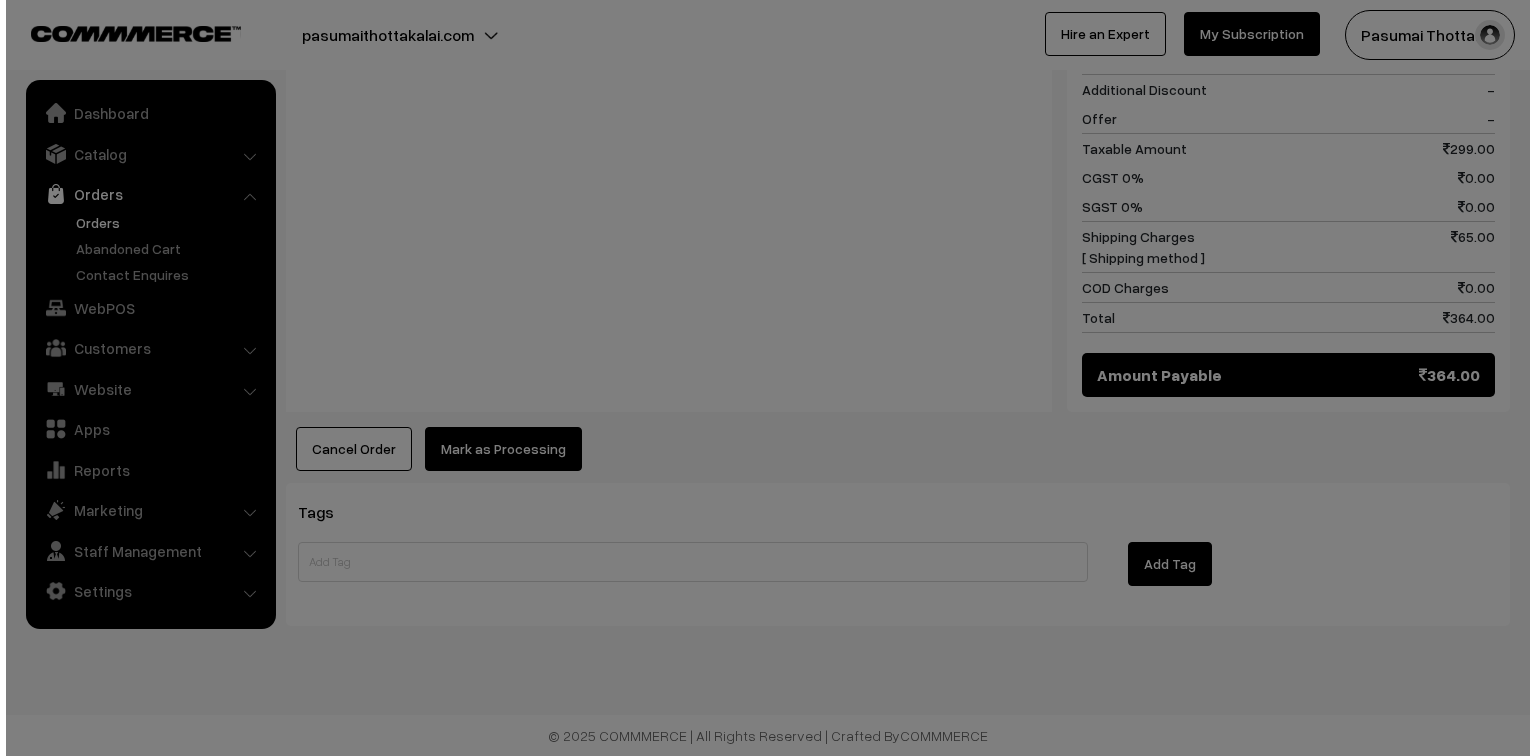 scroll, scrollTop: 912, scrollLeft: 0, axis: vertical 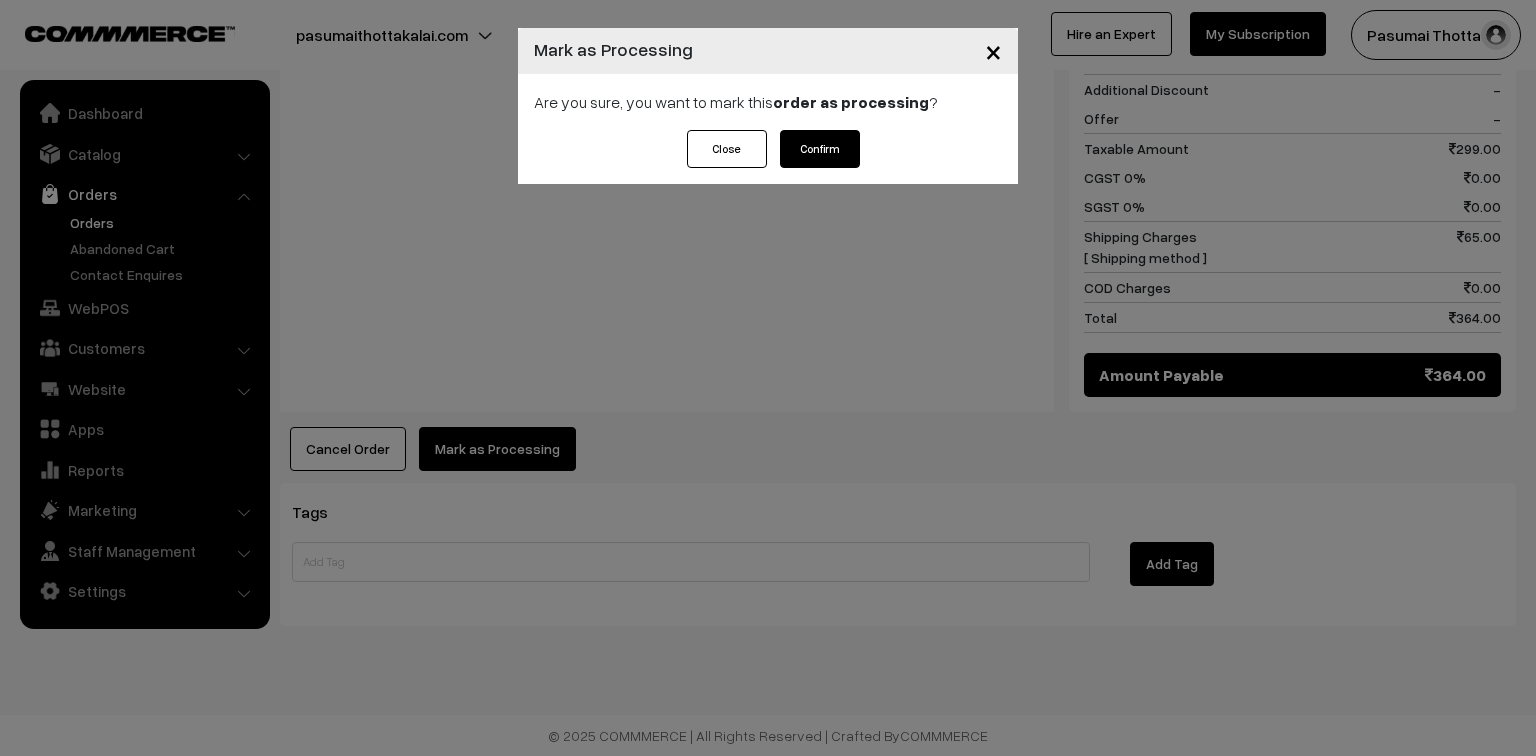 click on "Confirm" at bounding box center (820, 149) 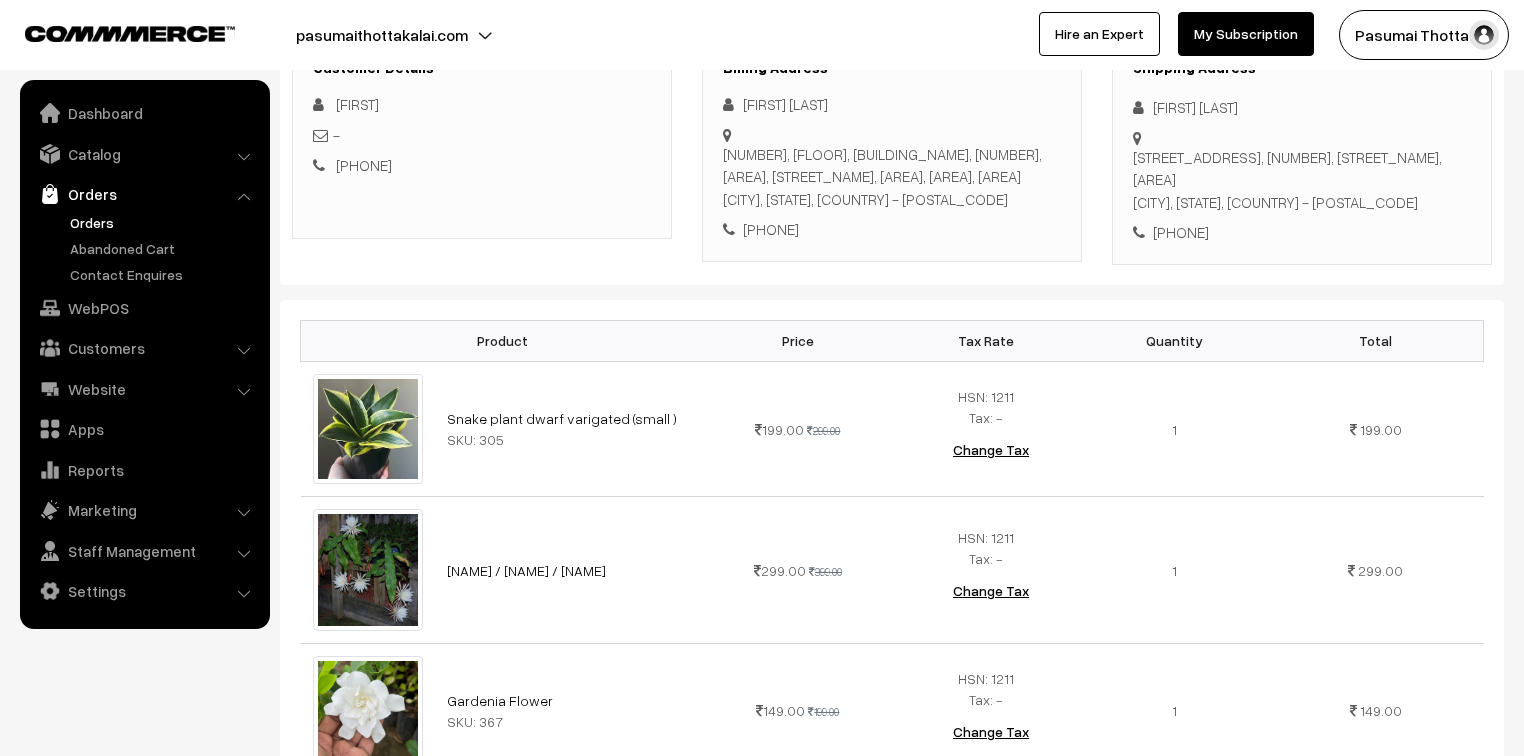 scroll, scrollTop: 320, scrollLeft: 0, axis: vertical 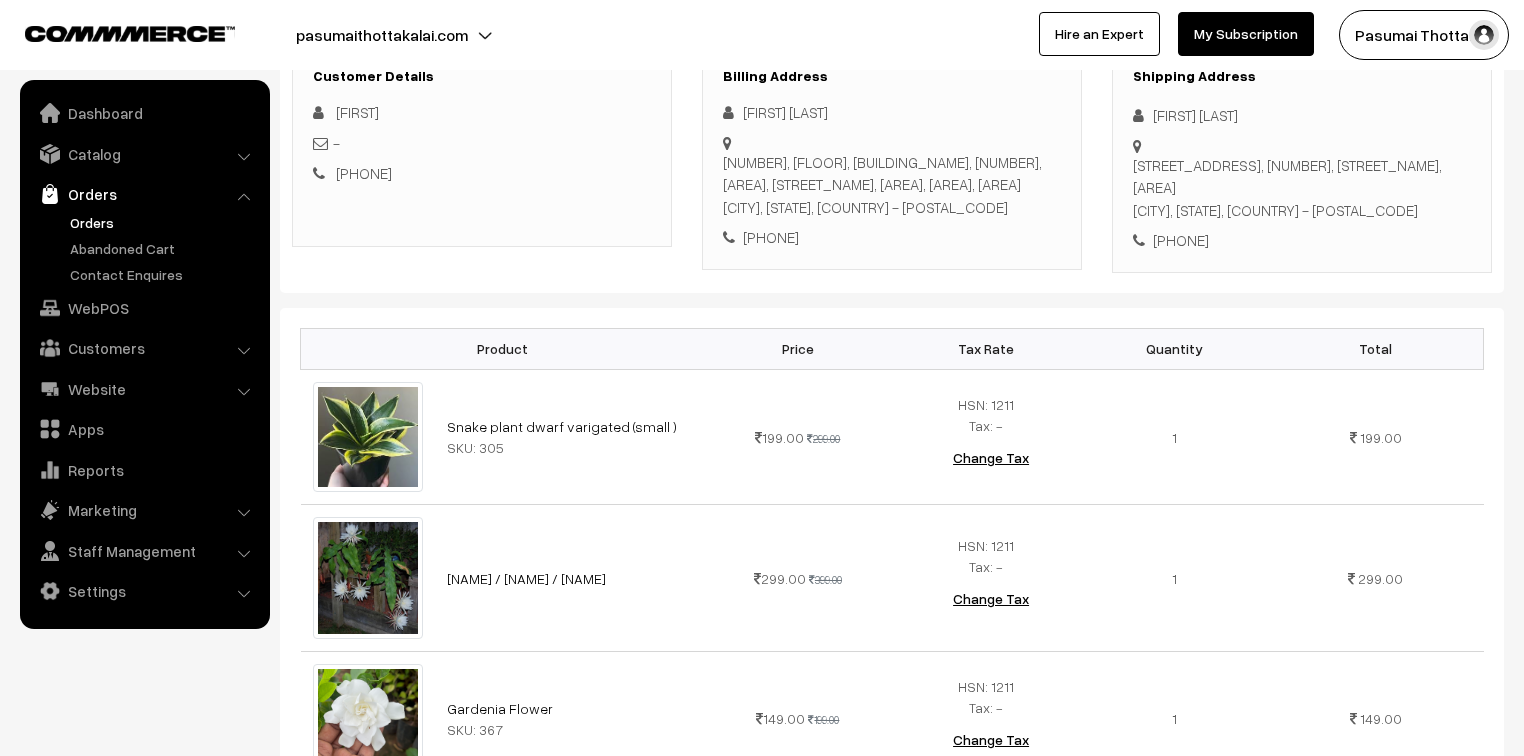 drag, startPoint x: 1147, startPoint y: 116, endPoint x: 1292, endPoint y: 240, distance: 190.79047 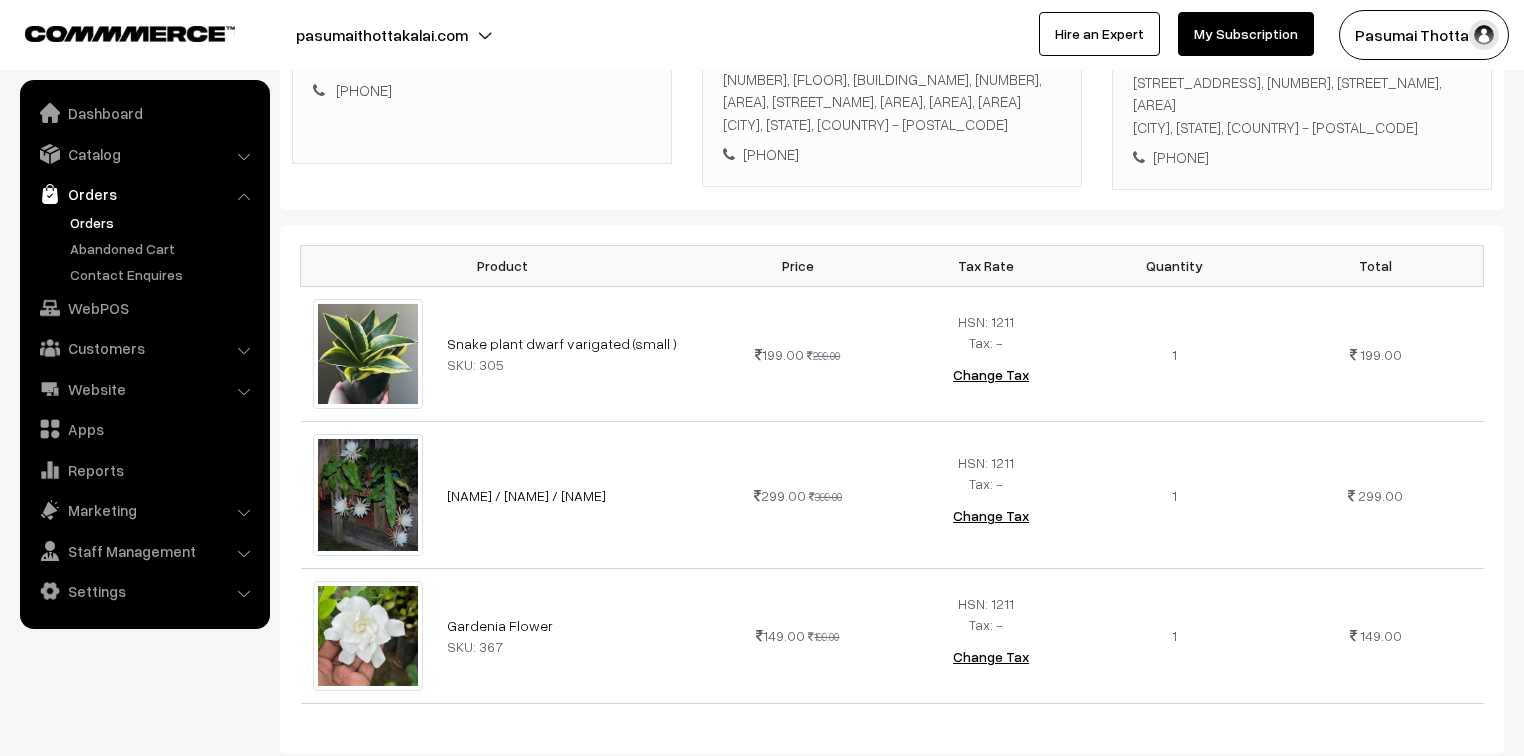 scroll, scrollTop: 480, scrollLeft: 0, axis: vertical 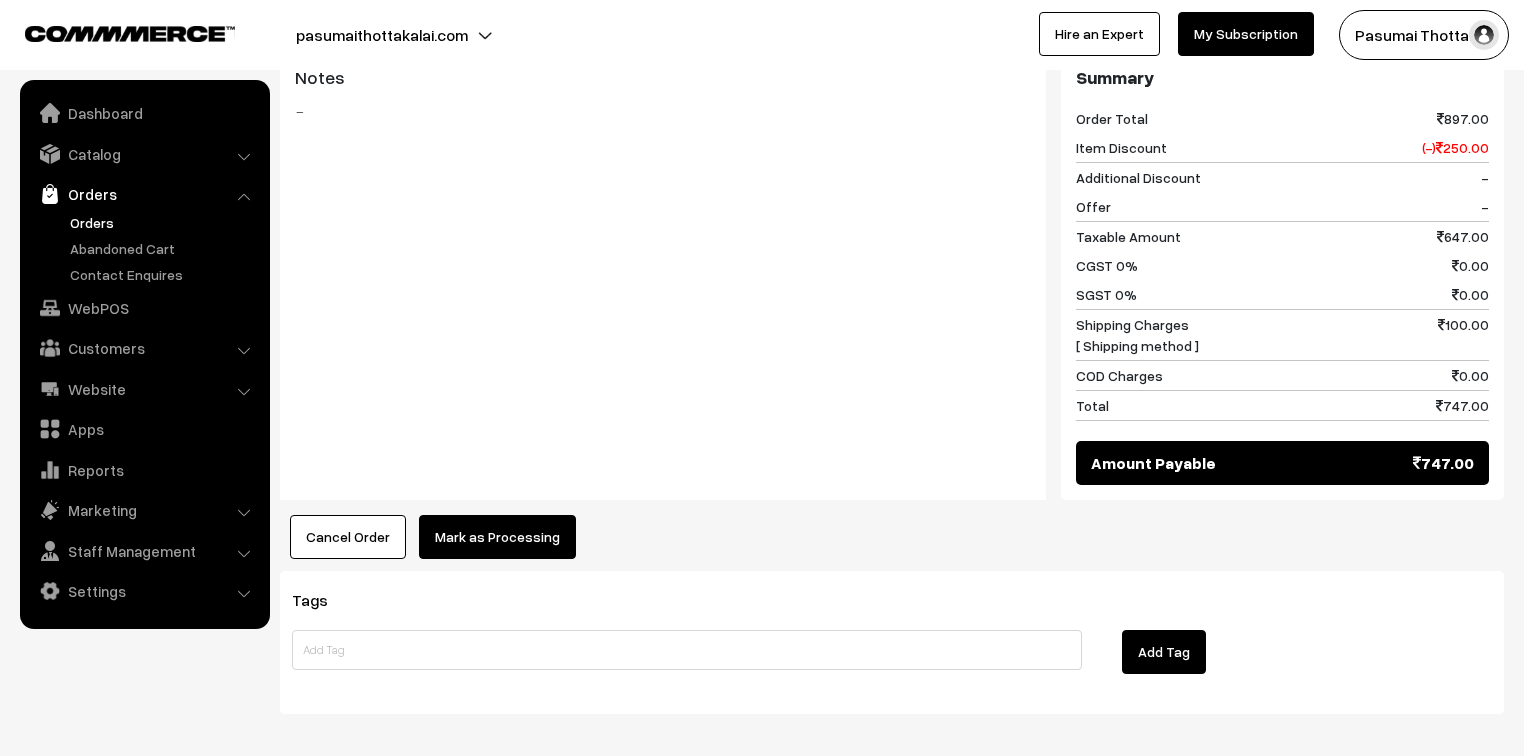 click on "Mark as Processing" at bounding box center [497, 537] 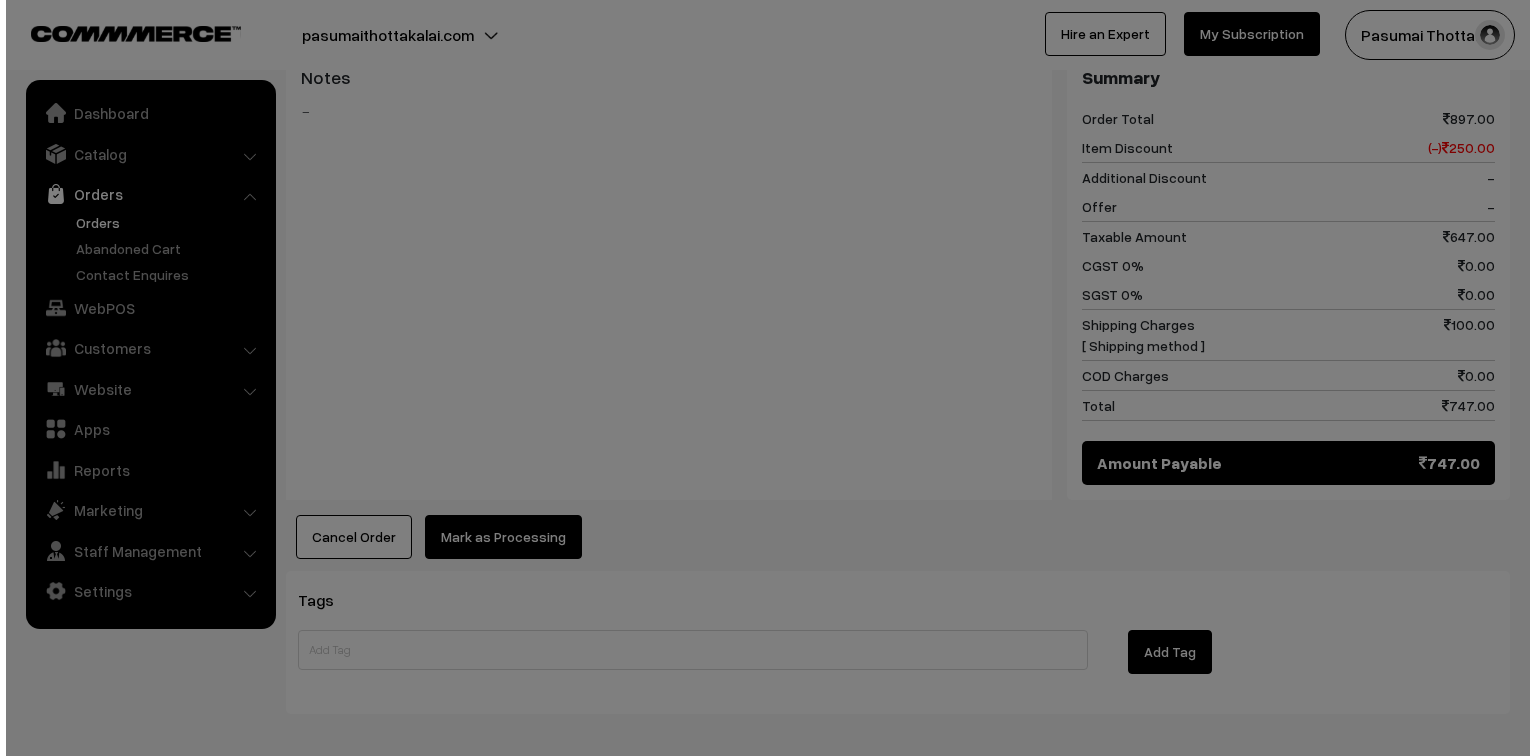 scroll, scrollTop: 1123, scrollLeft: 0, axis: vertical 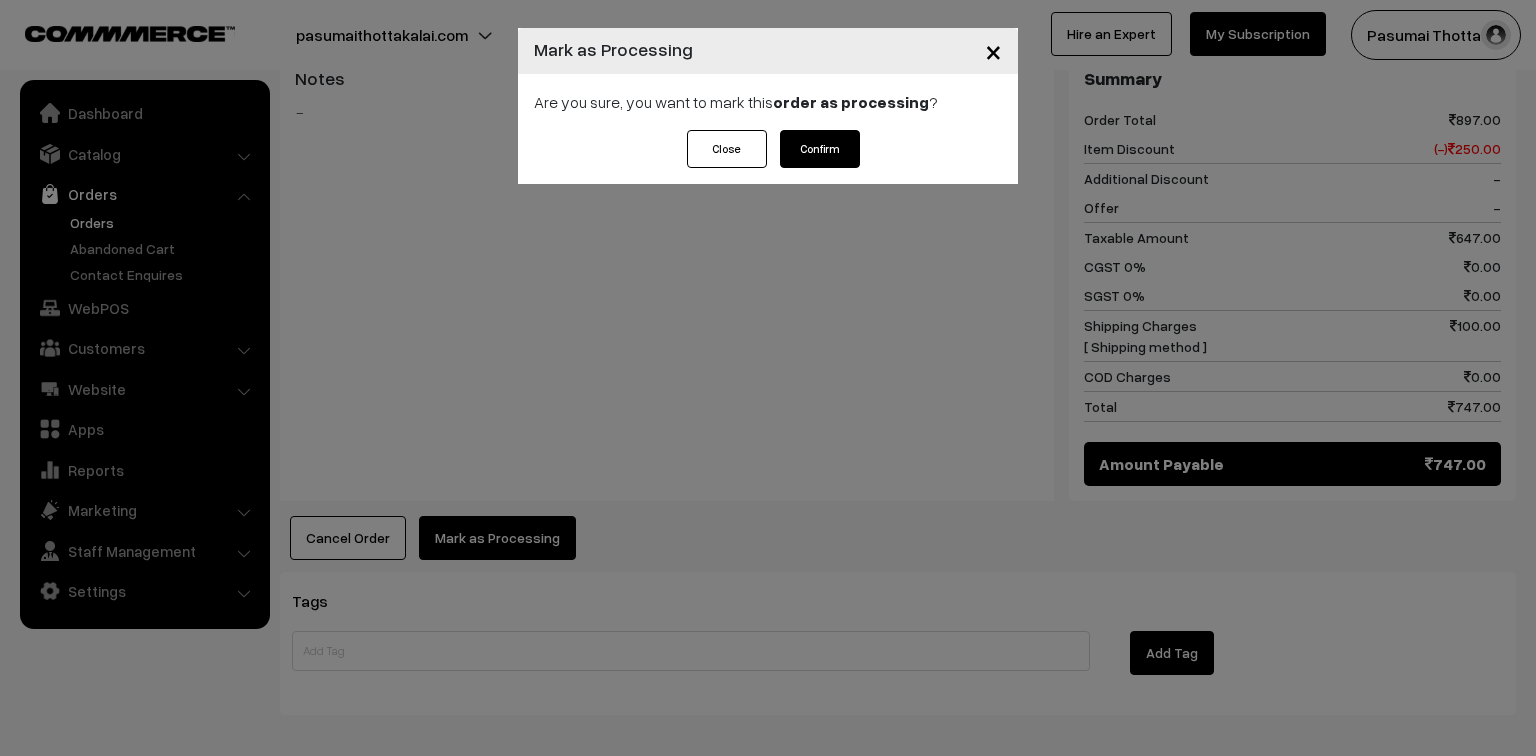 click on "Confirm" at bounding box center [820, 149] 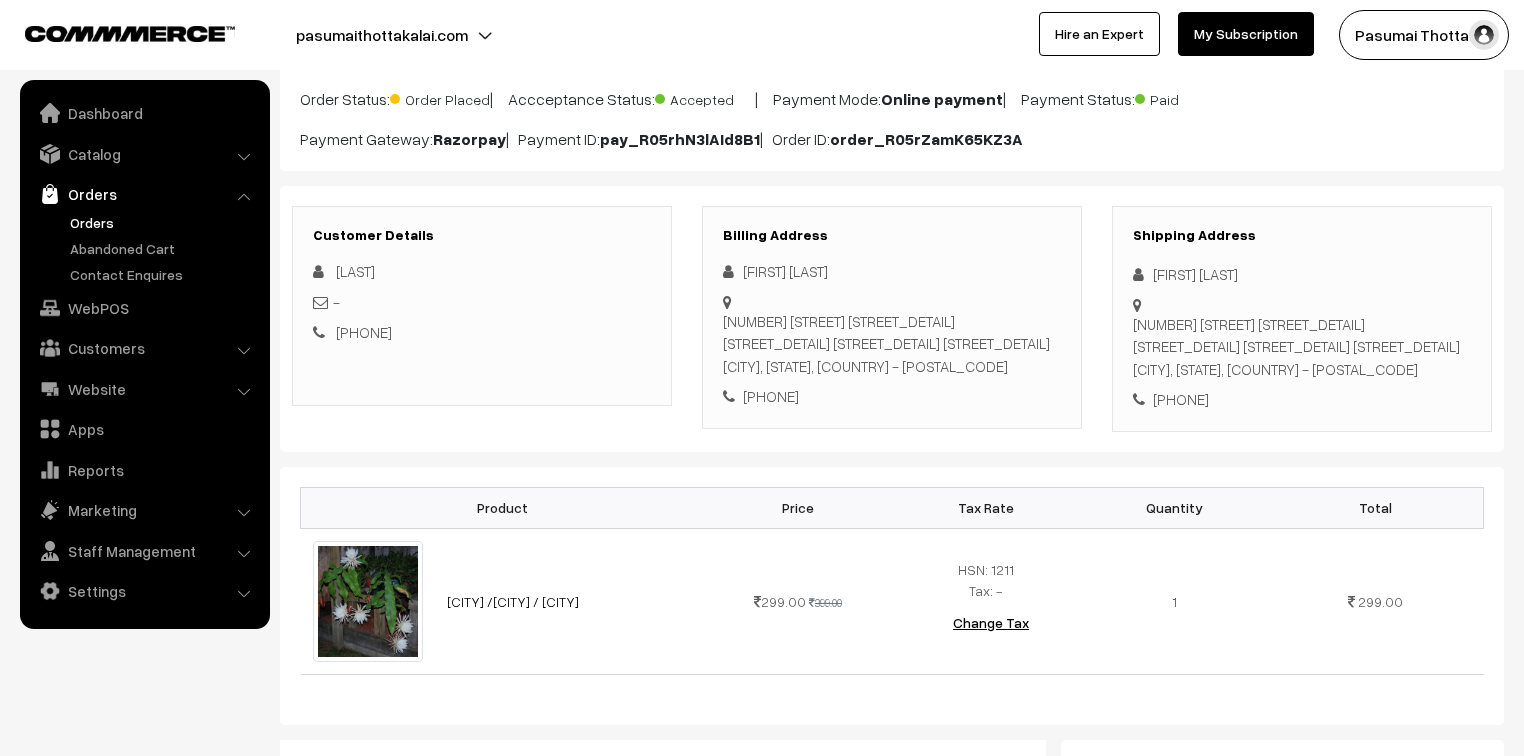 scroll, scrollTop: 160, scrollLeft: 0, axis: vertical 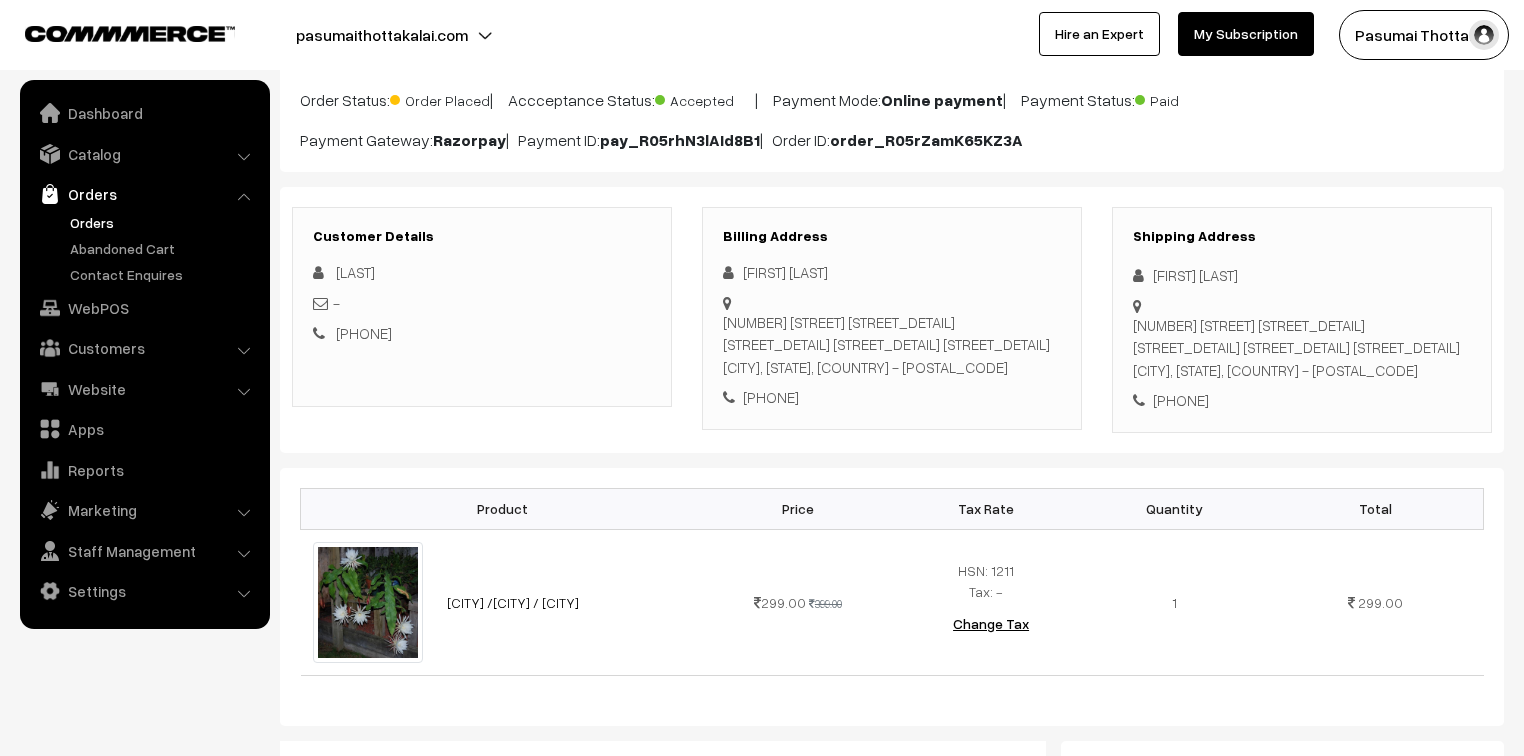 drag, startPoint x: 1148, startPoint y: 279, endPoint x: 1283, endPoint y: 390, distance: 174.77414 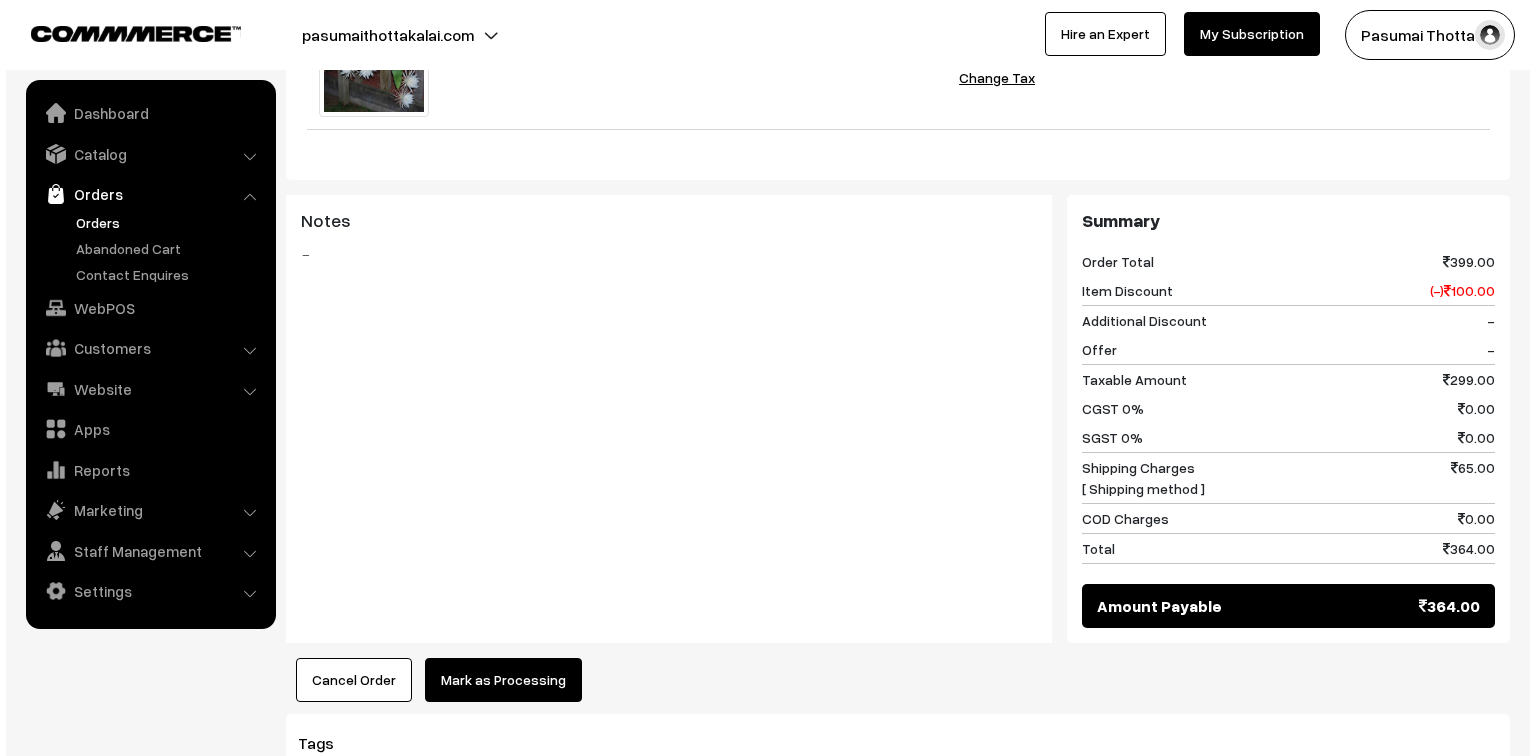 scroll, scrollTop: 880, scrollLeft: 0, axis: vertical 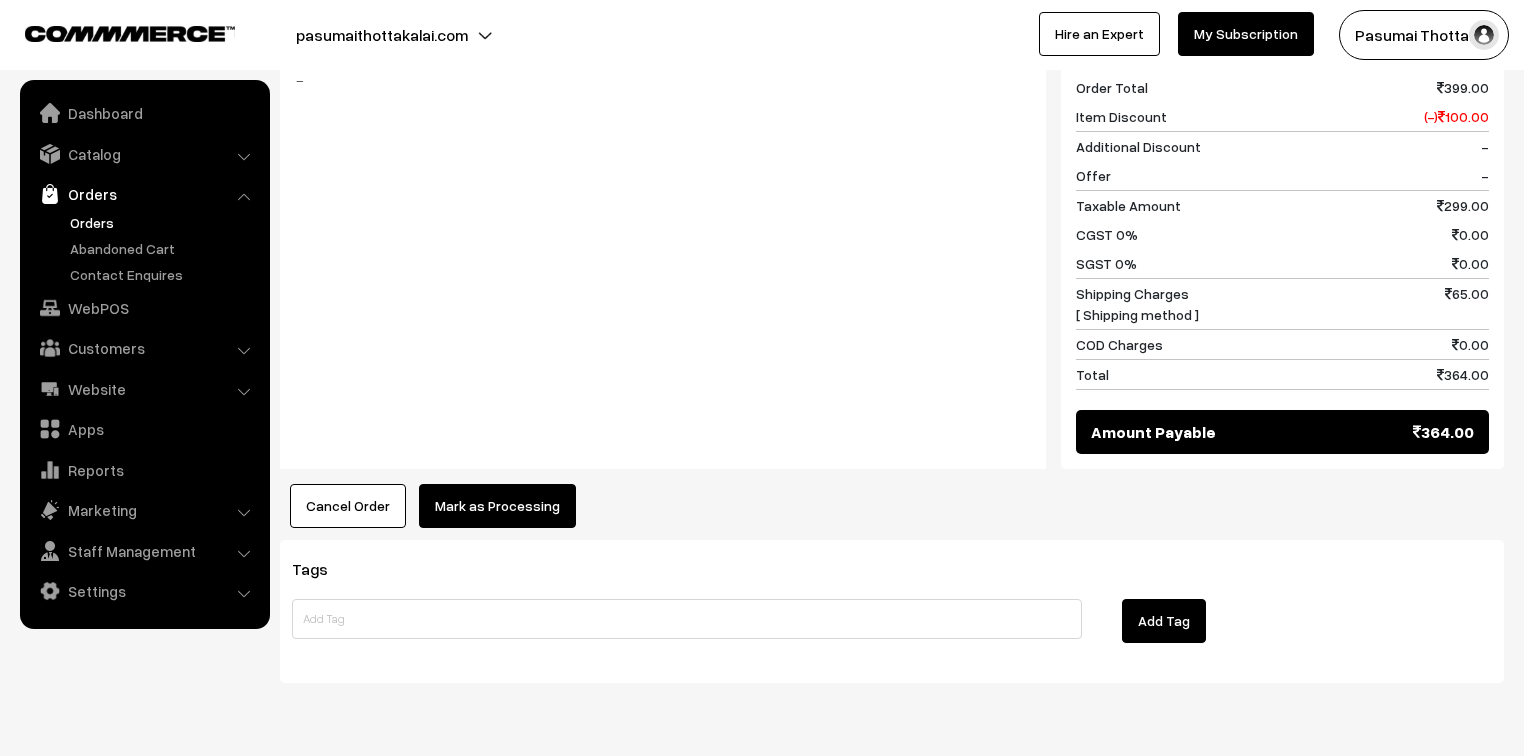 click on "Mark as Processing" at bounding box center [497, 506] 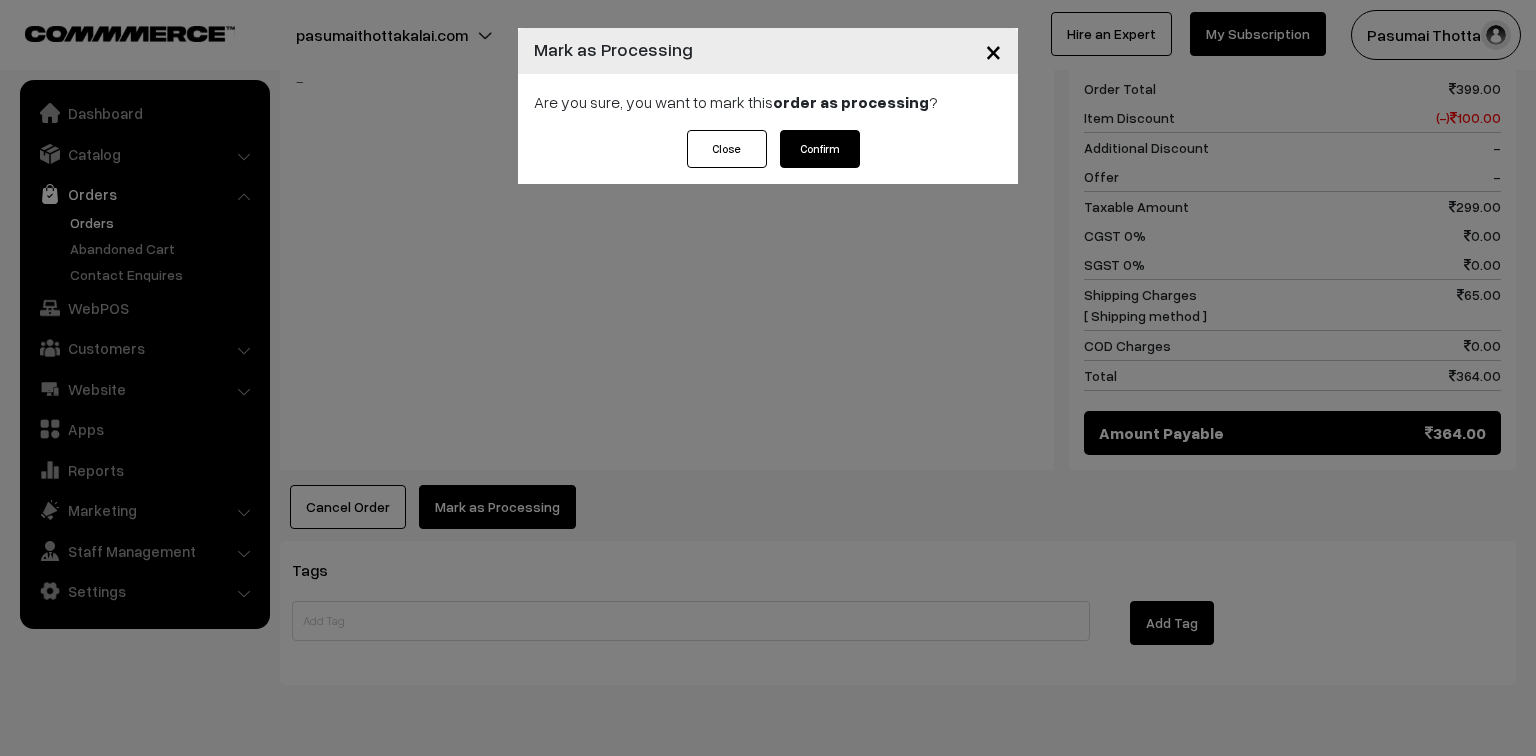 click on "Confirm" at bounding box center [820, 149] 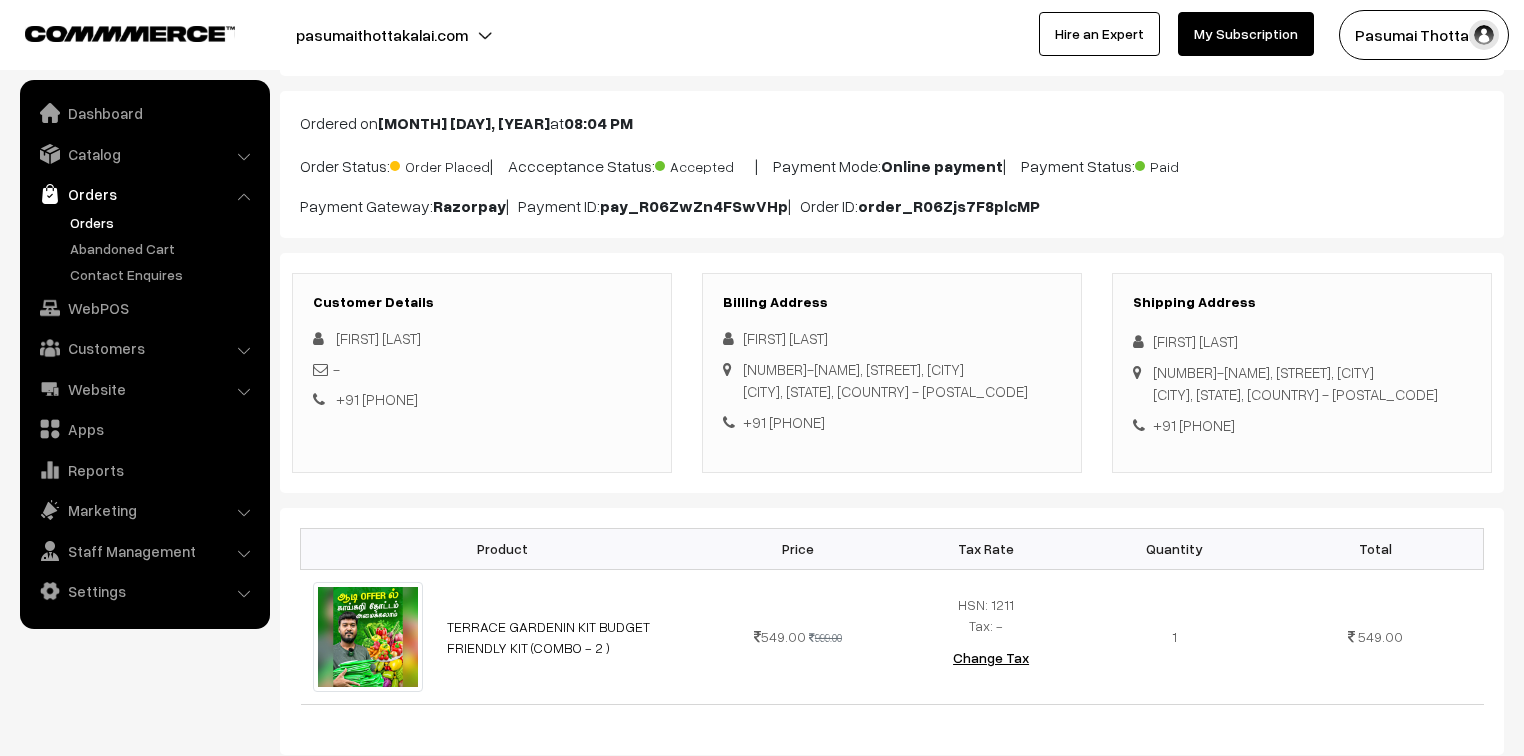 scroll, scrollTop: 240, scrollLeft: 0, axis: vertical 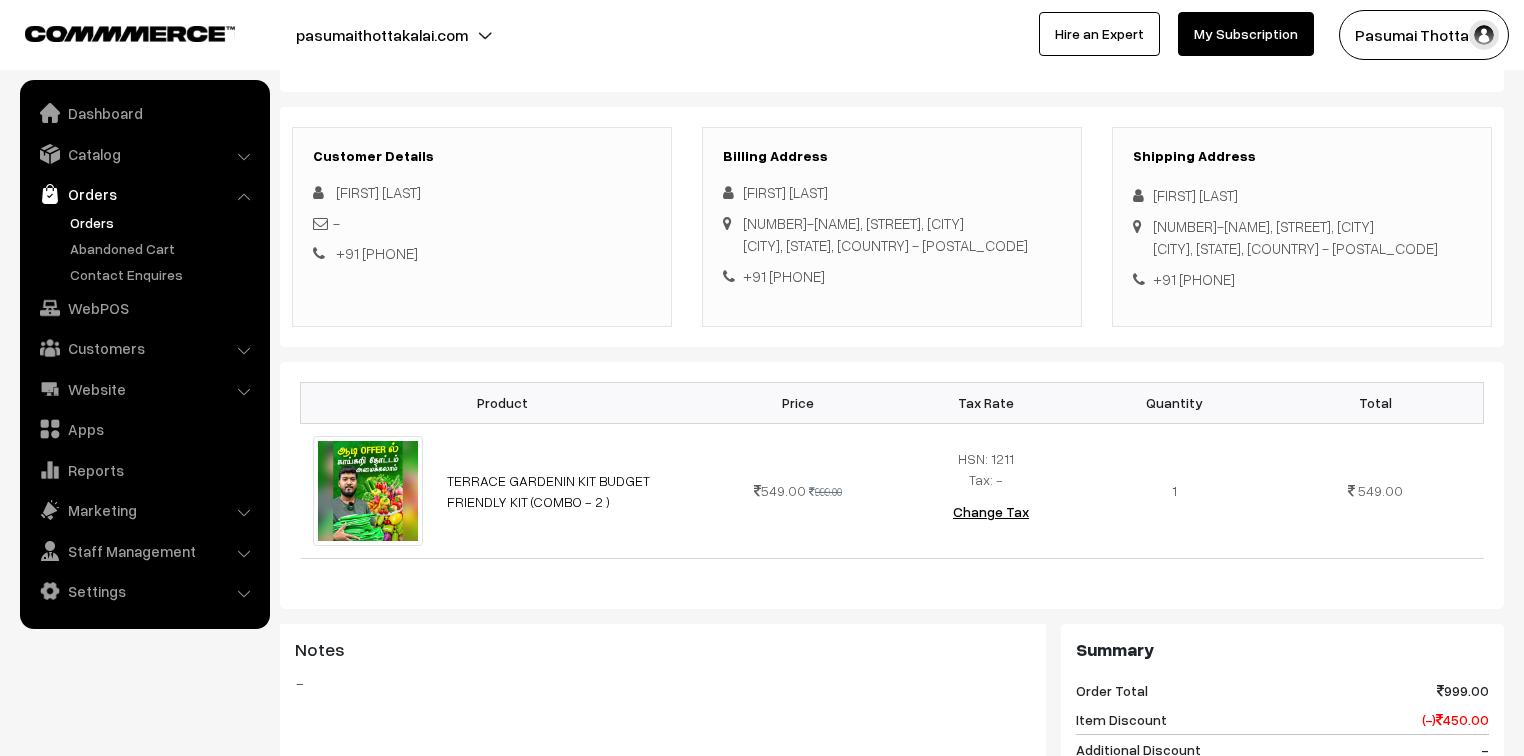 drag, startPoint x: 1153, startPoint y: 191, endPoint x: 1283, endPoint y: 324, distance: 185.98119 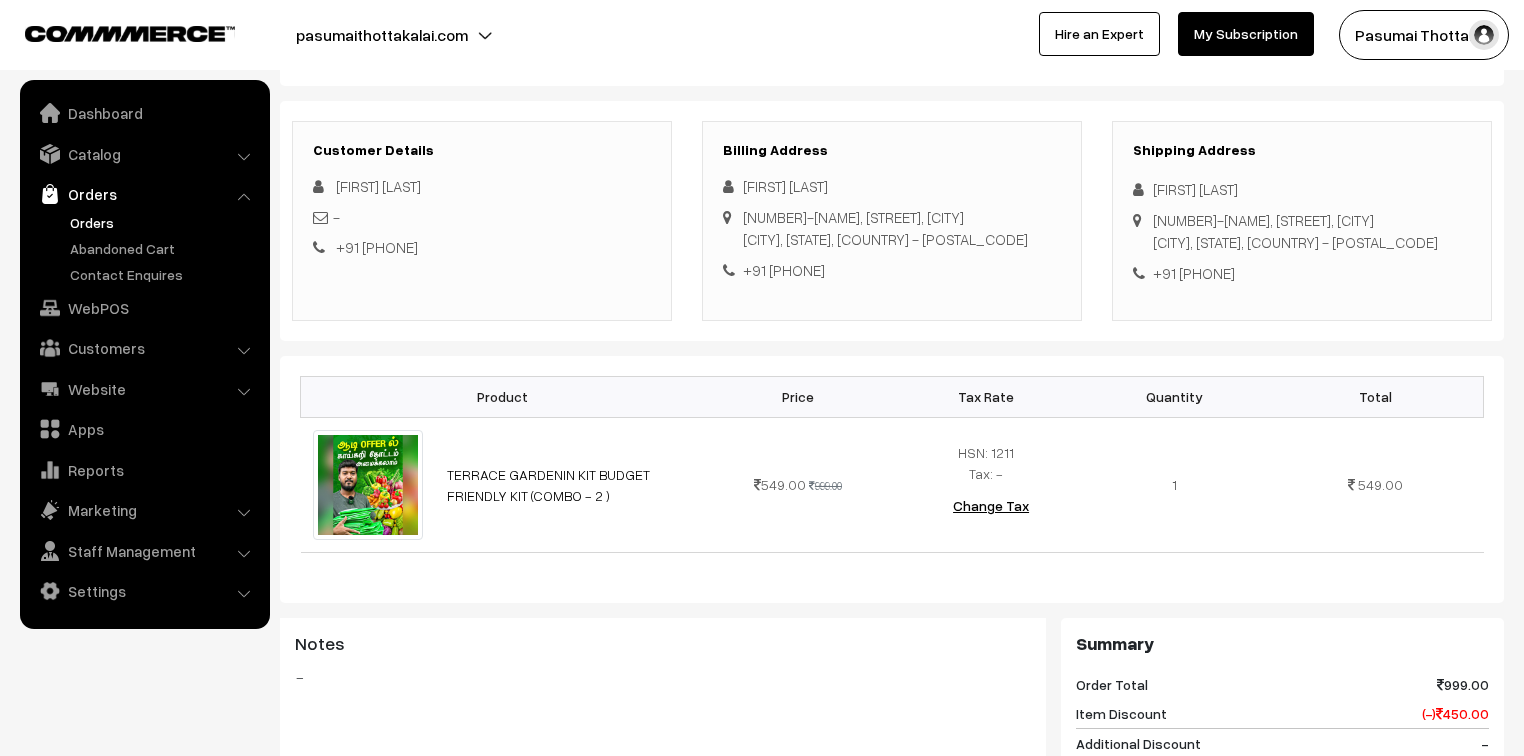 scroll, scrollTop: 80, scrollLeft: 0, axis: vertical 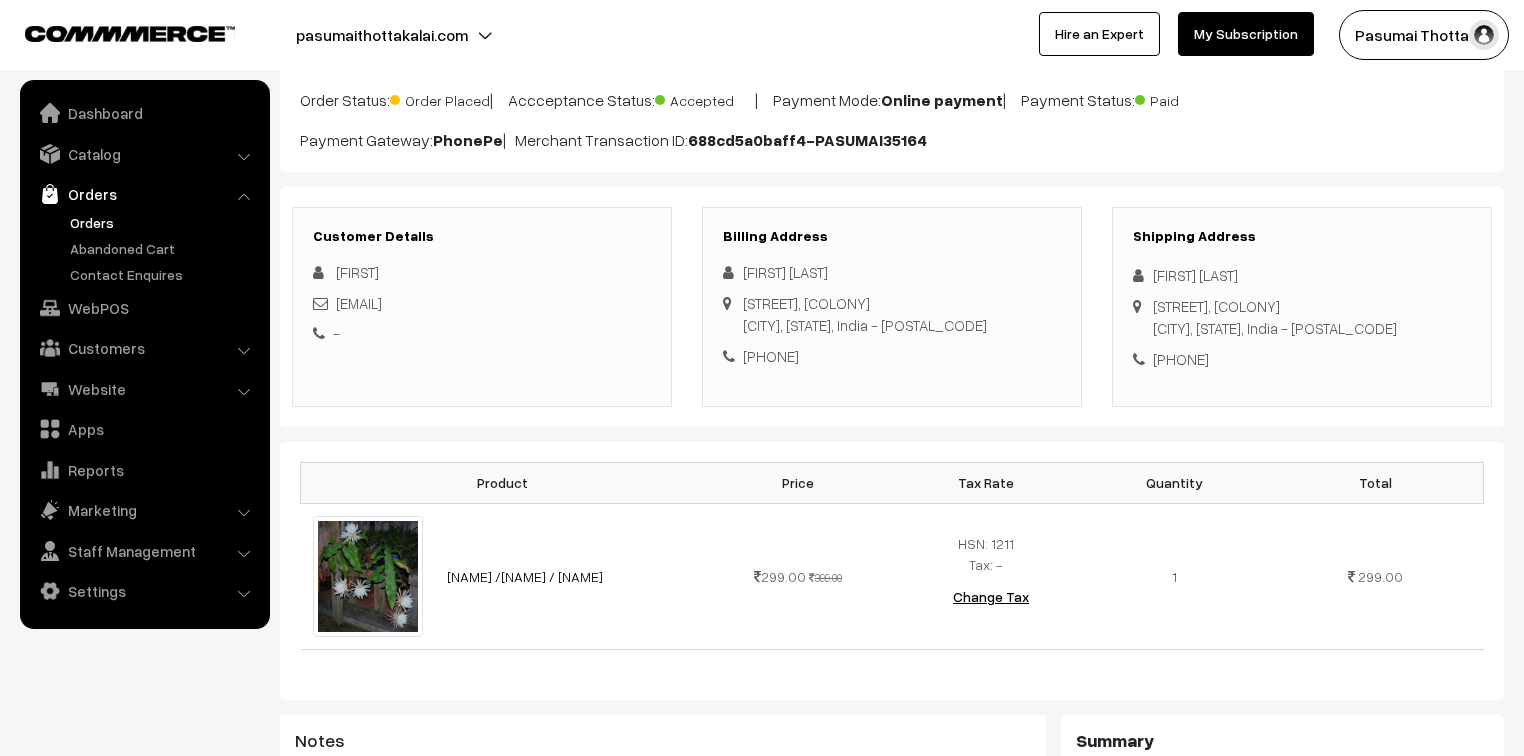 drag, startPoint x: 1152, startPoint y: 273, endPoint x: 1292, endPoint y: 354, distance: 161.74362 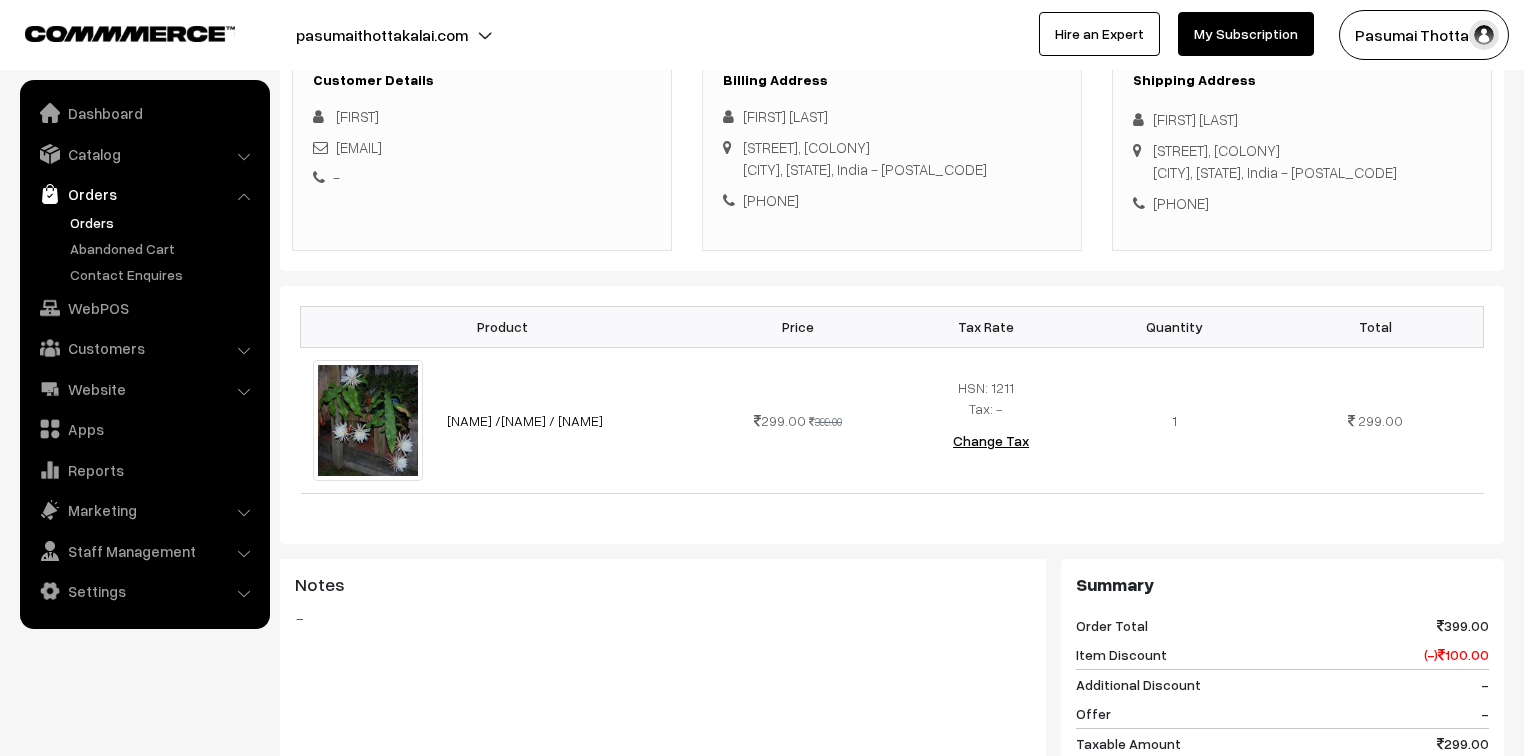 scroll, scrollTop: 320, scrollLeft: 0, axis: vertical 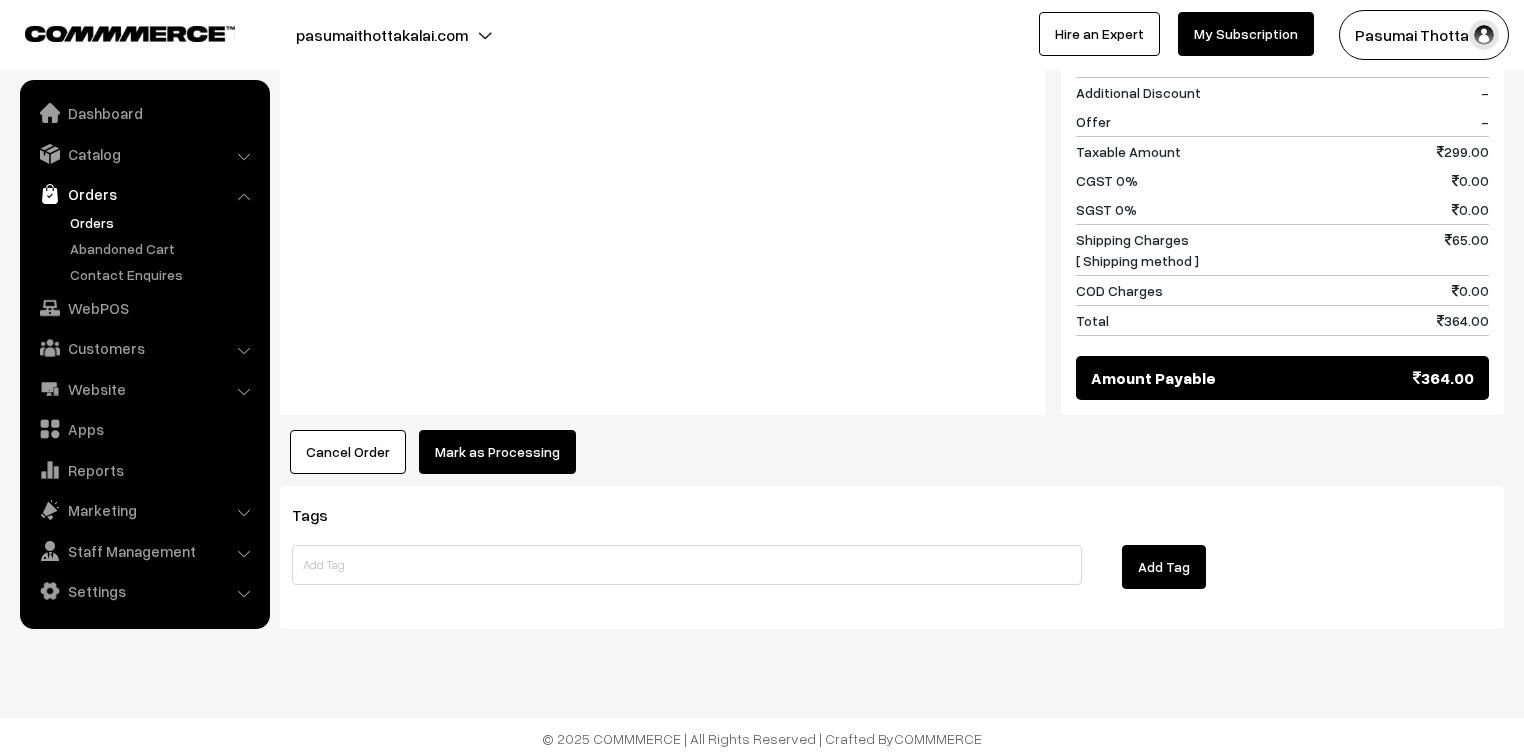 click on "Mark as Processing" at bounding box center (497, 452) 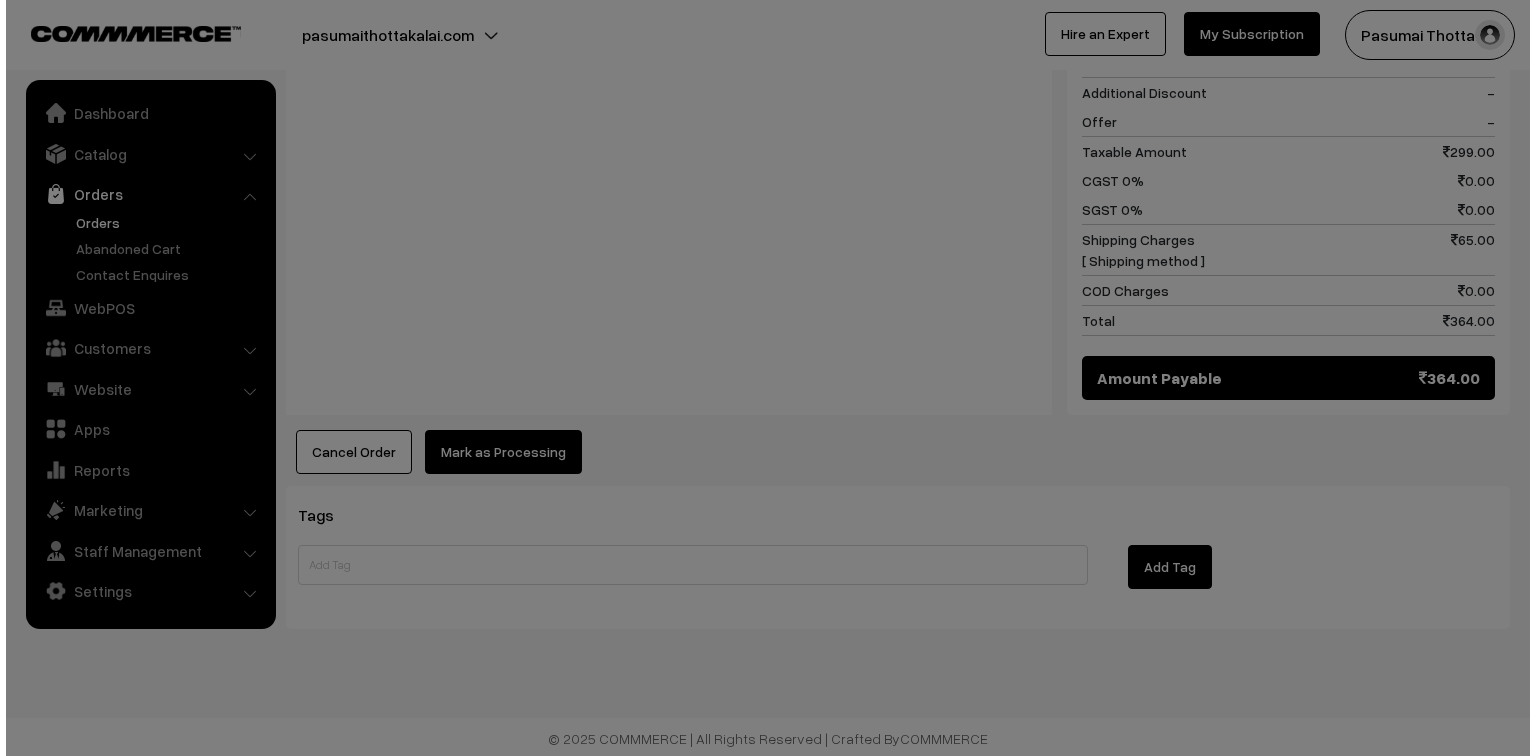 scroll, scrollTop: 909, scrollLeft: 0, axis: vertical 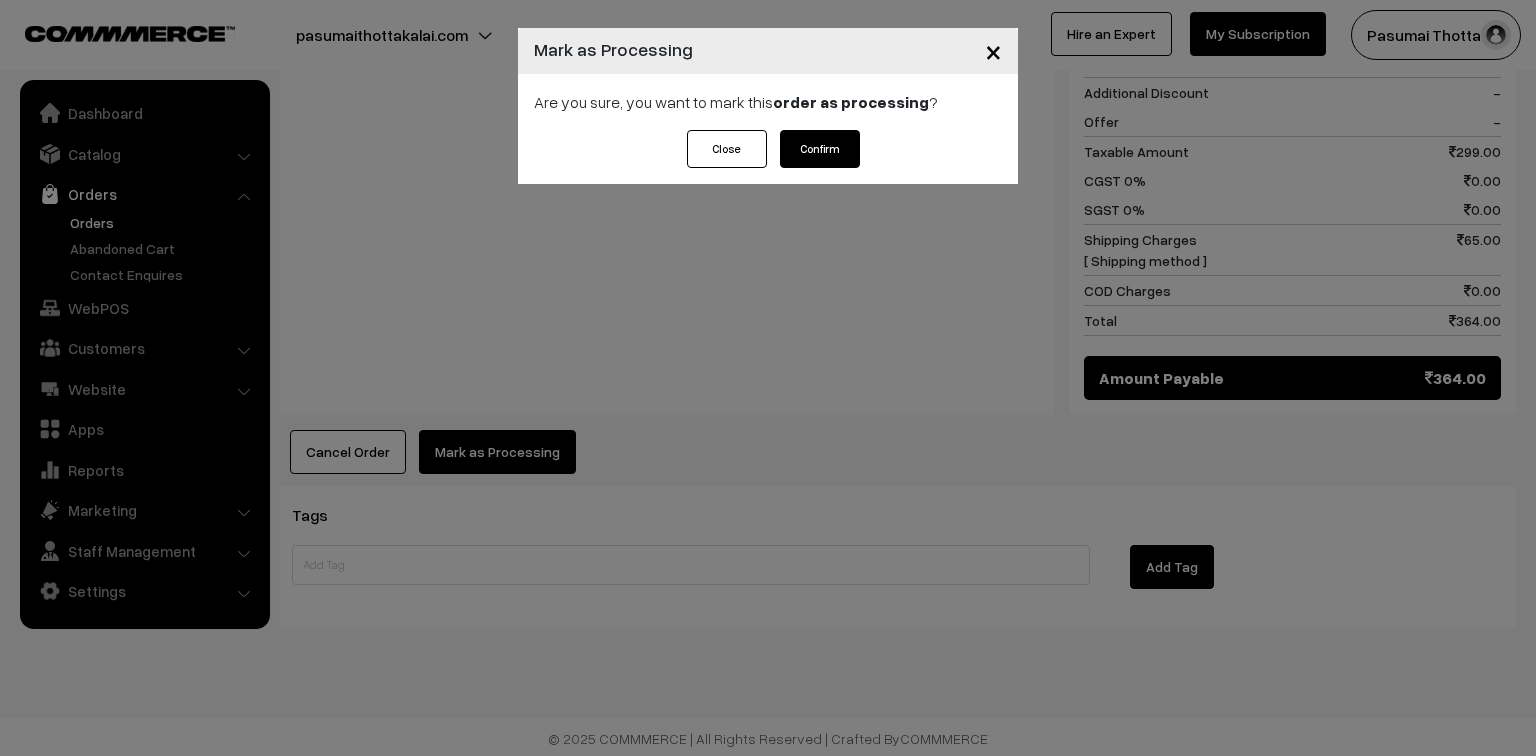click on "Confirm" at bounding box center (820, 149) 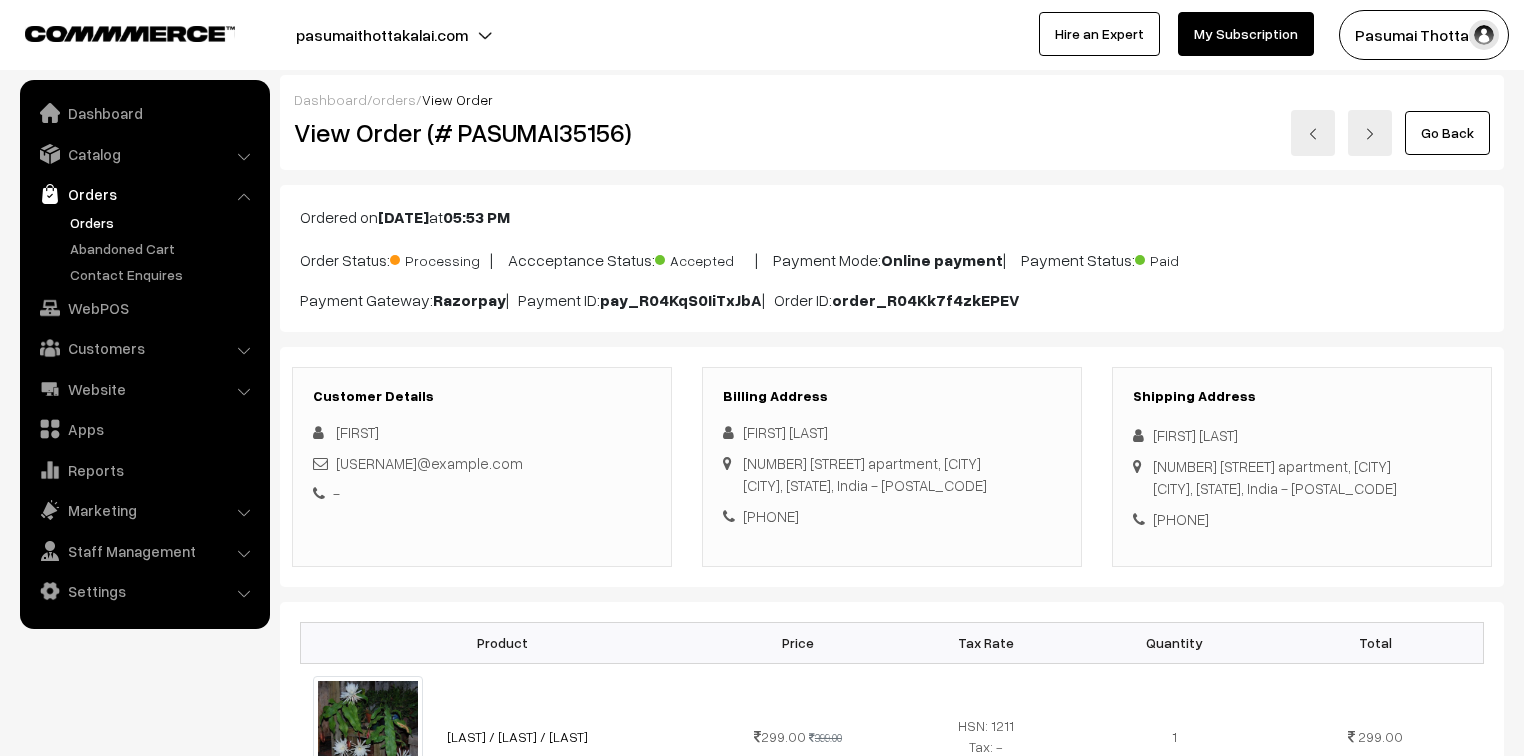 scroll, scrollTop: 0, scrollLeft: 0, axis: both 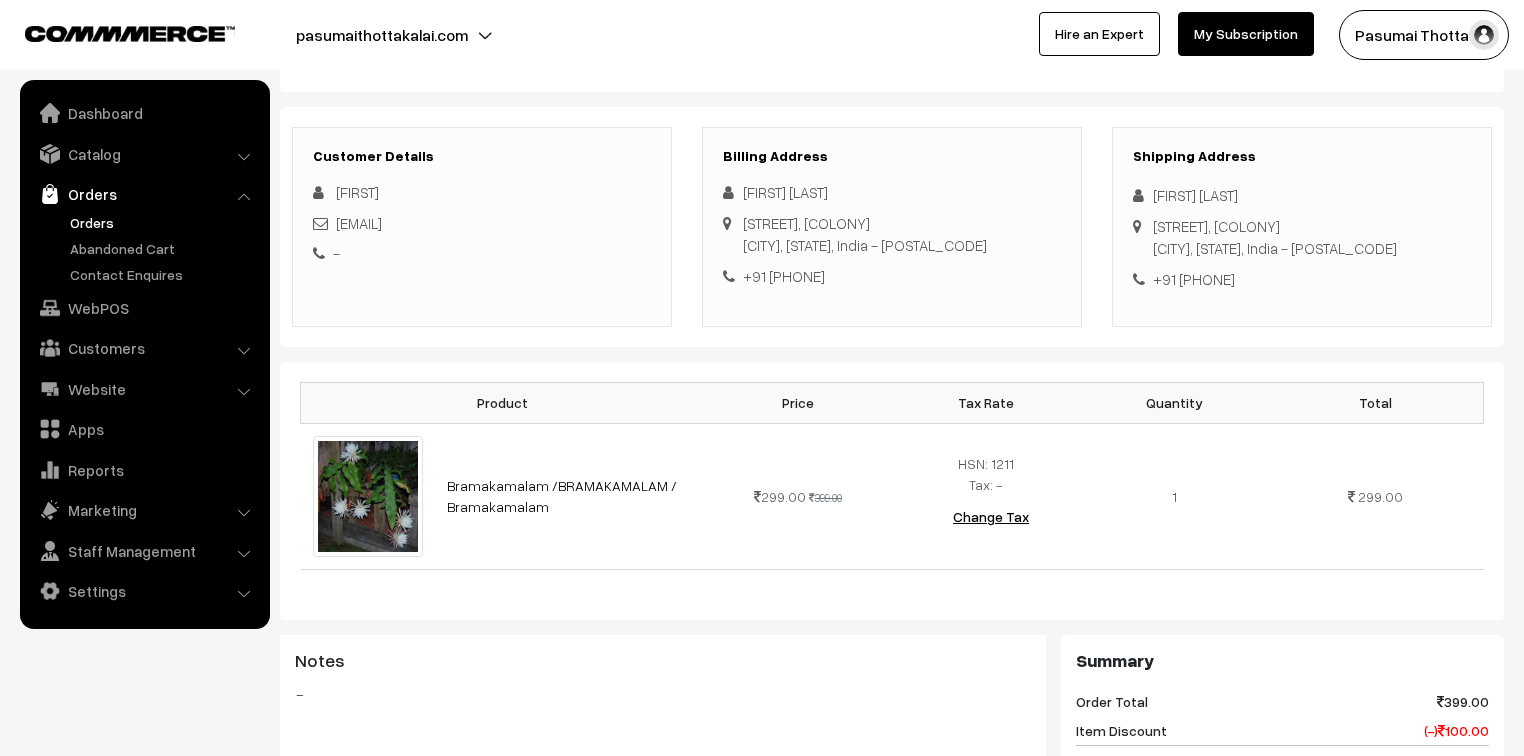 drag, startPoint x: 1152, startPoint y: 190, endPoint x: 1275, endPoint y: 267, distance: 145.11375 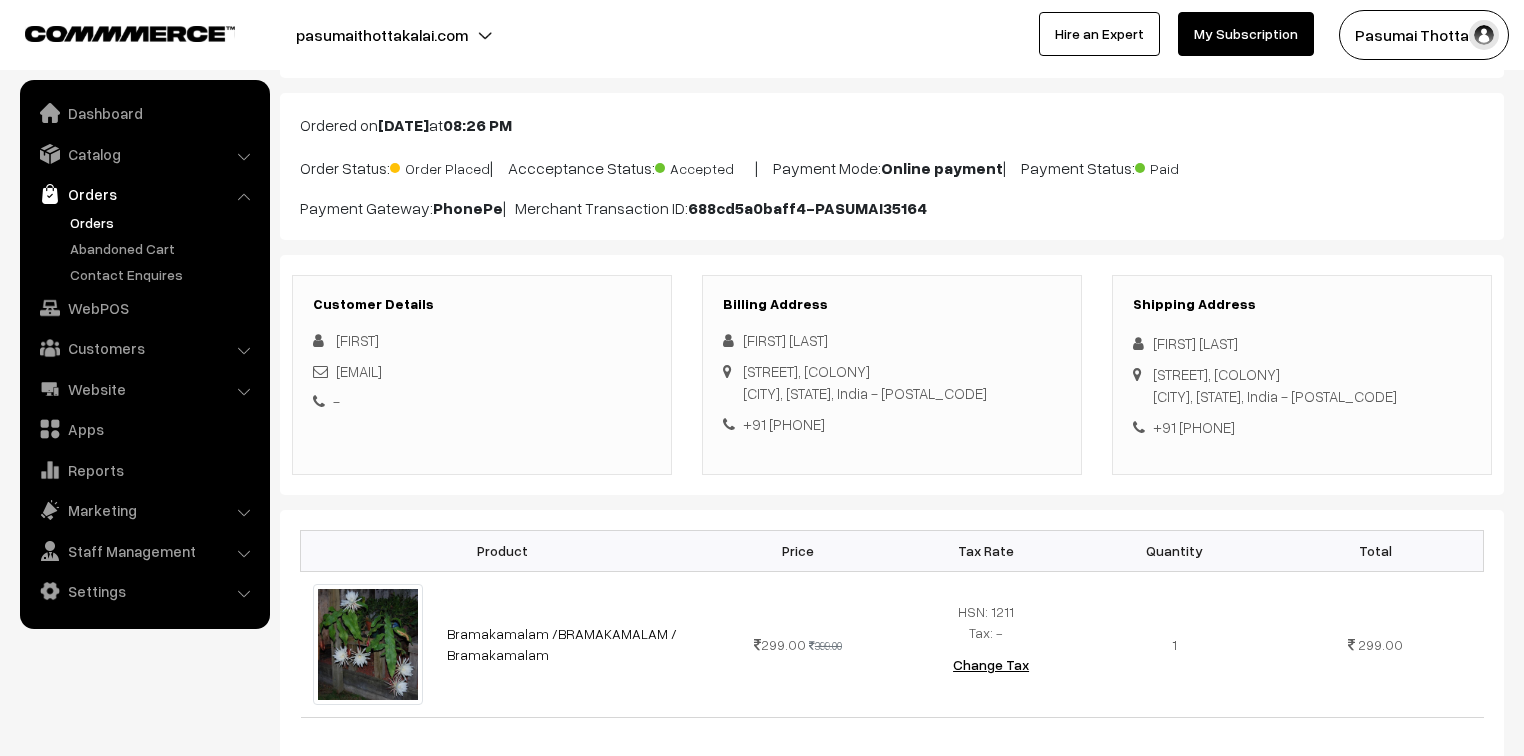 scroll, scrollTop: 0, scrollLeft: 0, axis: both 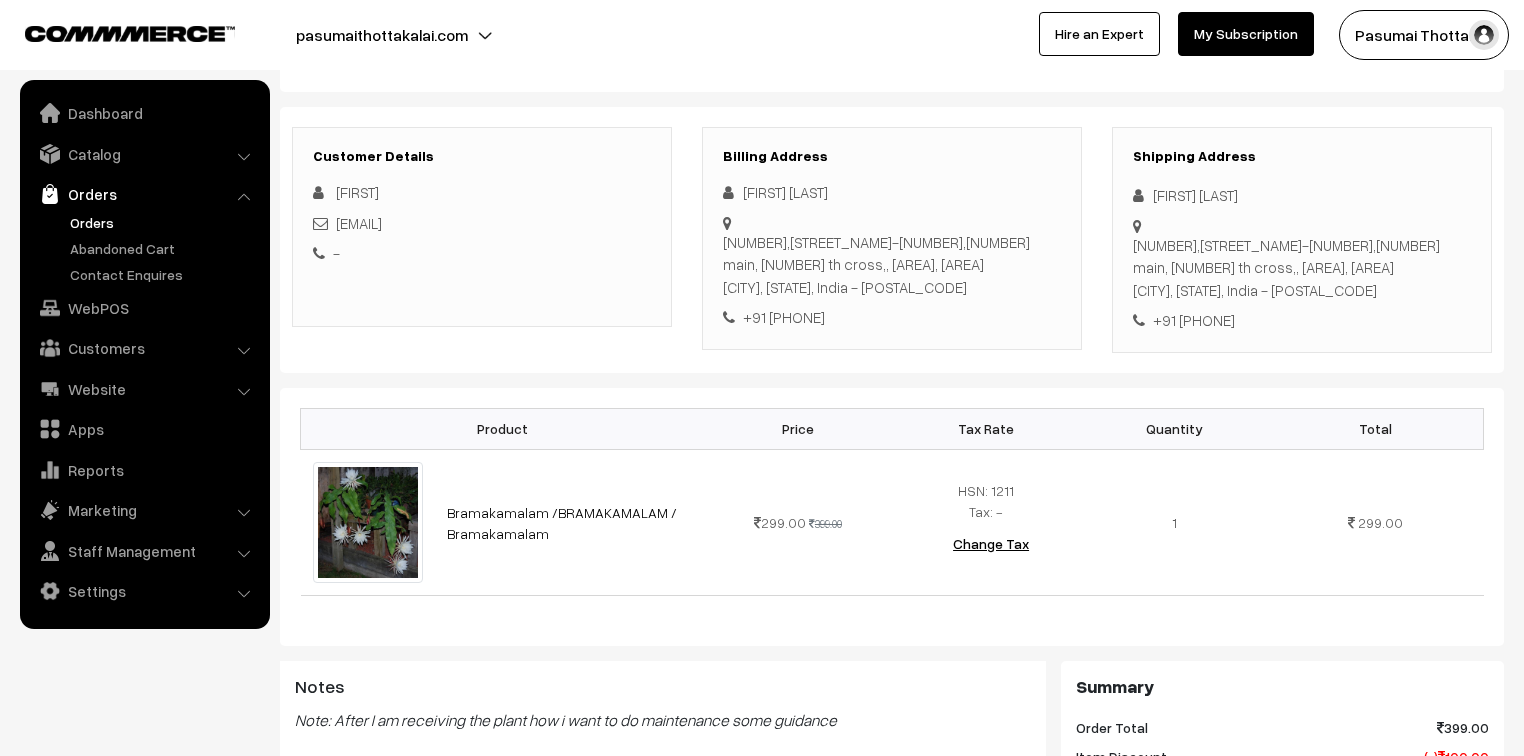 drag, startPoint x: 1148, startPoint y: 194, endPoint x: 1278, endPoint y: 316, distance: 178.28067 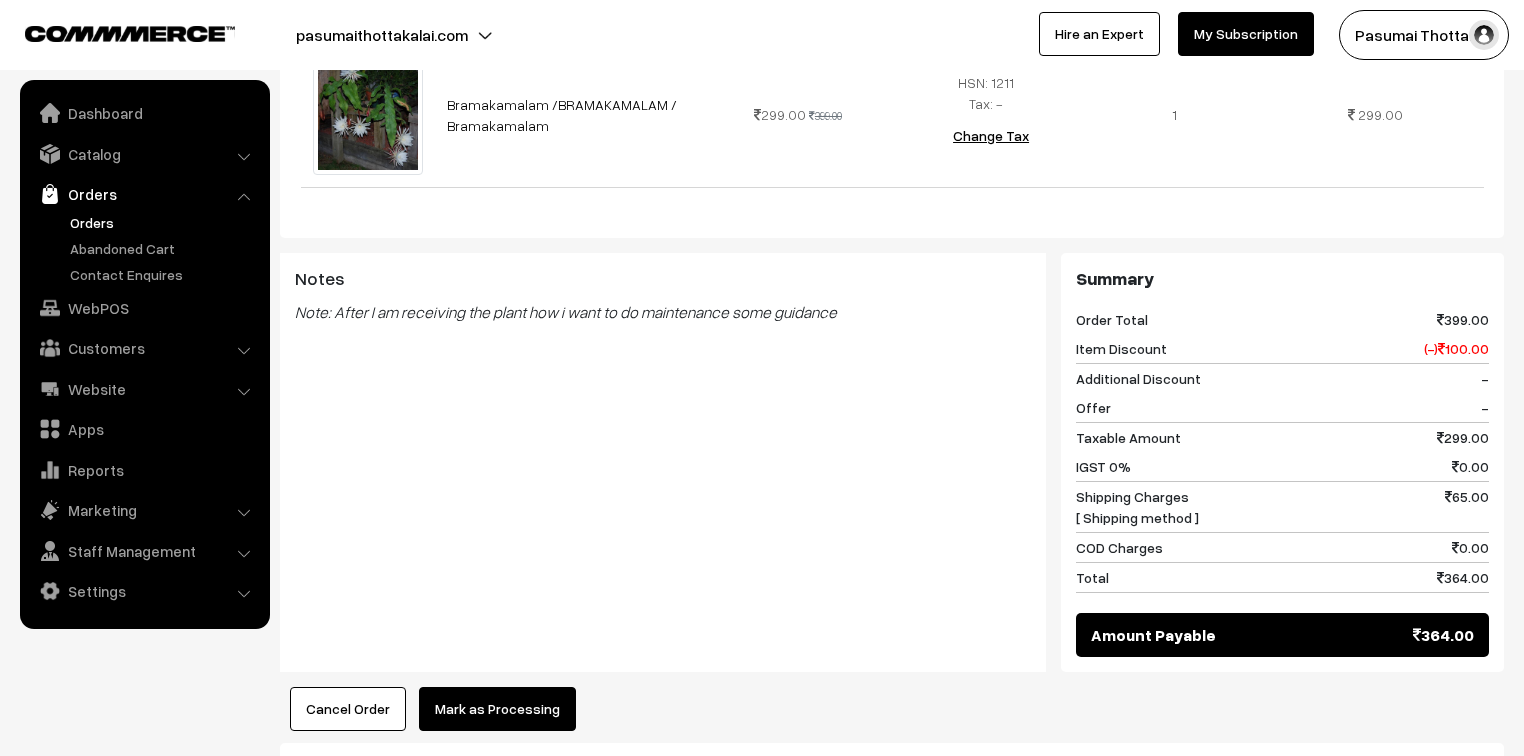 scroll, scrollTop: 904, scrollLeft: 0, axis: vertical 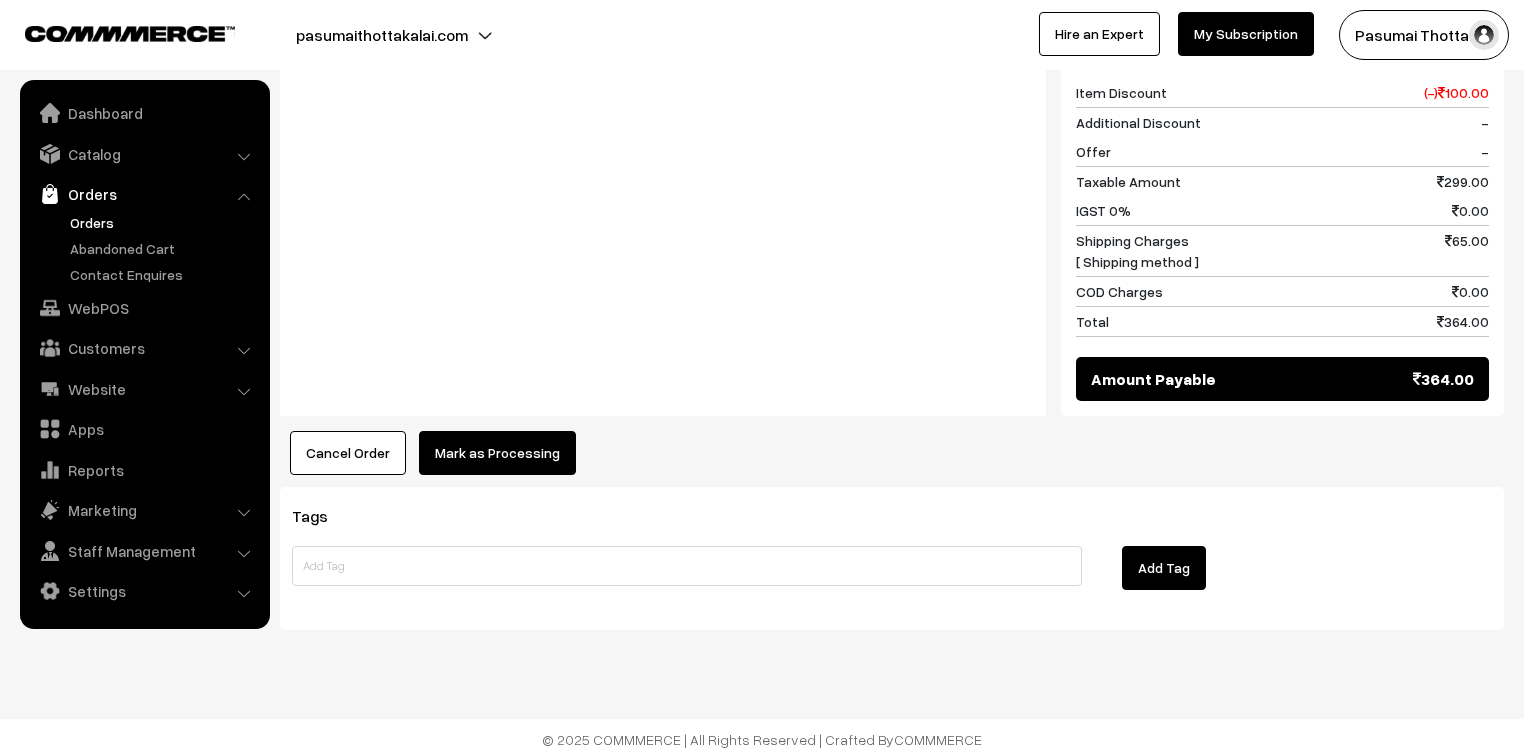 click on "Mark as Processing" at bounding box center (497, 453) 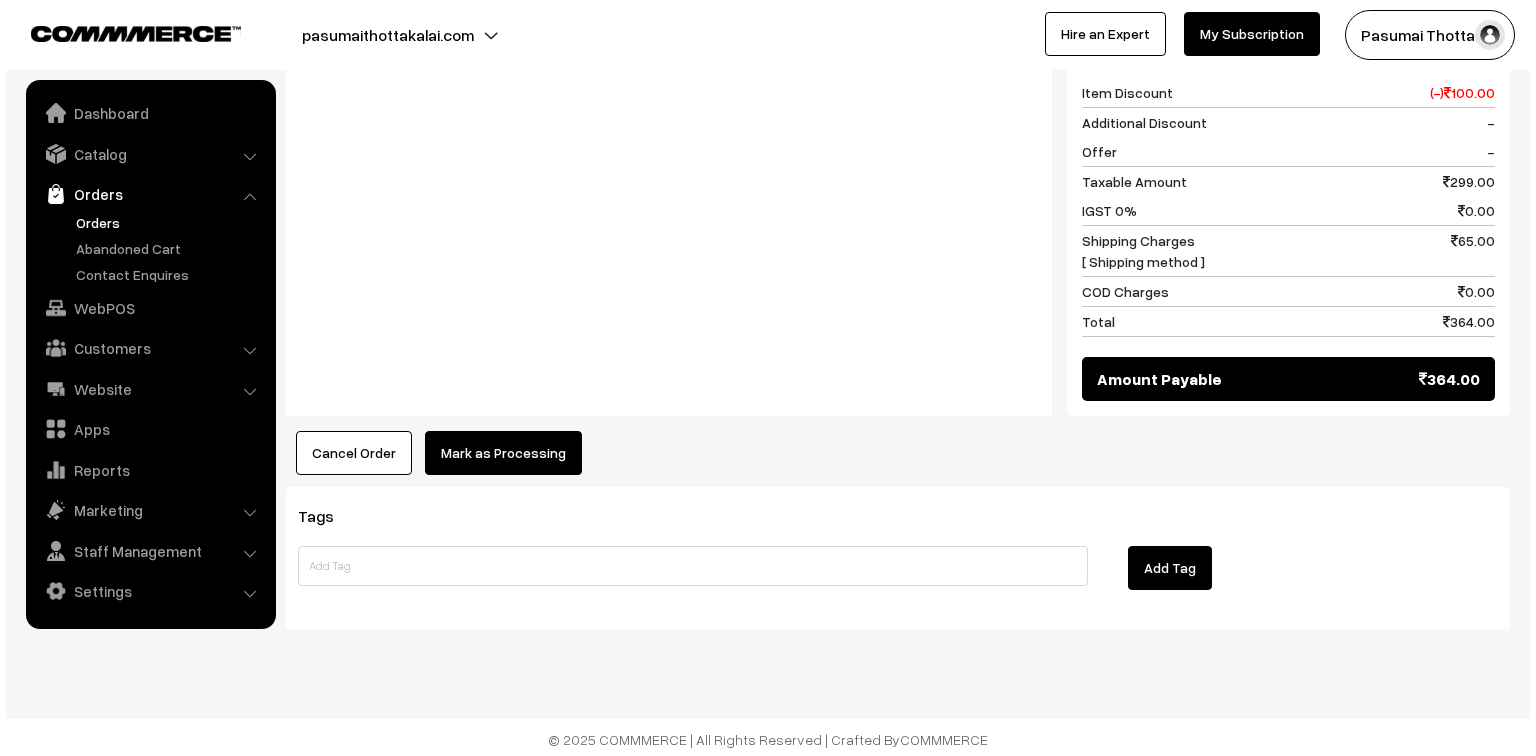 scroll, scrollTop: 906, scrollLeft: 0, axis: vertical 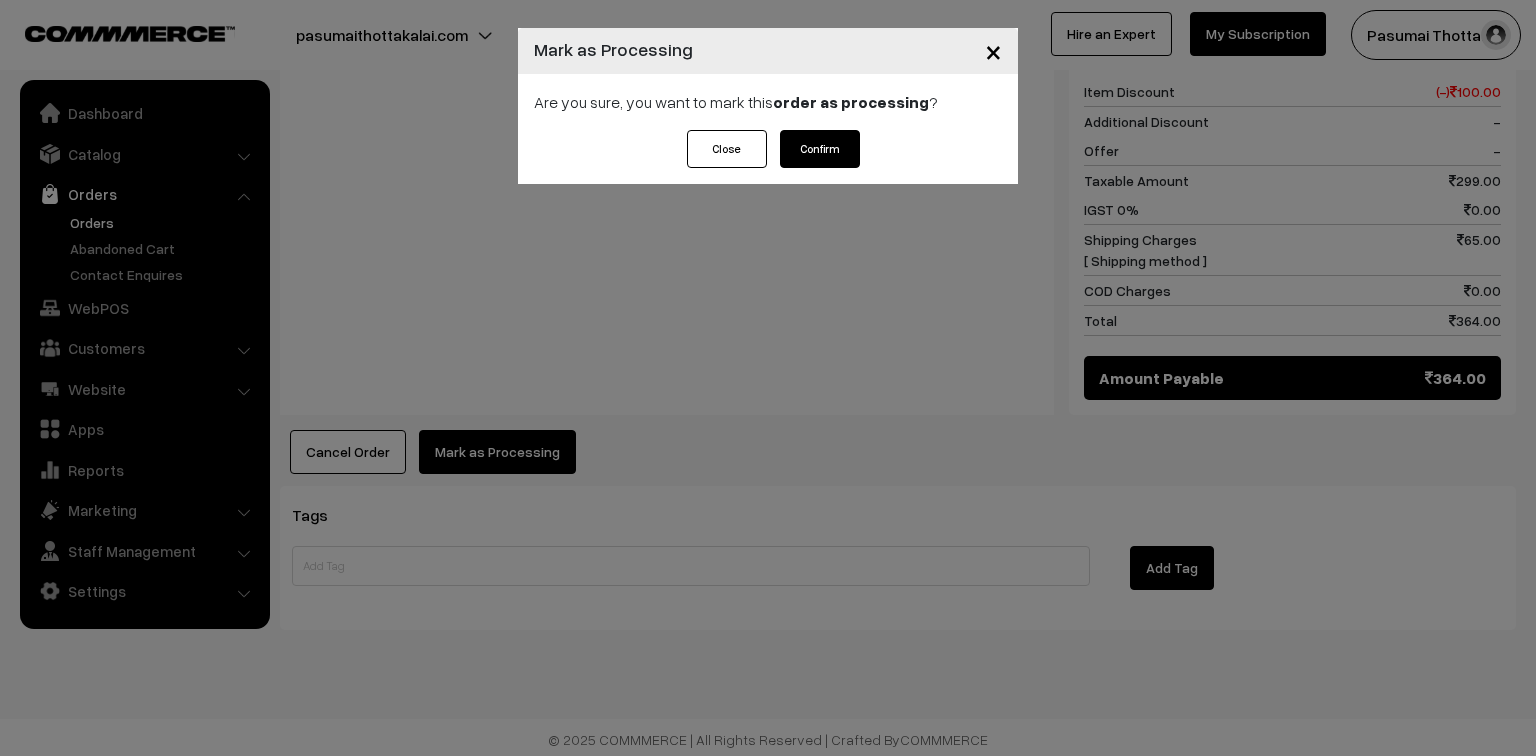 click on "Confirm" at bounding box center [820, 149] 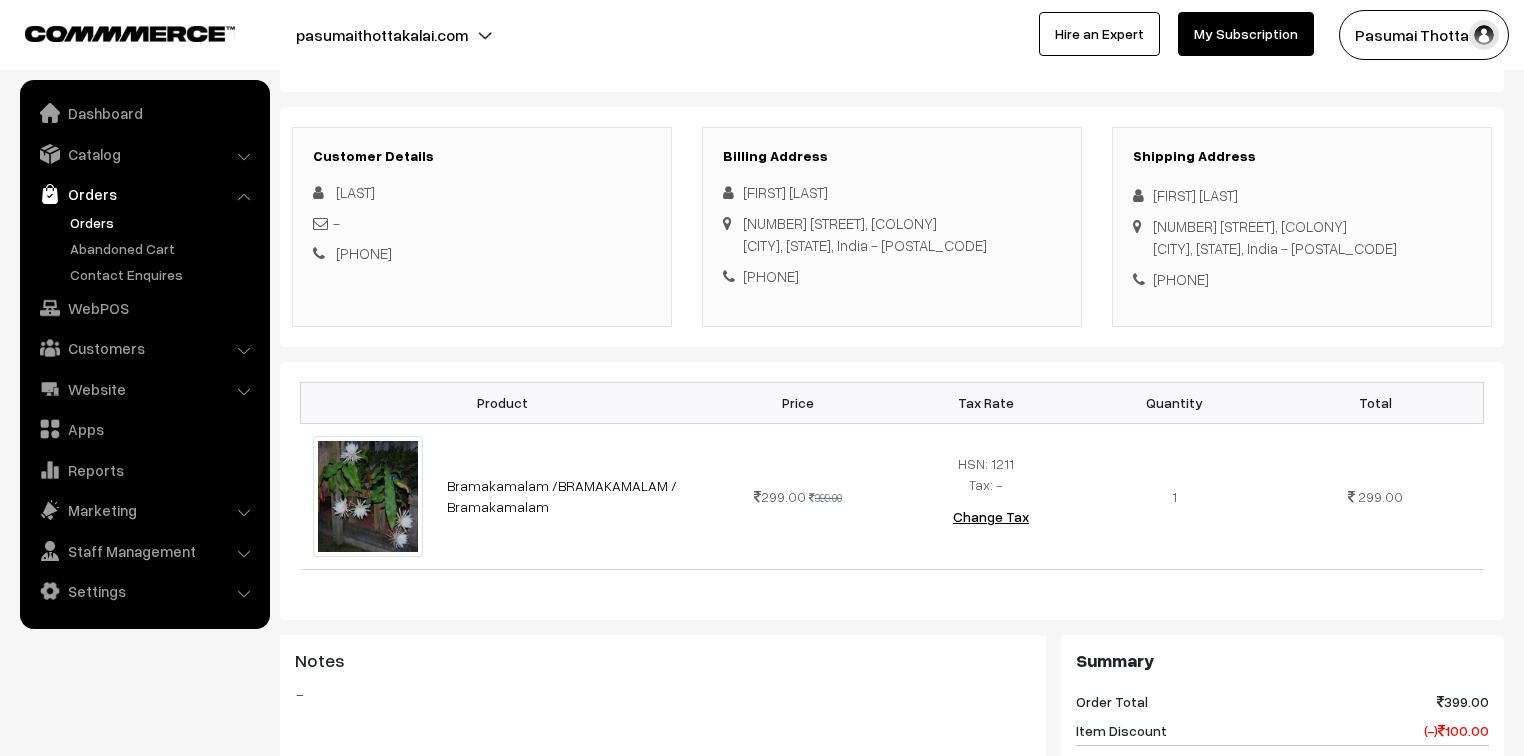 scroll, scrollTop: 160, scrollLeft: 0, axis: vertical 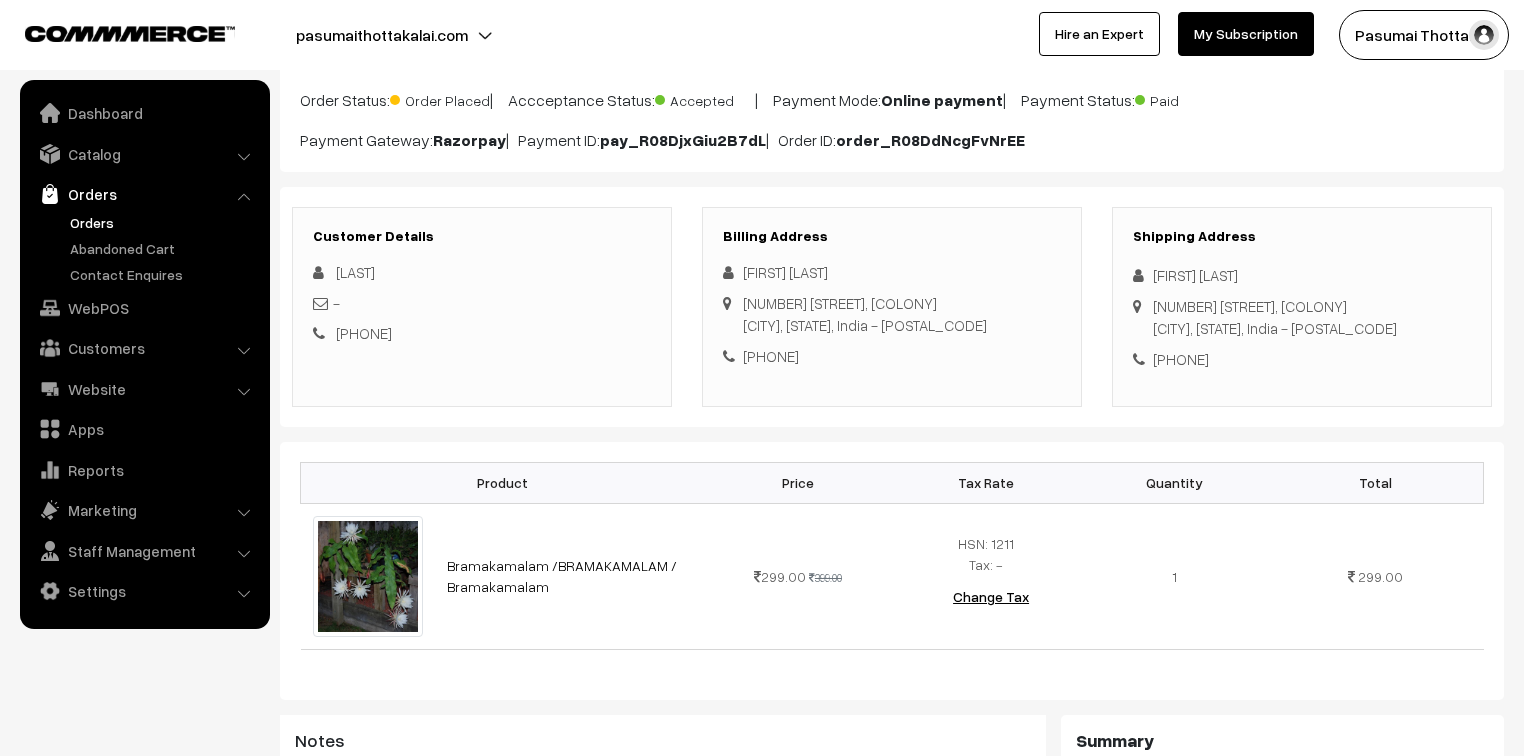 drag, startPoint x: 1155, startPoint y: 279, endPoint x: 1315, endPoint y: 375, distance: 186.59045 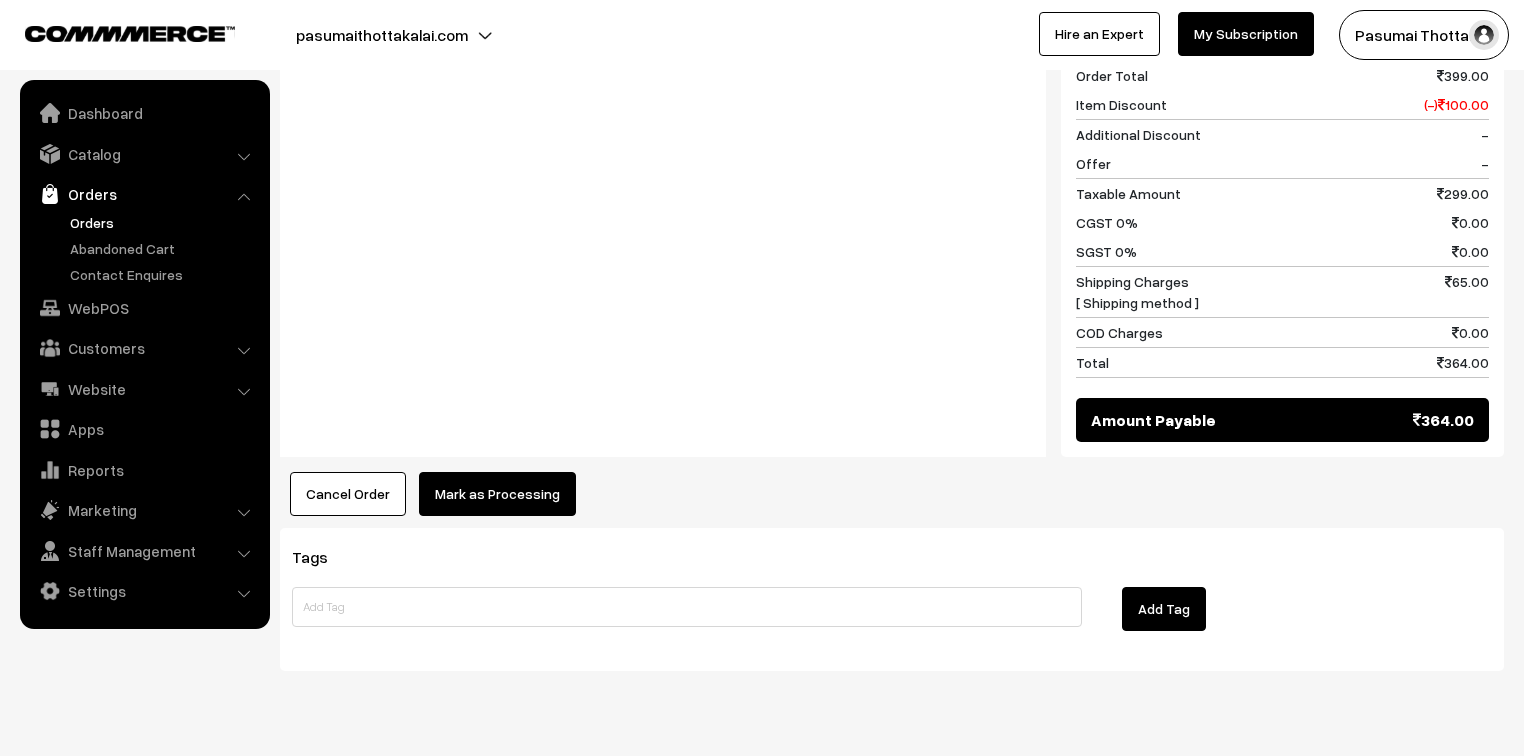 scroll, scrollTop: 911, scrollLeft: 0, axis: vertical 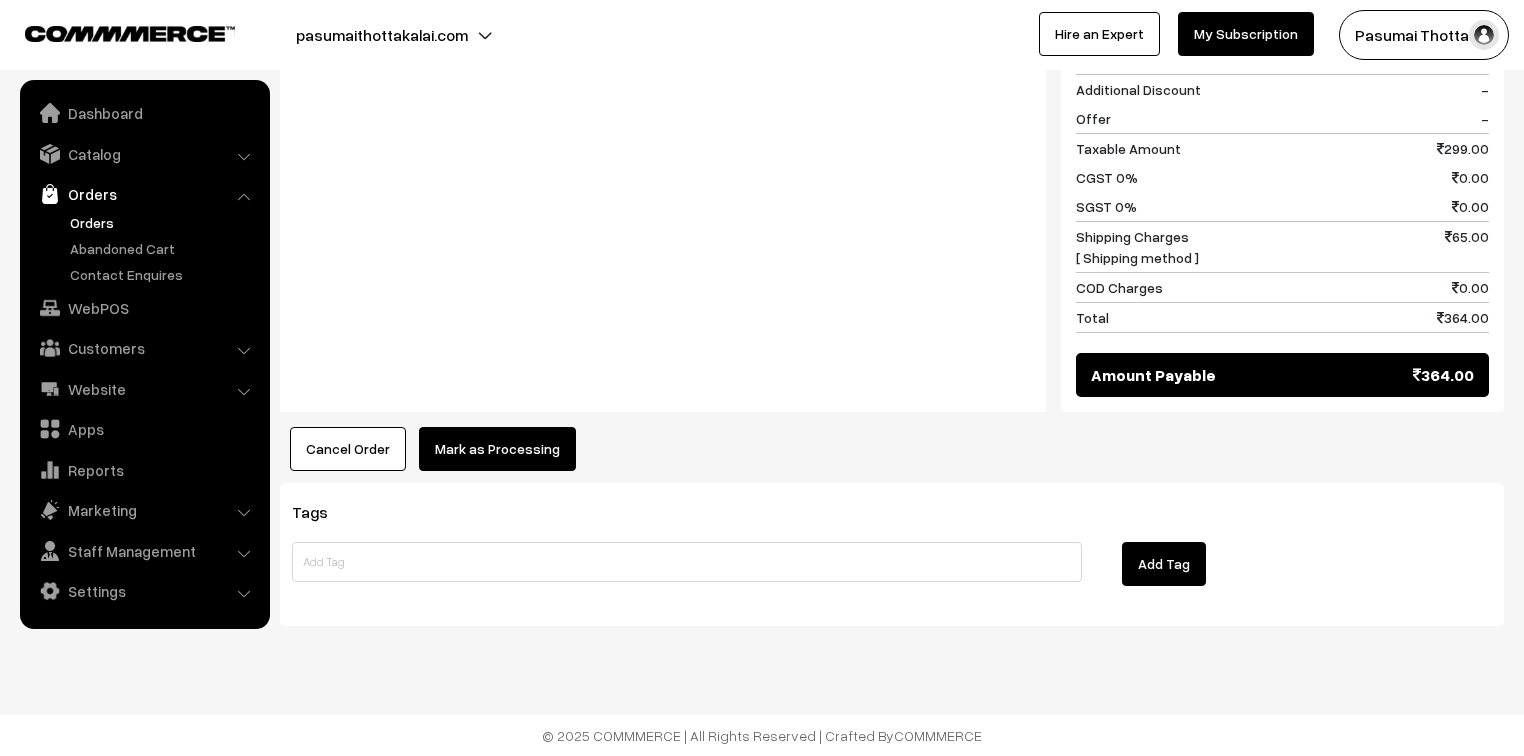 click on "Mark as Processing" at bounding box center (497, 449) 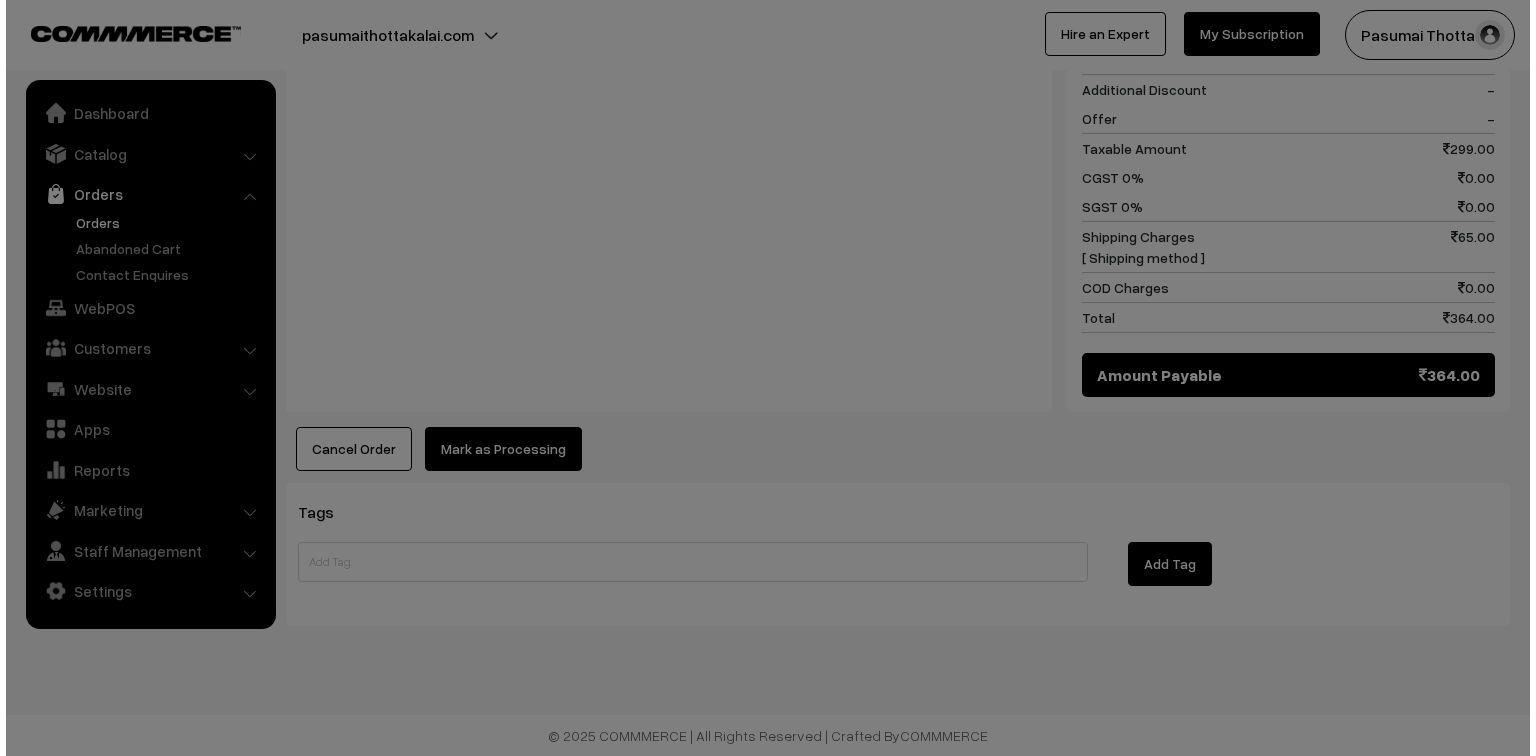scroll, scrollTop: 912, scrollLeft: 0, axis: vertical 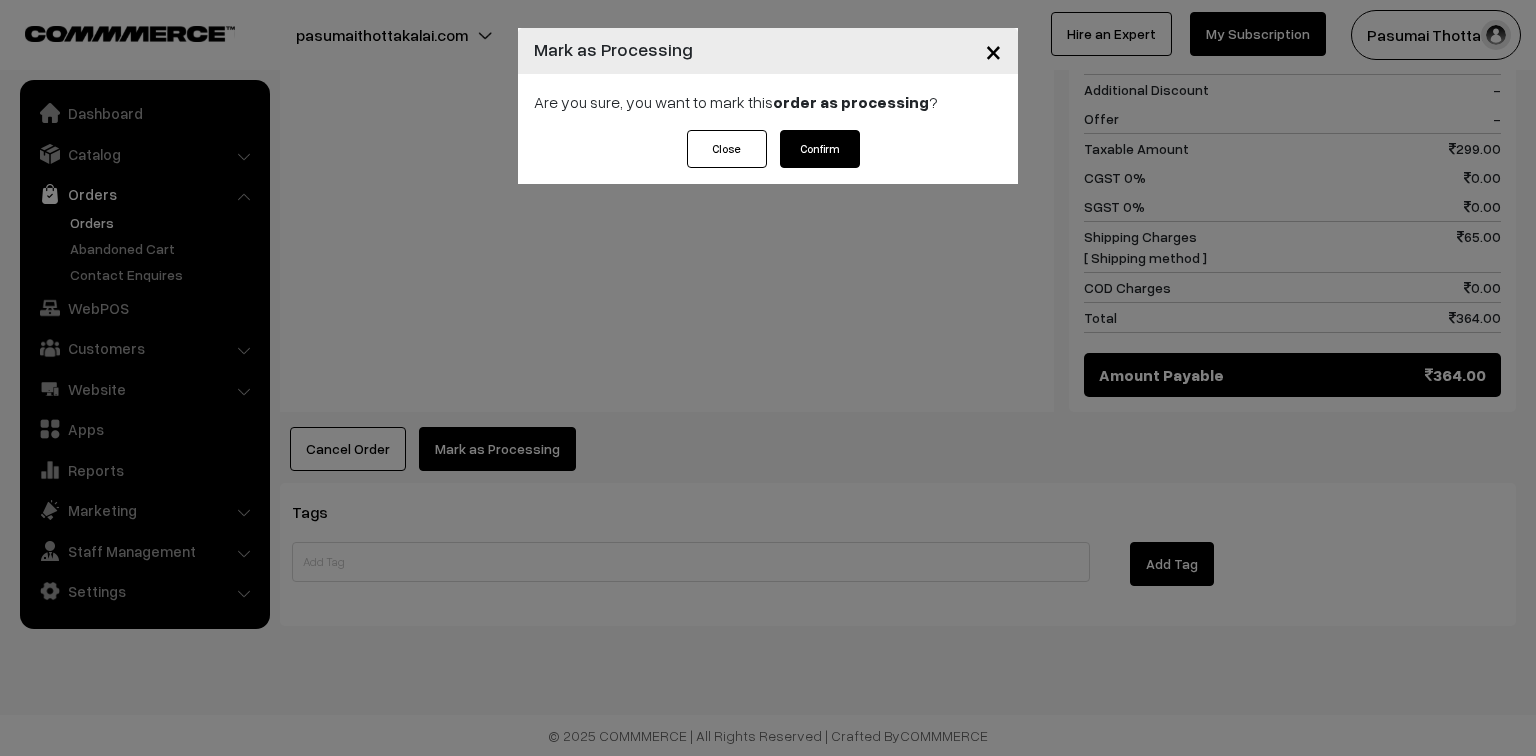 click on "Confirm" at bounding box center [820, 149] 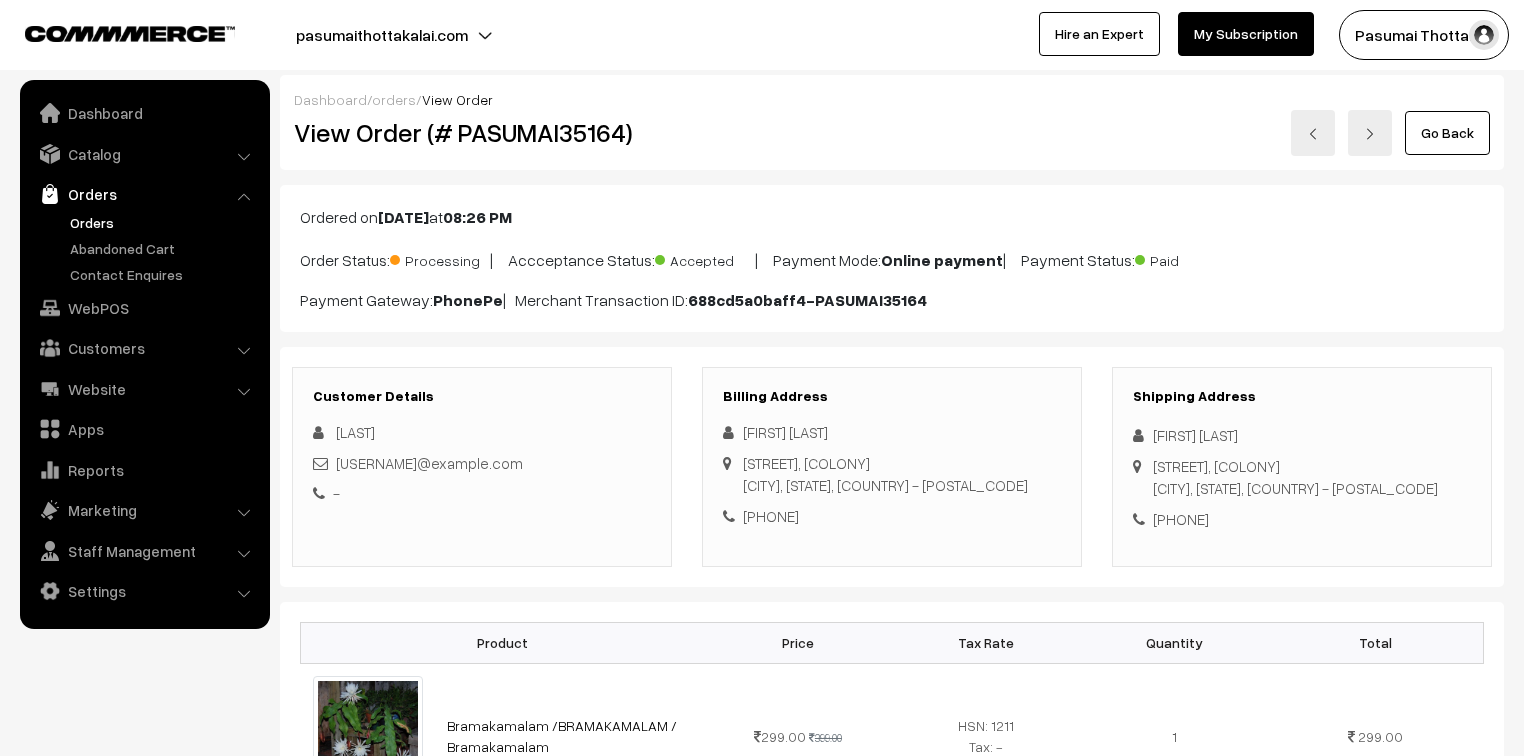 scroll, scrollTop: 0, scrollLeft: 0, axis: both 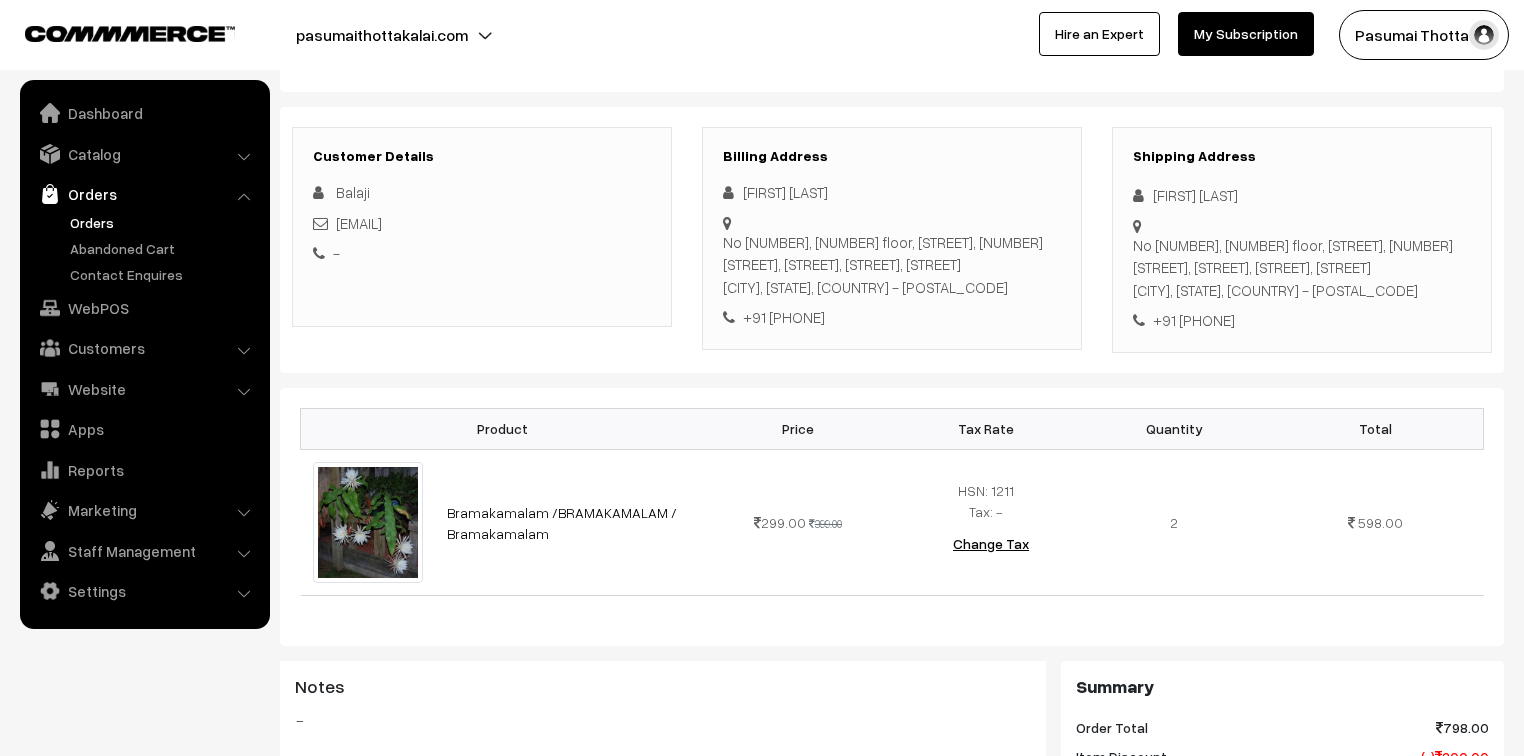 drag, startPoint x: 1150, startPoint y: 180, endPoint x: 1308, endPoint y: 327, distance: 215.80779 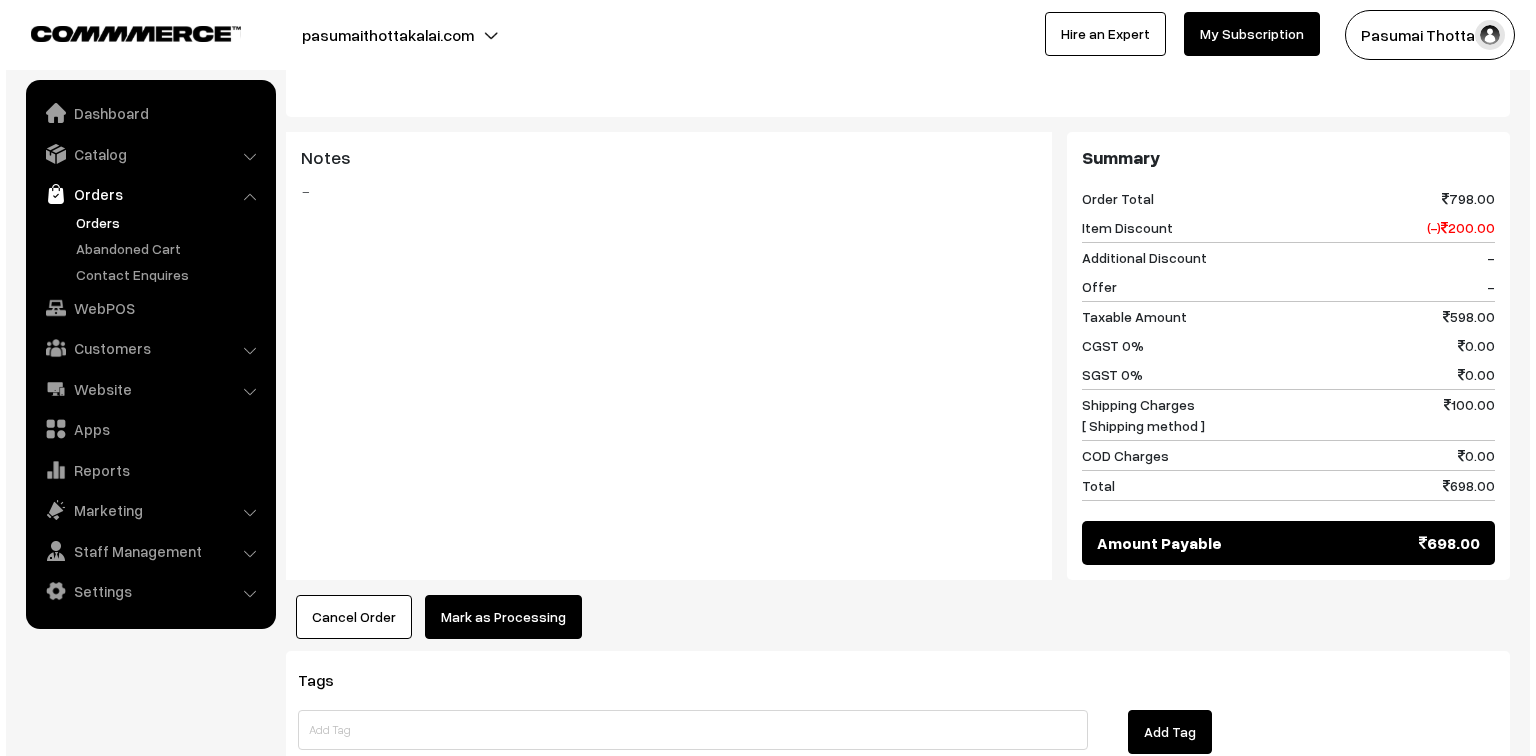 scroll, scrollTop: 800, scrollLeft: 0, axis: vertical 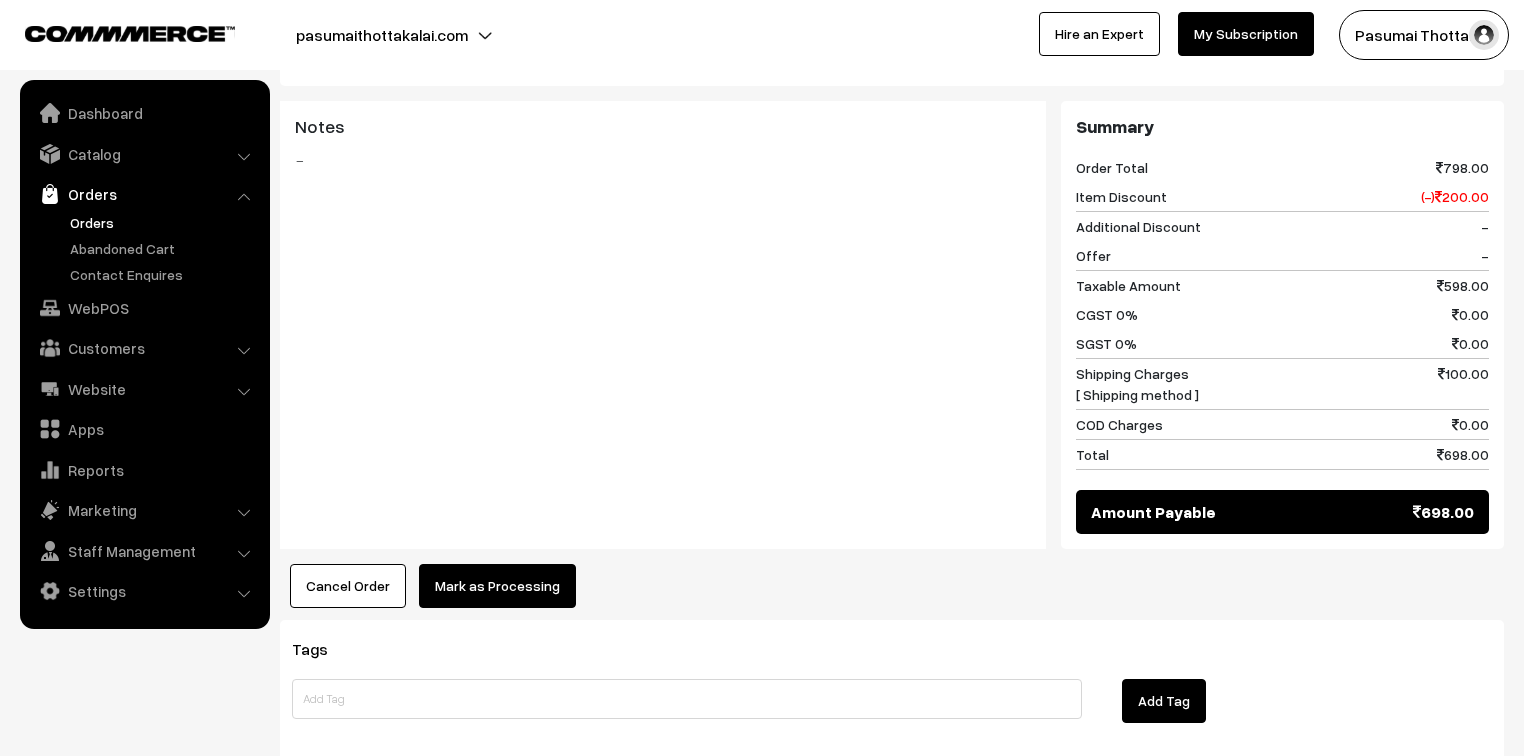 click on "Mark as Processing" at bounding box center (497, 586) 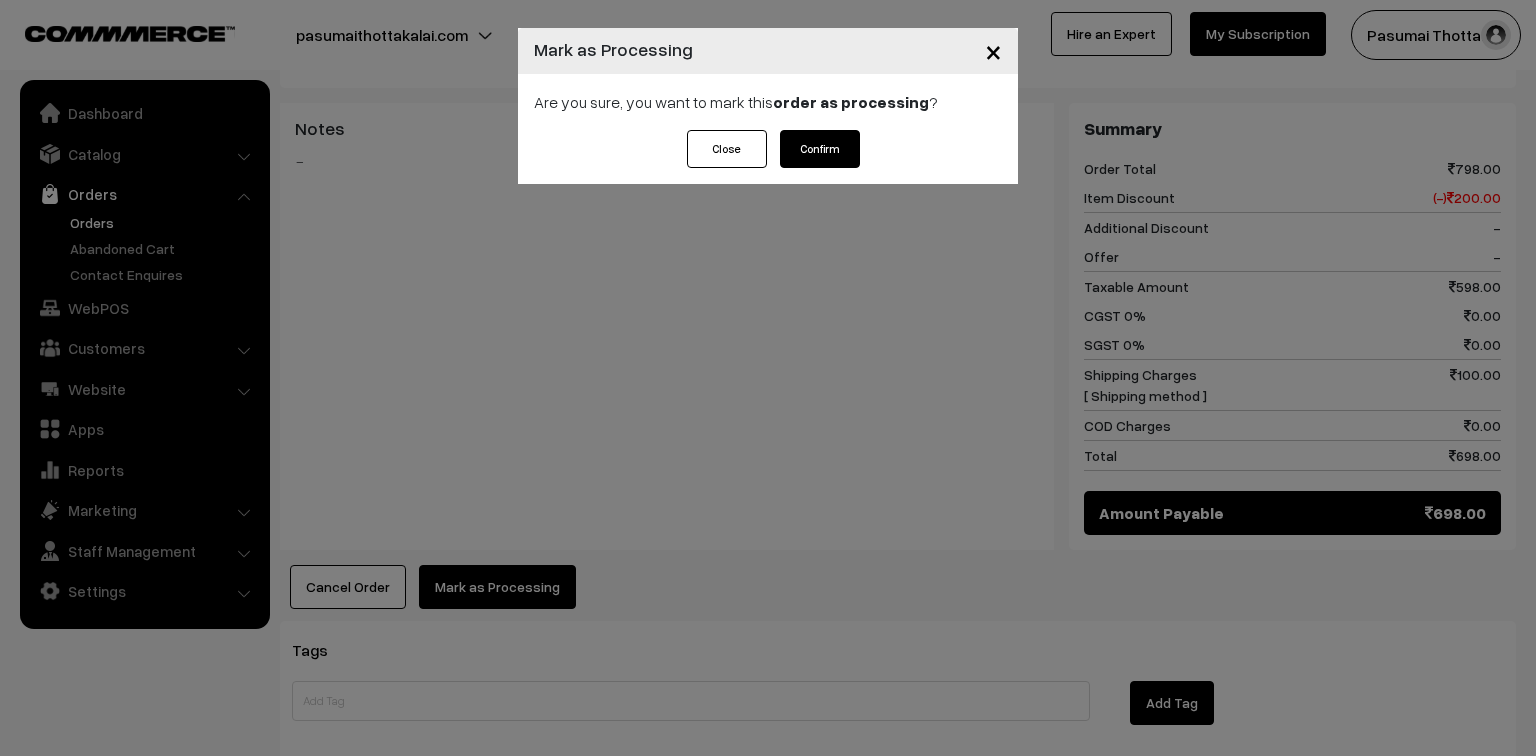 click on "Confirm" at bounding box center (820, 149) 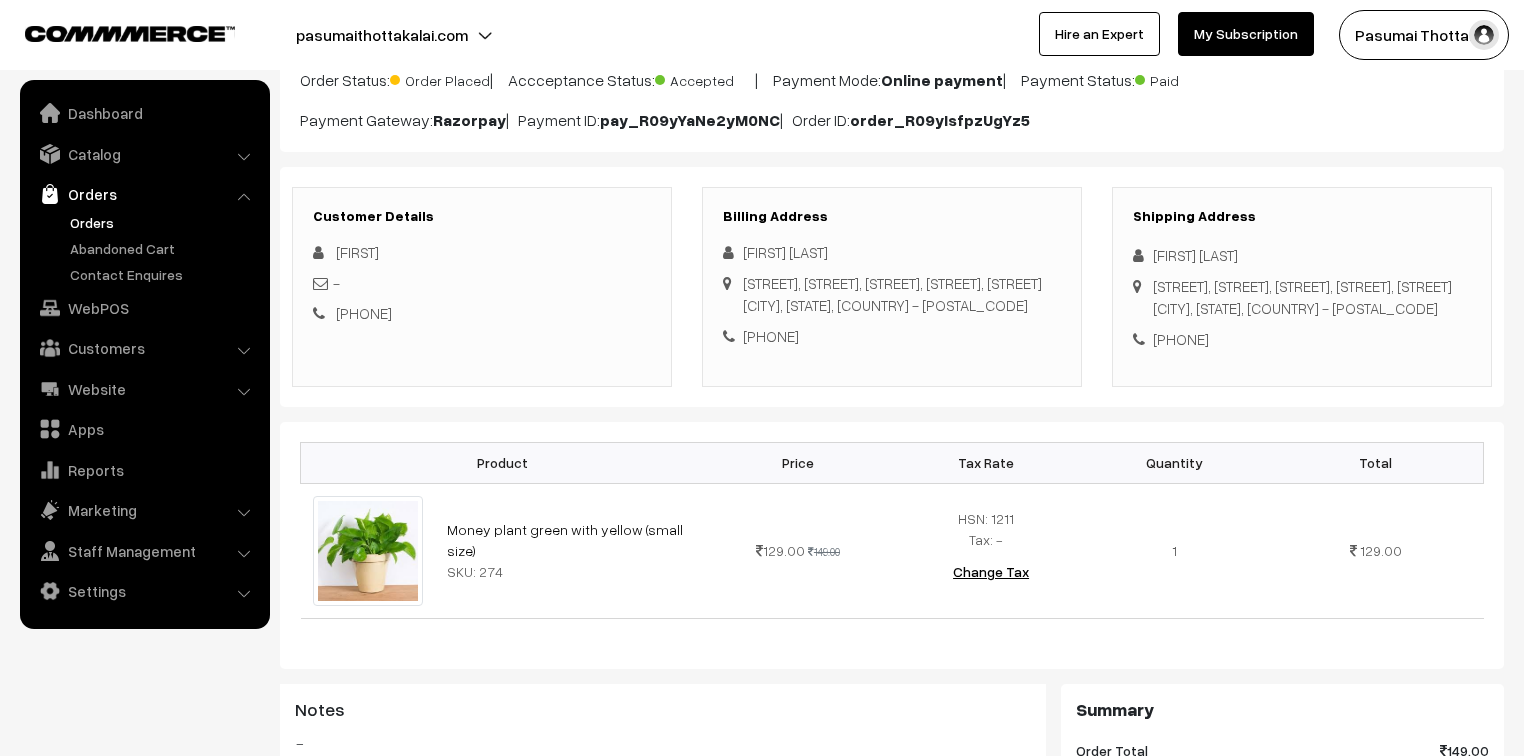 scroll, scrollTop: 160, scrollLeft: 0, axis: vertical 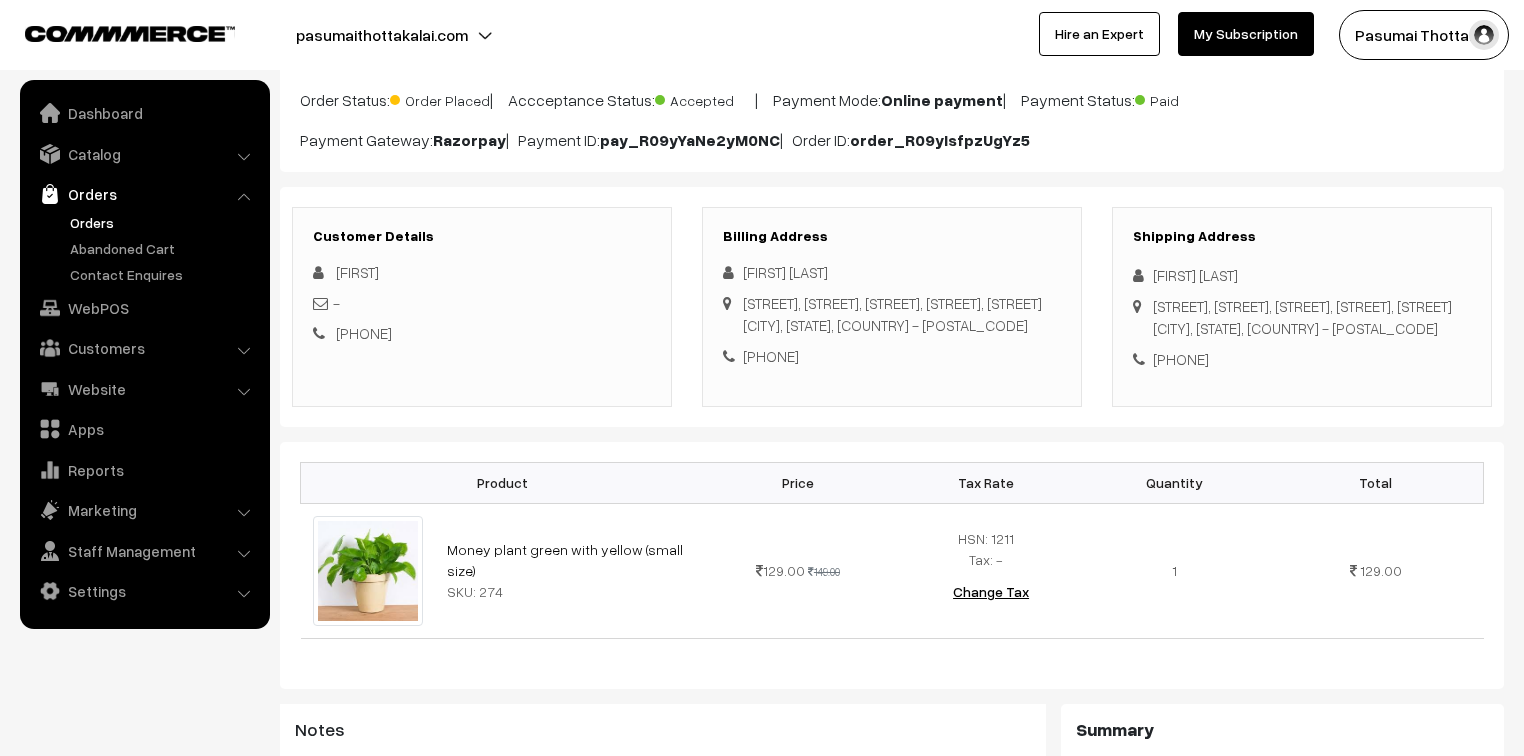 drag, startPoint x: 1151, startPoint y: 276, endPoint x: 1296, endPoint y: 409, distance: 196.75873 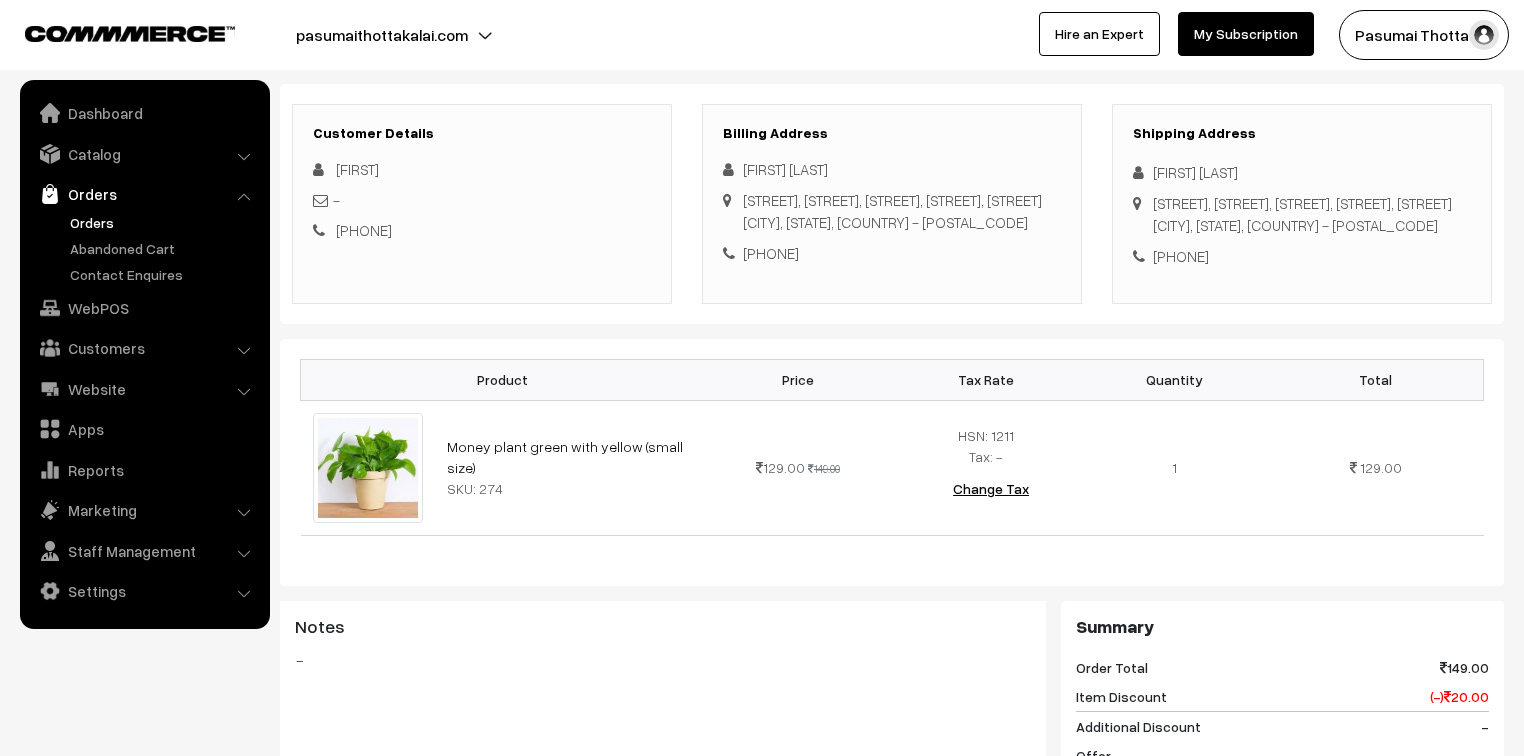 scroll, scrollTop: 160, scrollLeft: 0, axis: vertical 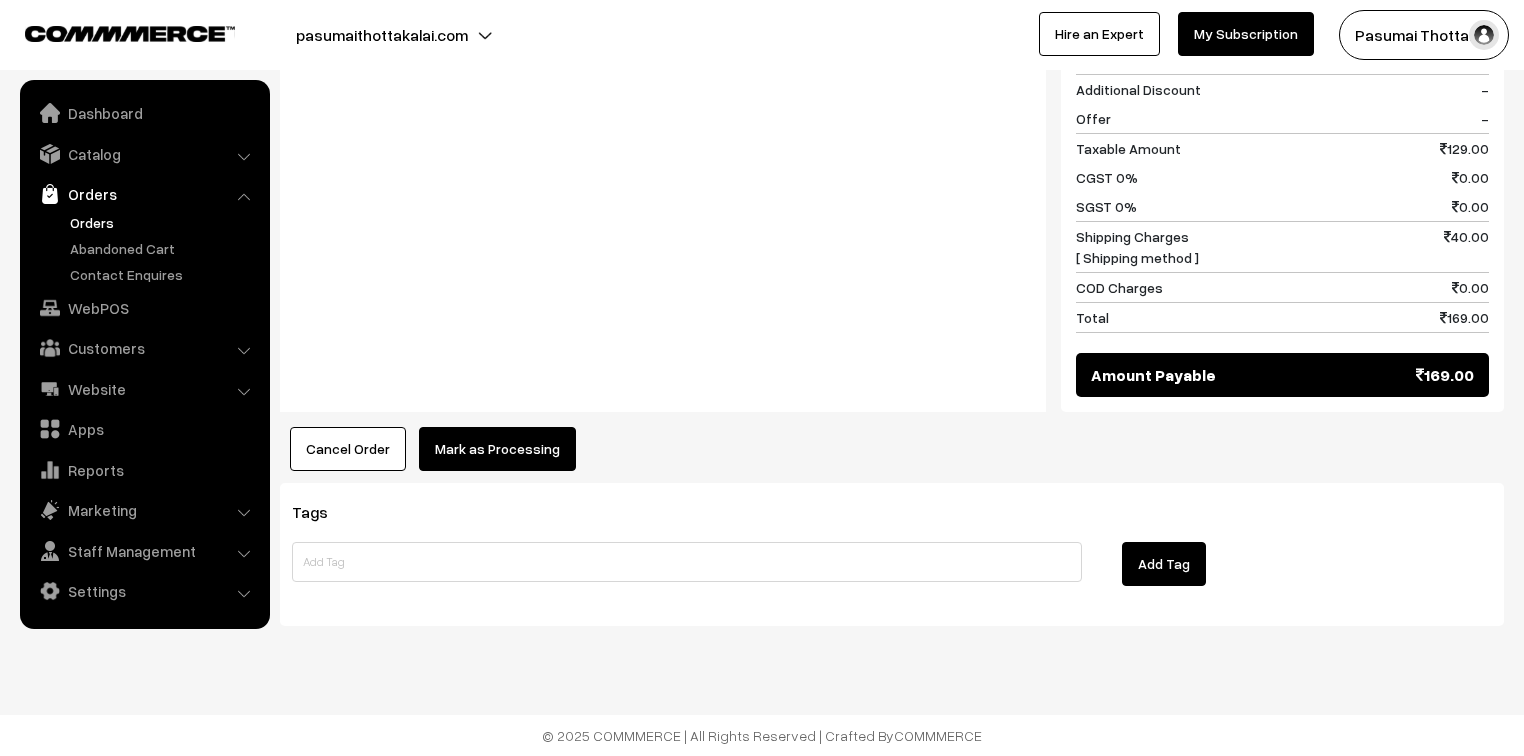 click on "Mark as Processing" at bounding box center [497, 449] 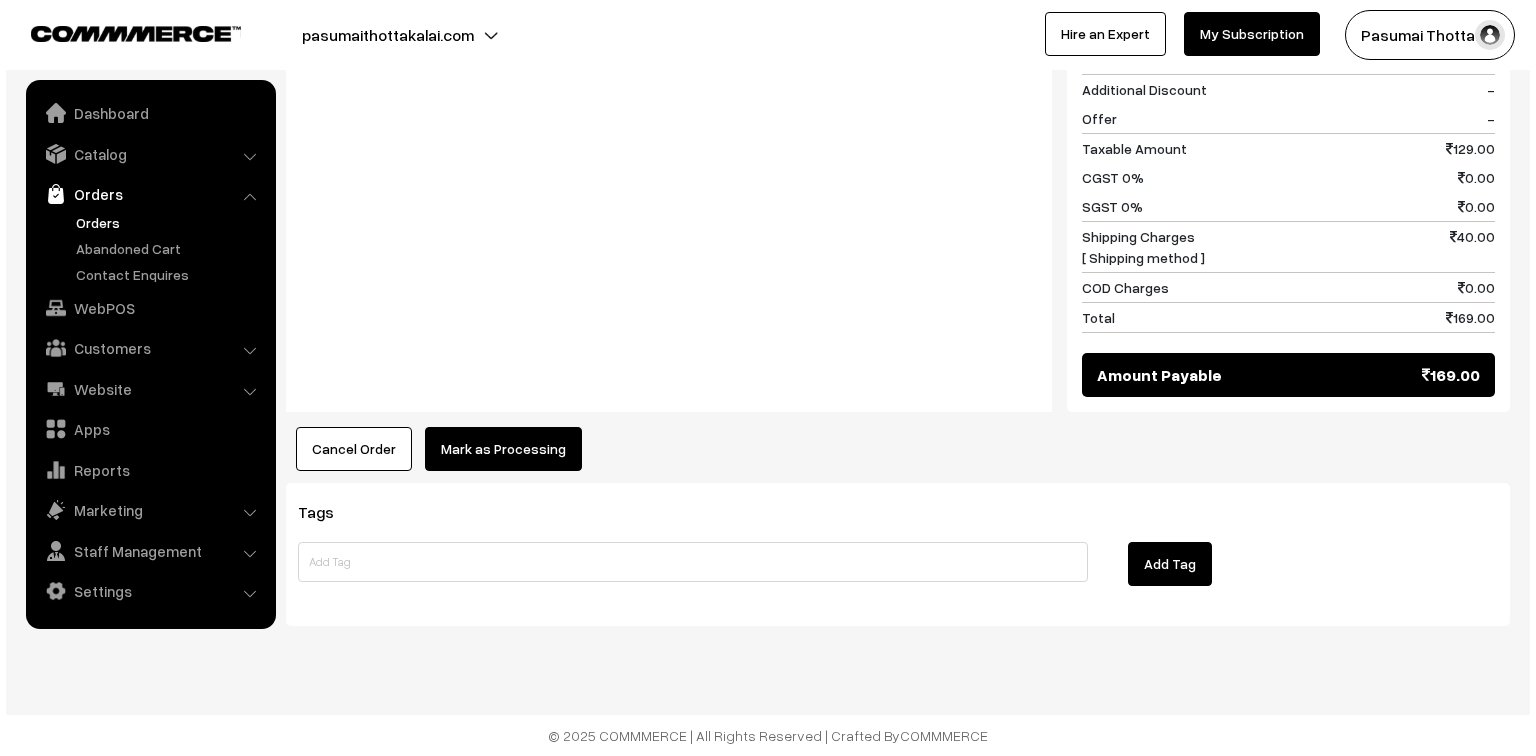 scroll, scrollTop: 924, scrollLeft: 0, axis: vertical 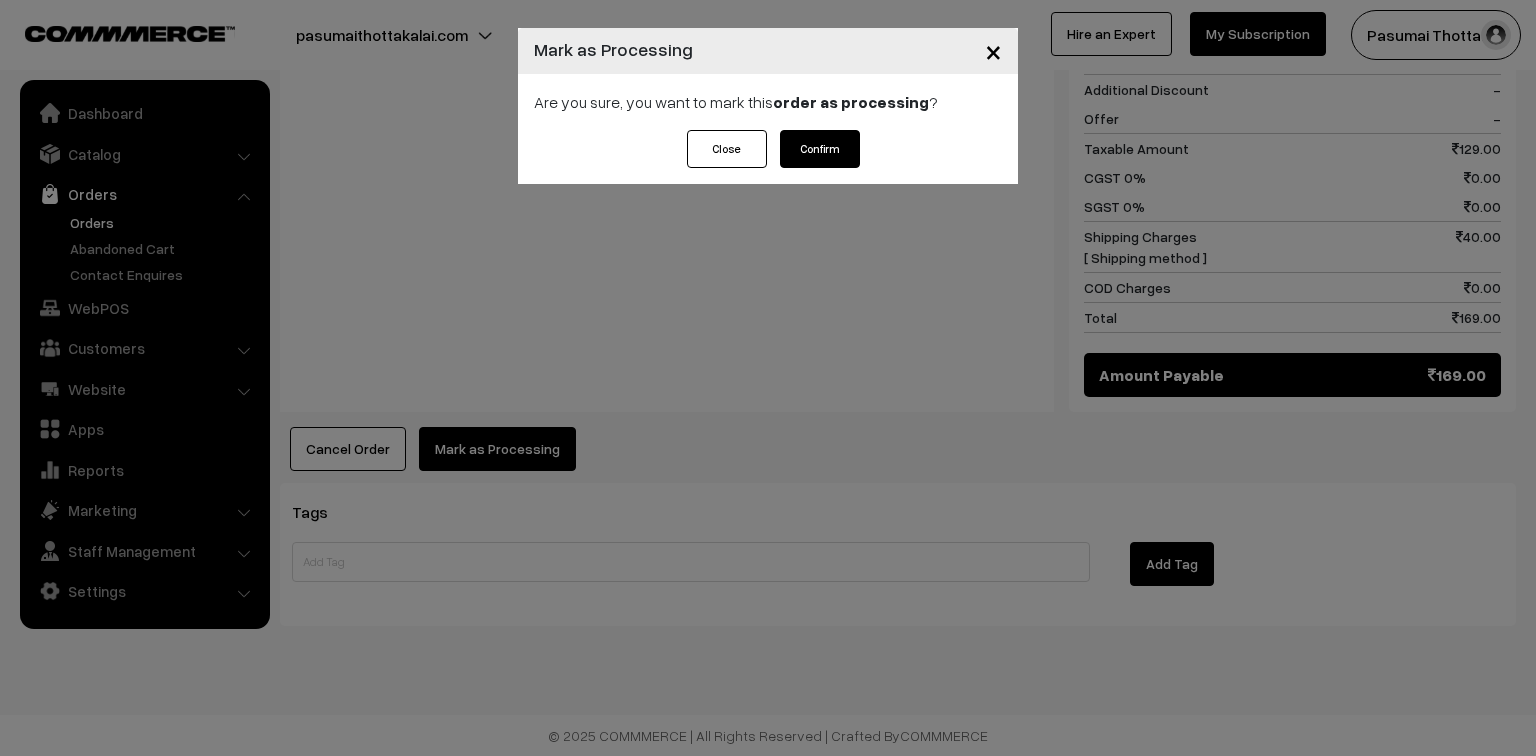 click on "Confirm" at bounding box center (820, 149) 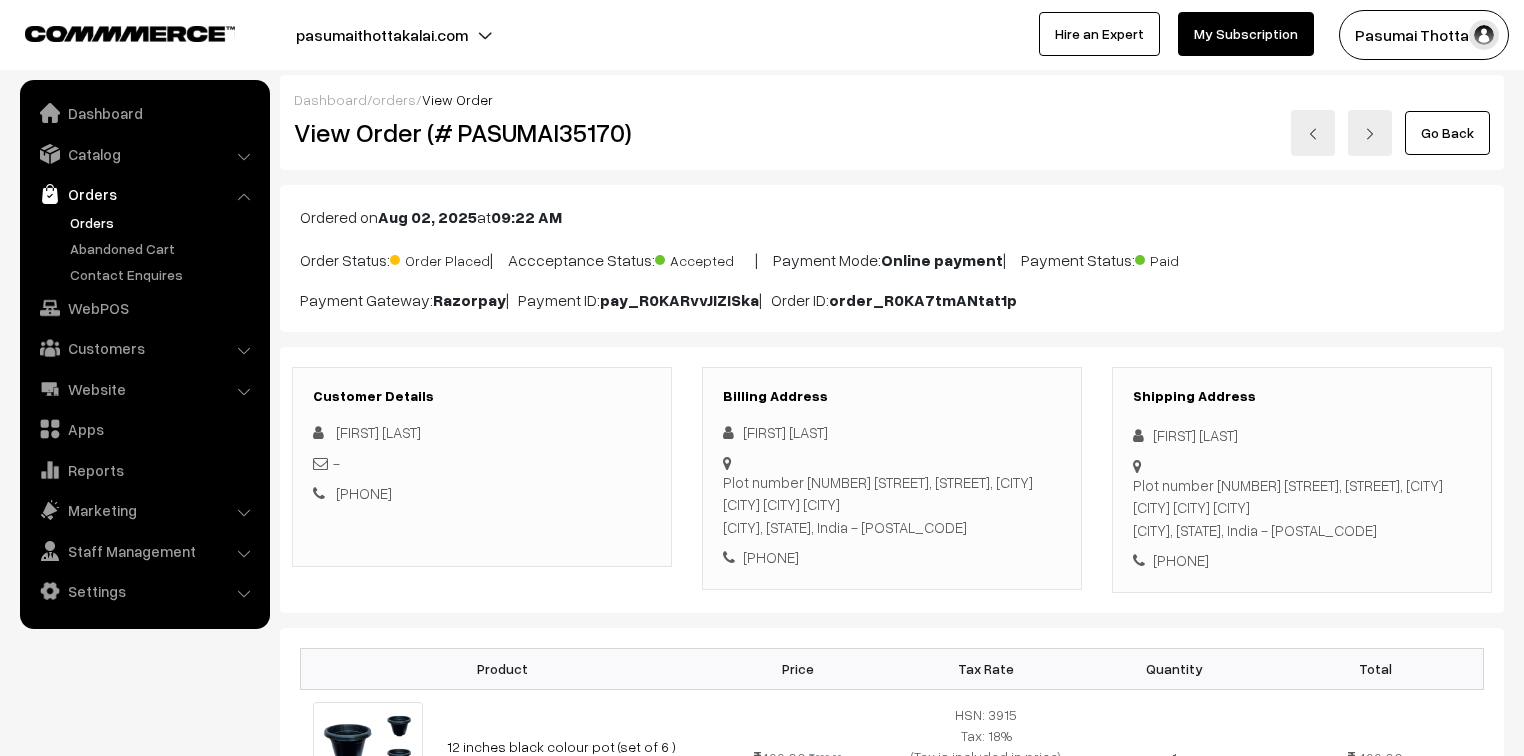 scroll, scrollTop: 240, scrollLeft: 0, axis: vertical 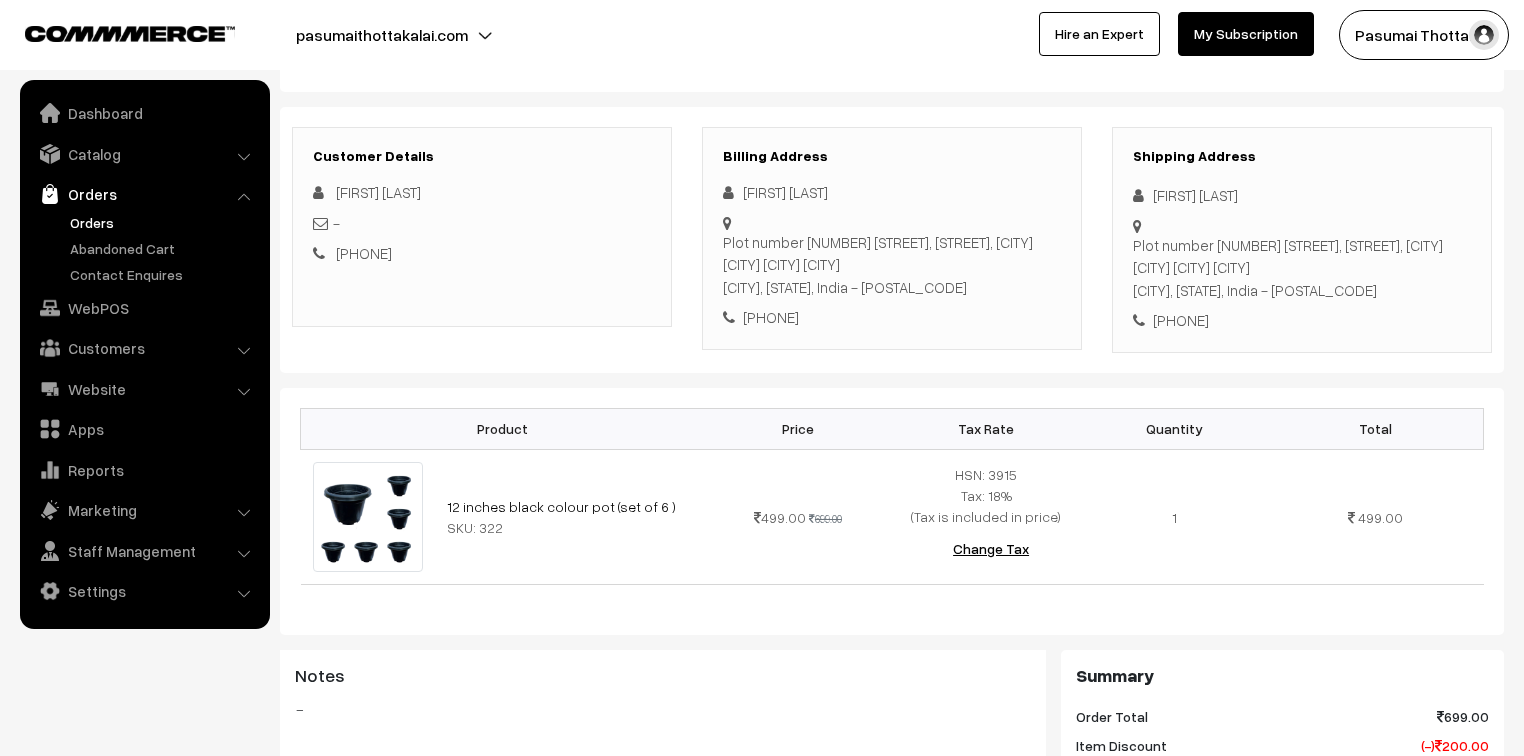 drag, startPoint x: 1148, startPoint y: 193, endPoint x: 1267, endPoint y: 319, distance: 173.31186 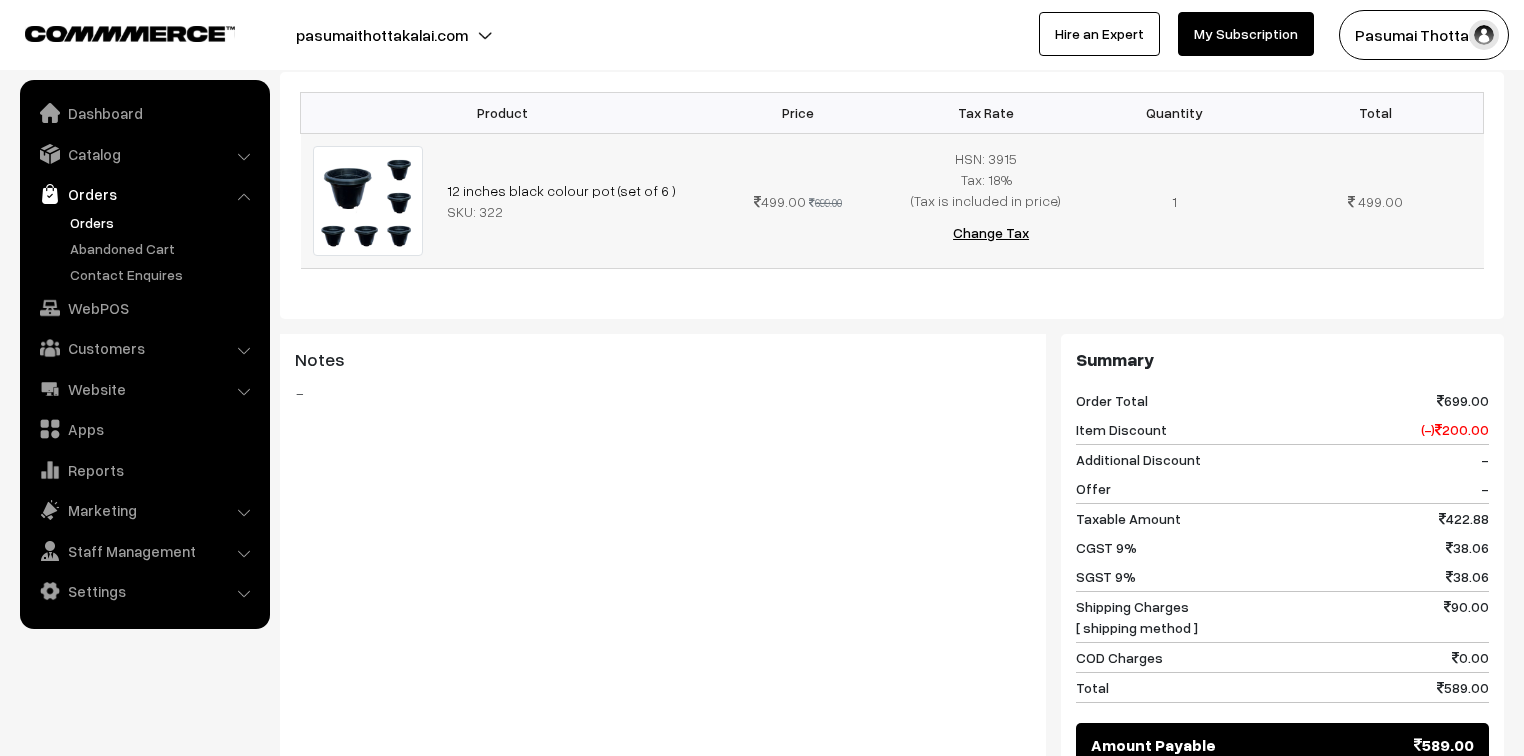scroll, scrollTop: 560, scrollLeft: 0, axis: vertical 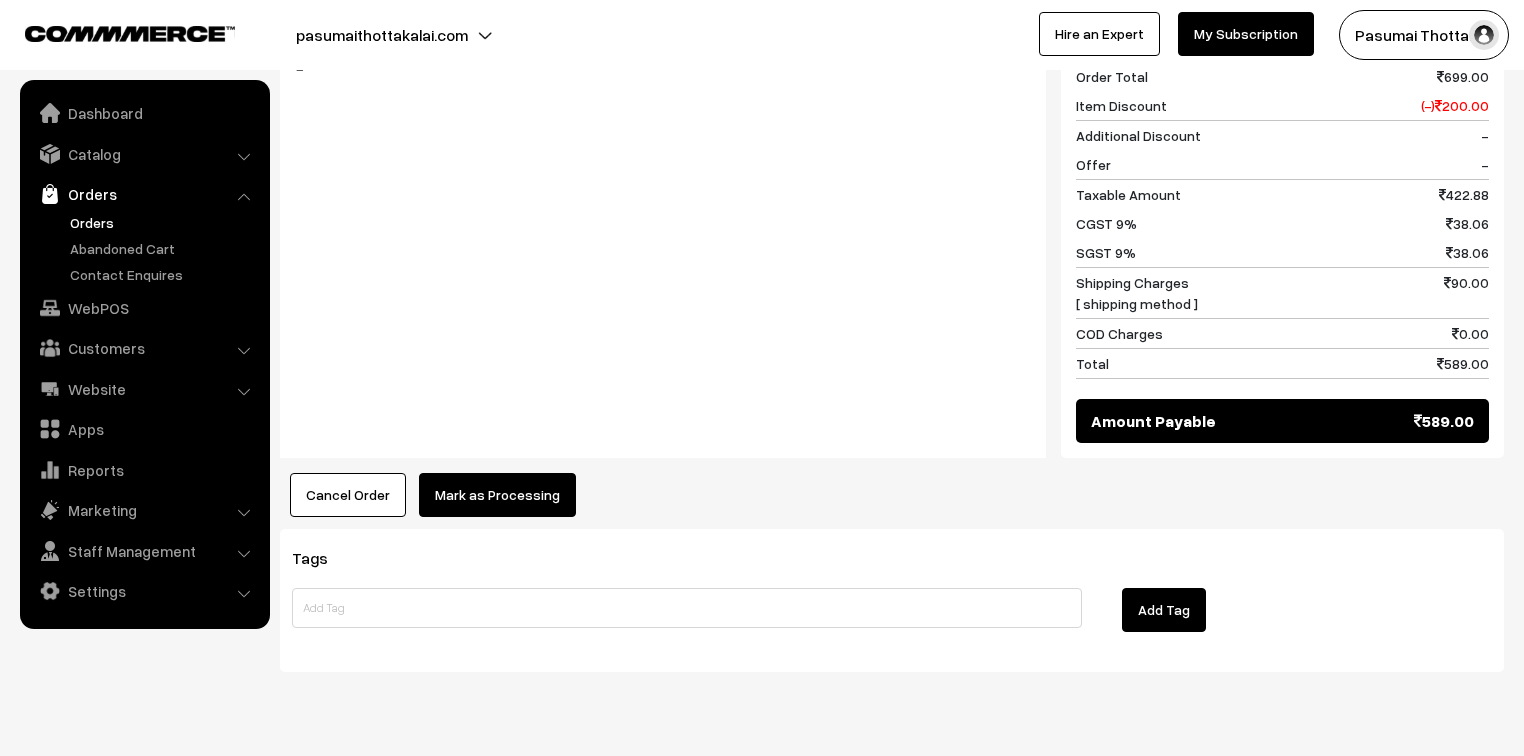 click on "Mark as Processing" at bounding box center [497, 495] 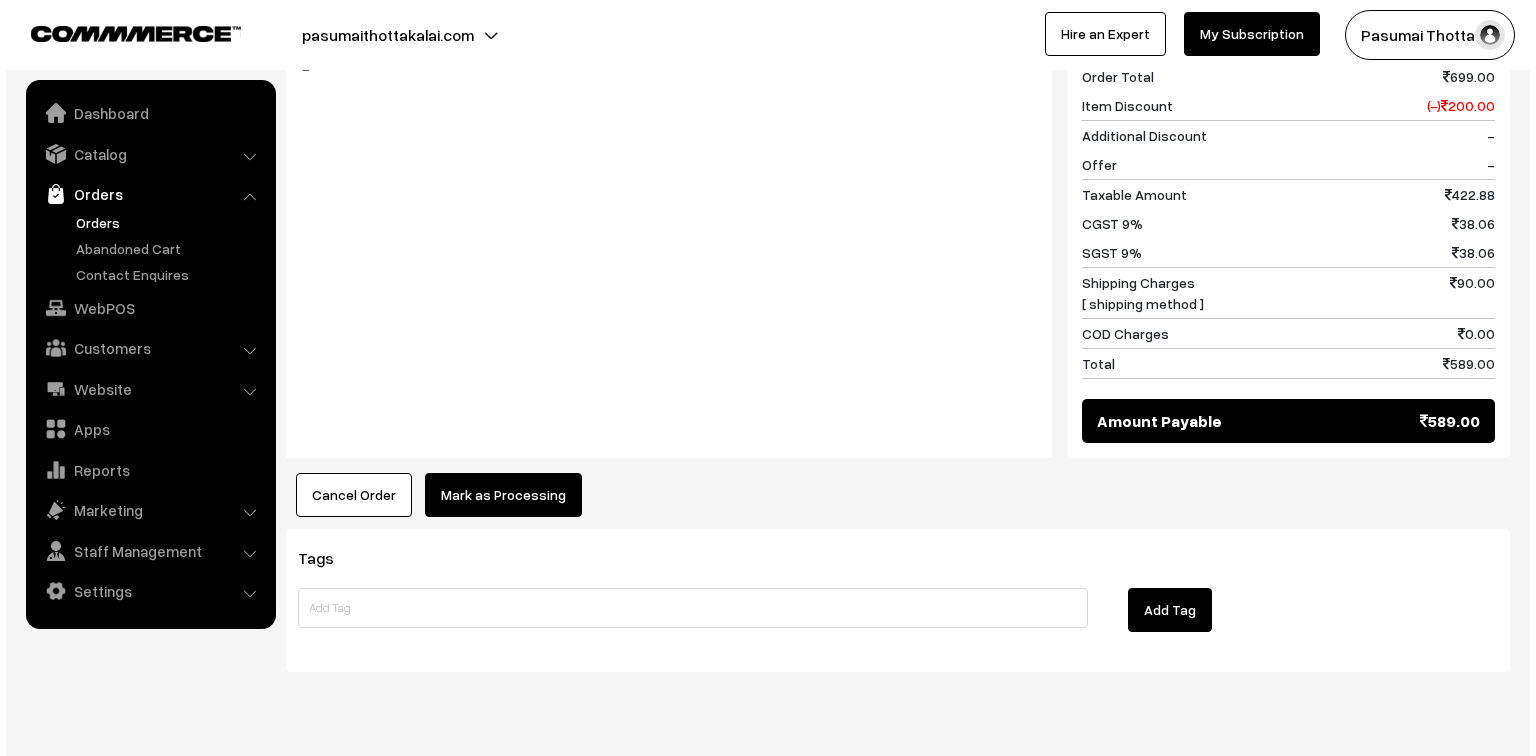 scroll, scrollTop: 881, scrollLeft: 0, axis: vertical 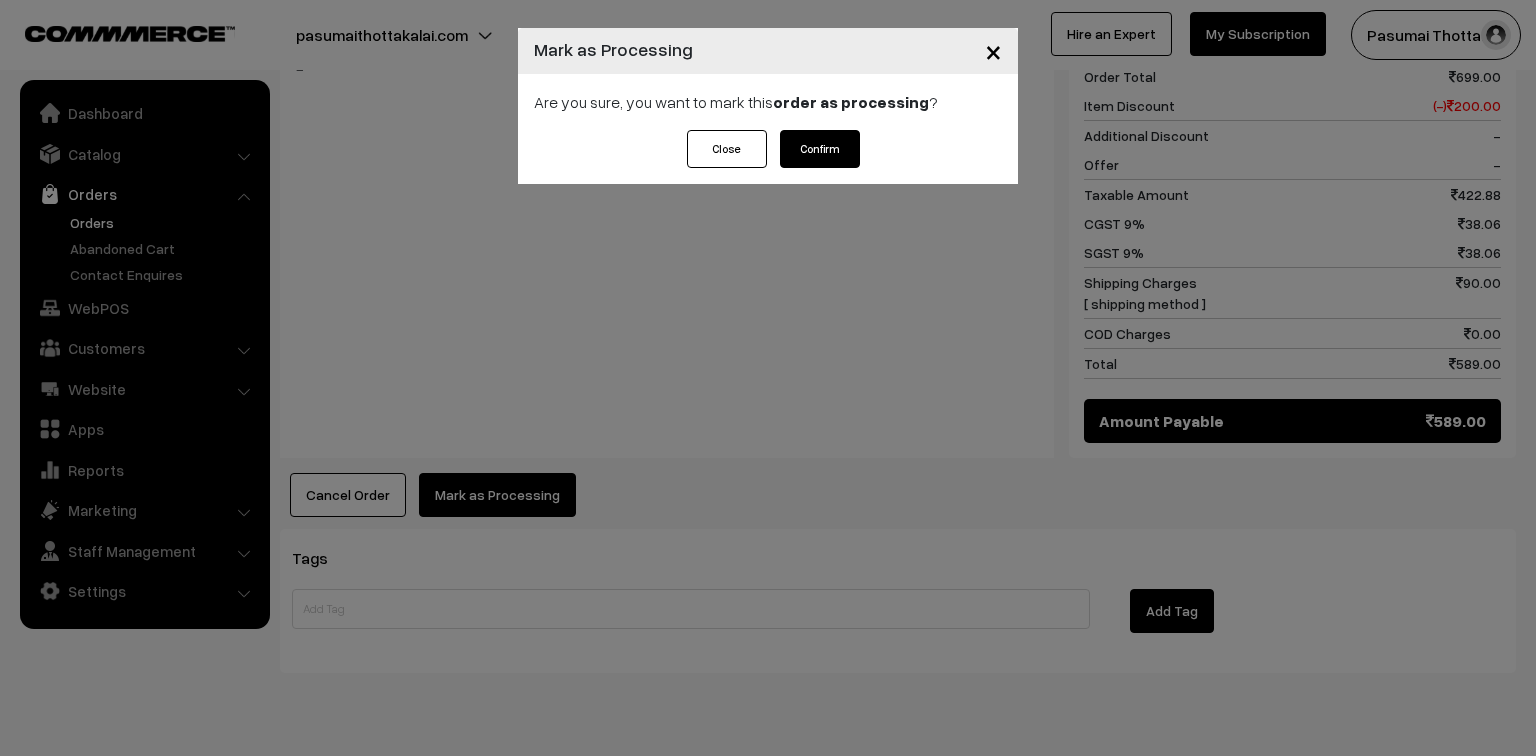 click on "Confirm" at bounding box center (820, 149) 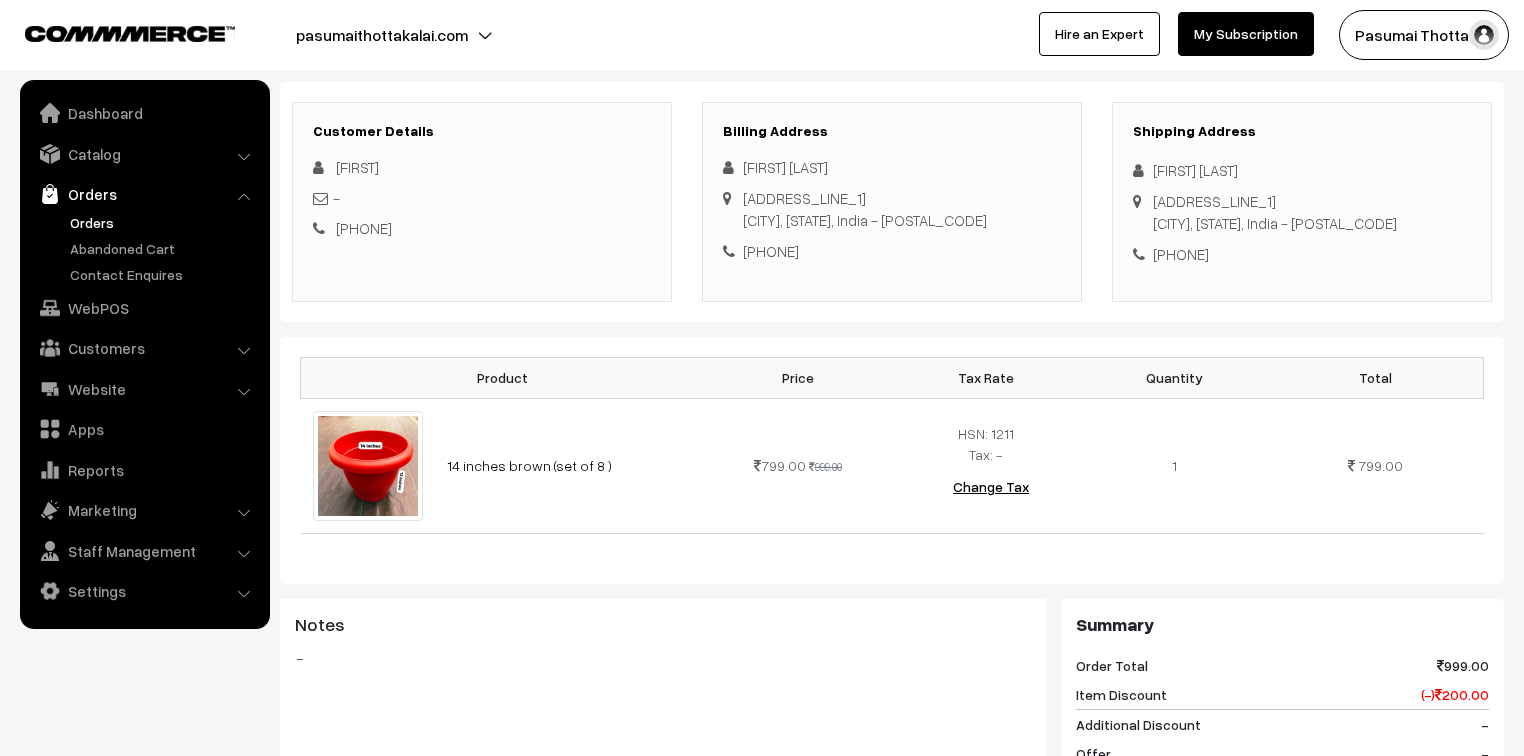 scroll, scrollTop: 240, scrollLeft: 0, axis: vertical 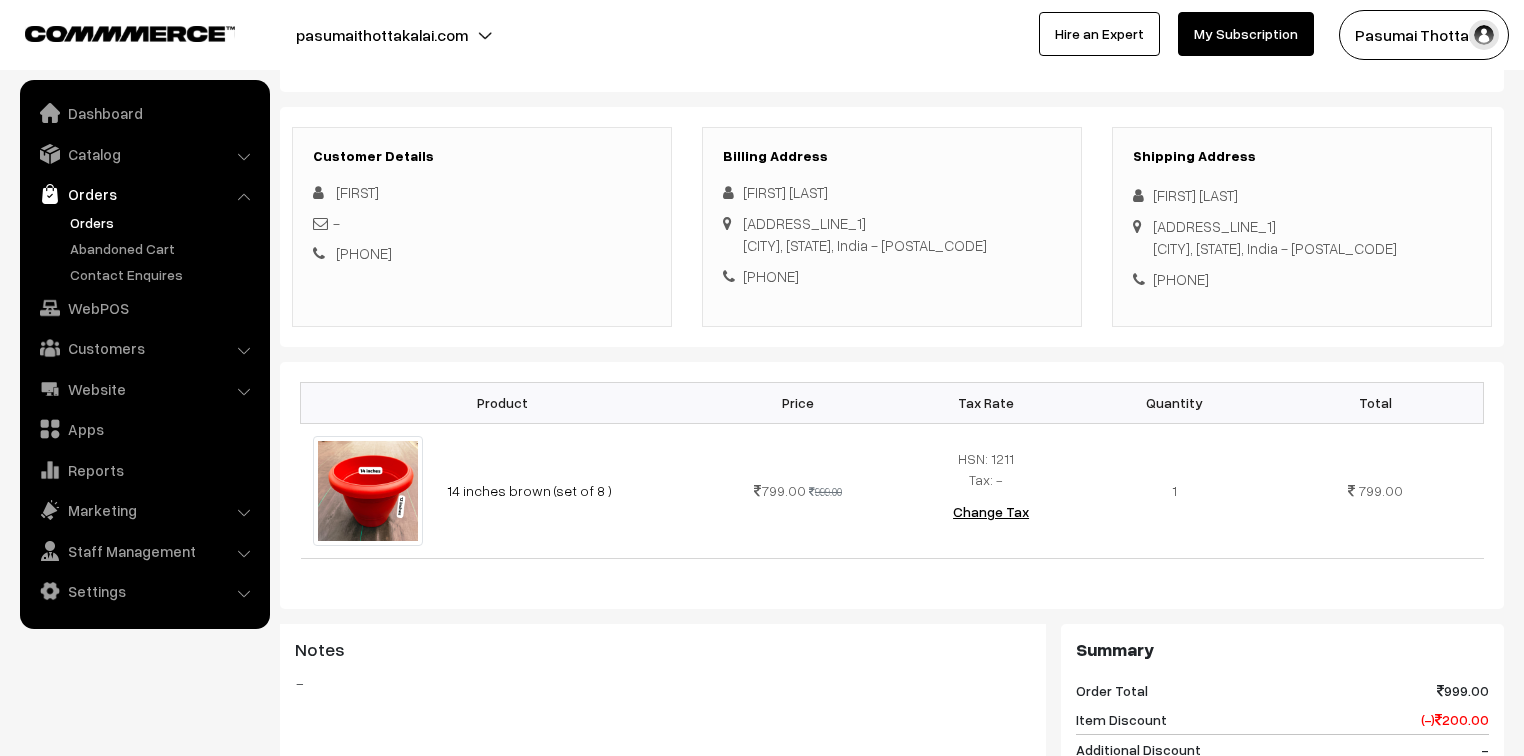 drag, startPoint x: 1152, startPoint y: 200, endPoint x: 1271, endPoint y: 321, distance: 169.71152 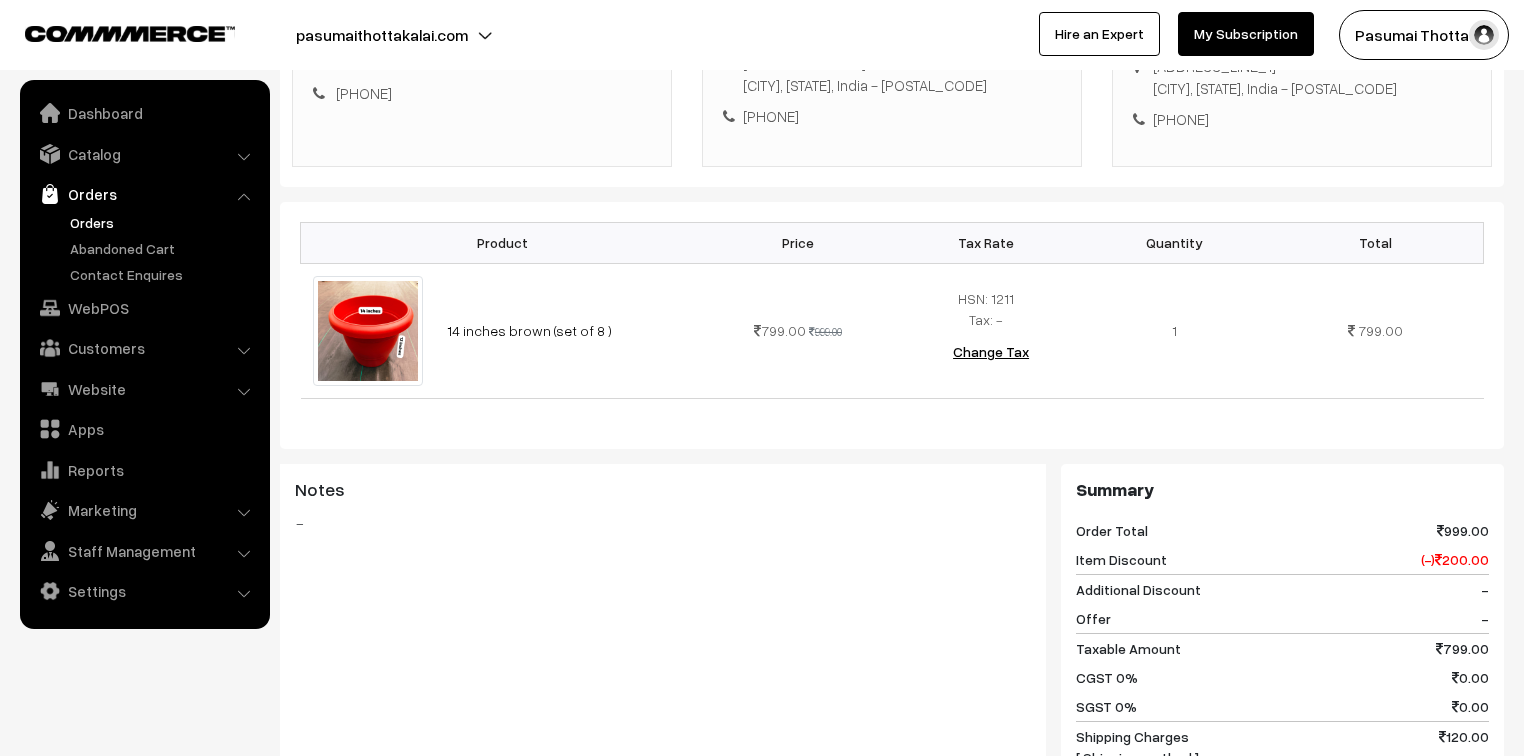 scroll, scrollTop: 160, scrollLeft: 0, axis: vertical 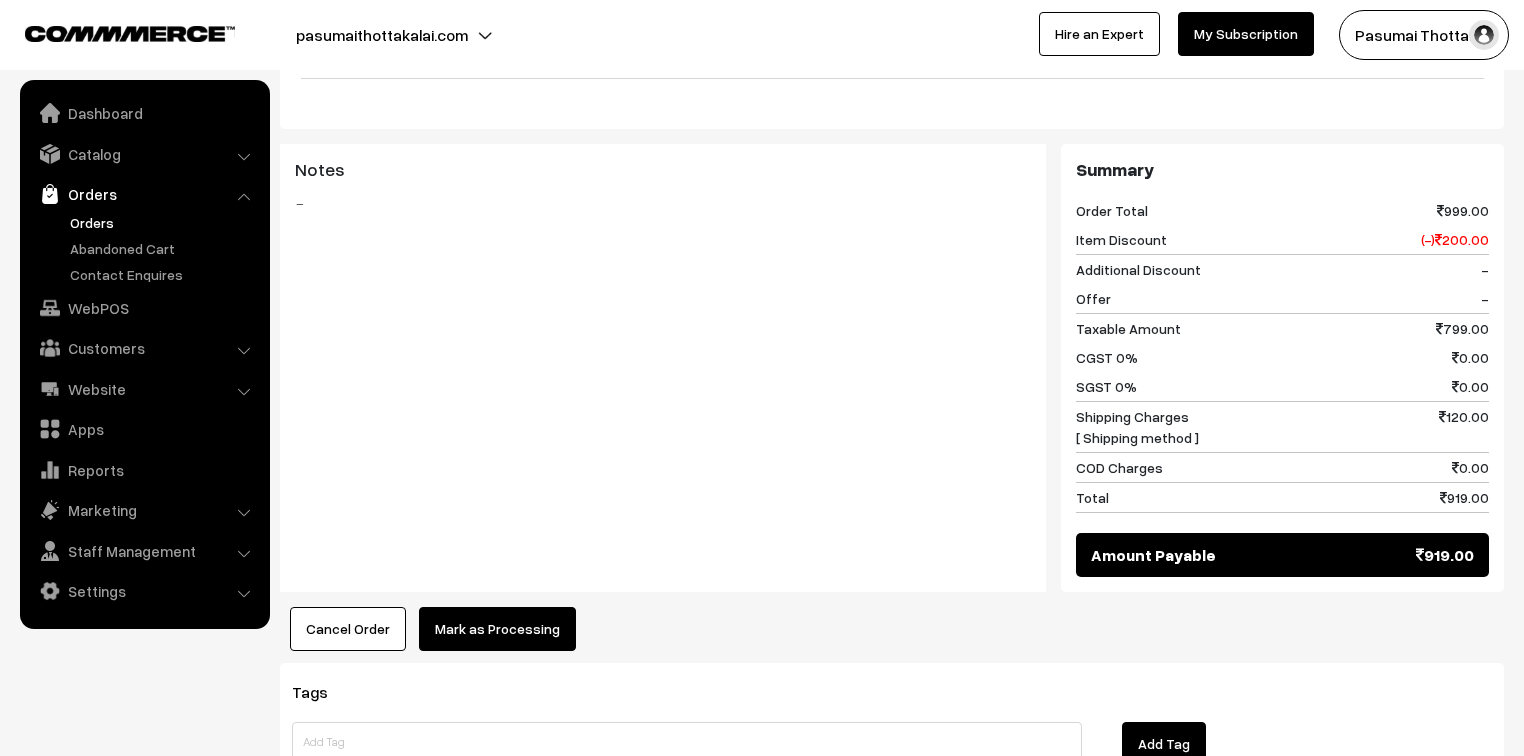 click on "Mark as Processing" at bounding box center (497, 629) 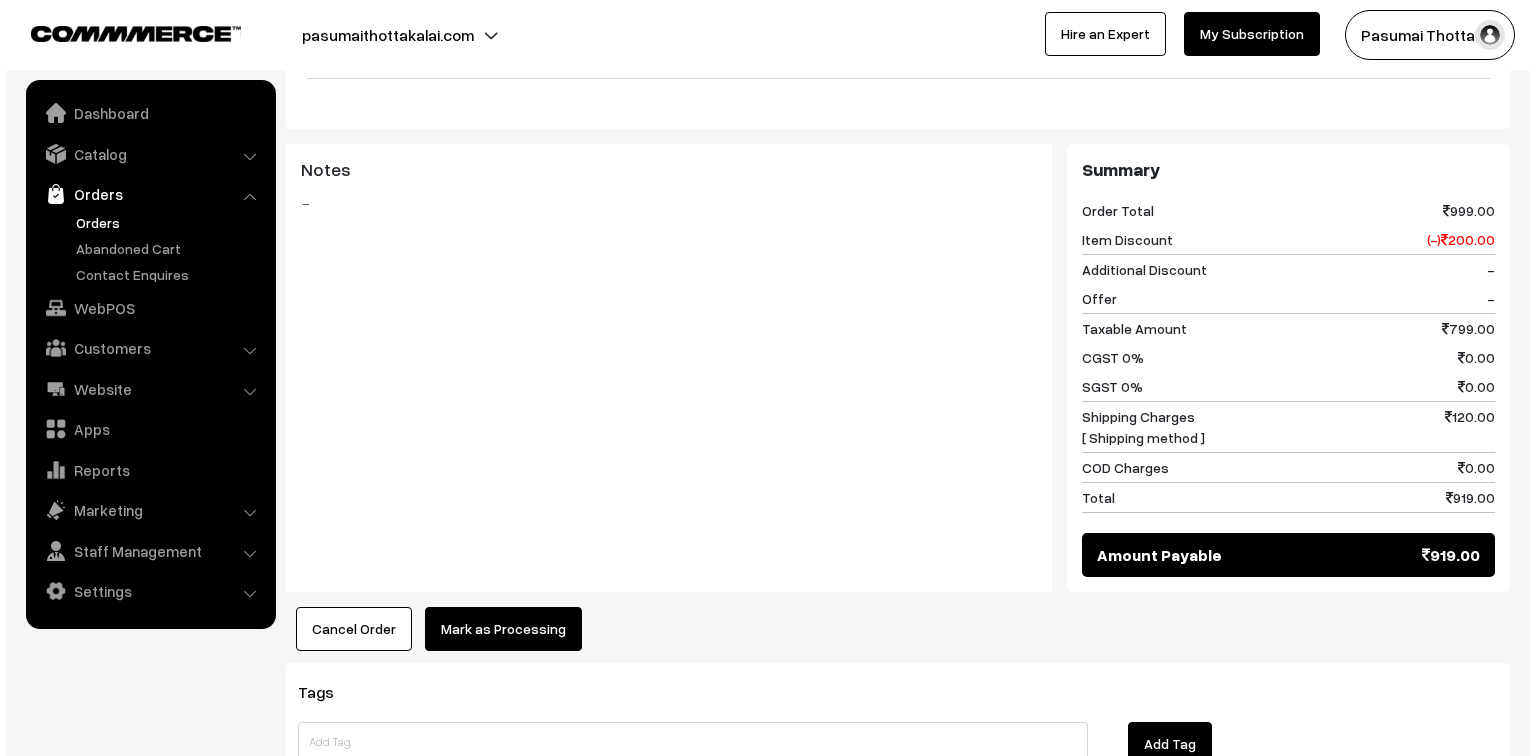 scroll, scrollTop: 697, scrollLeft: 0, axis: vertical 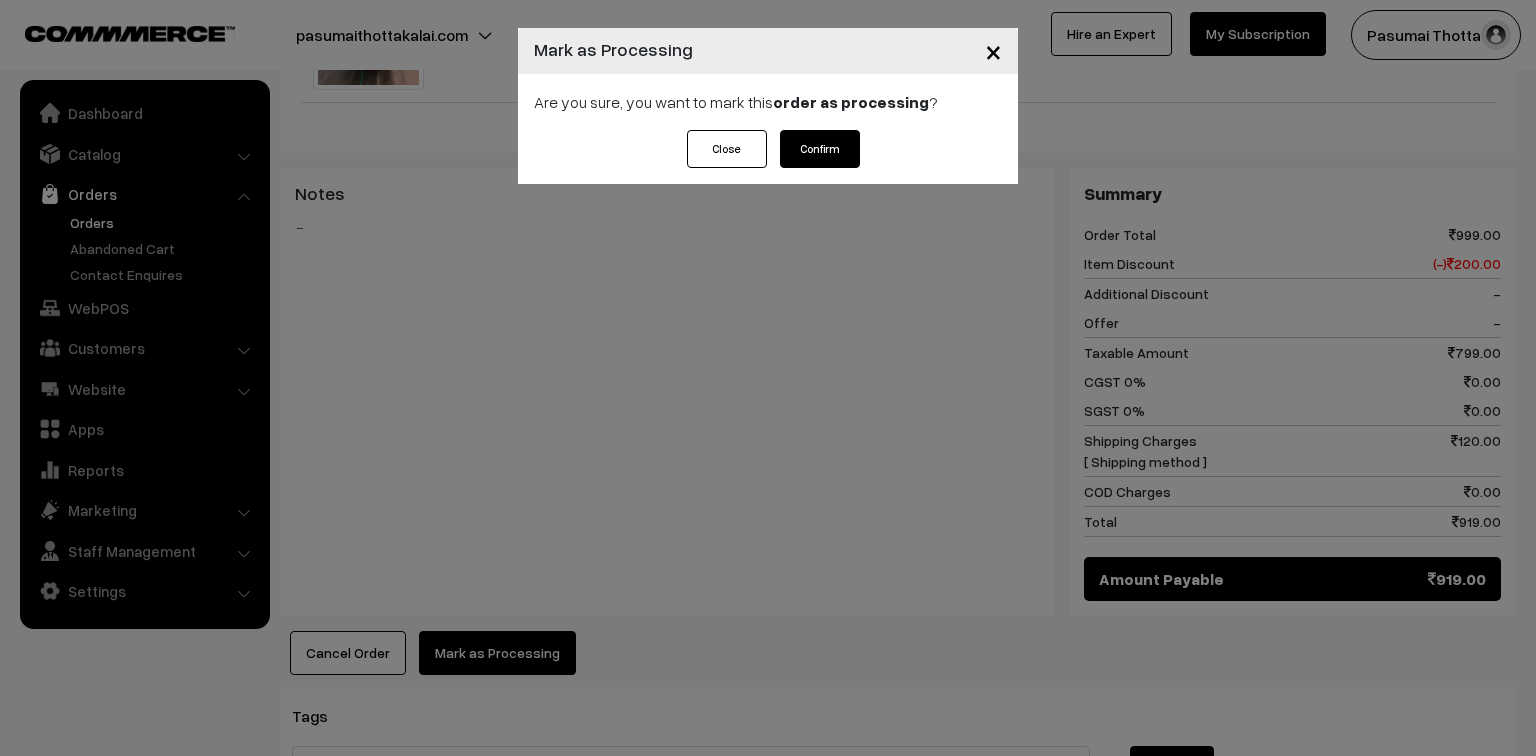 click on "Confirm" at bounding box center [820, 149] 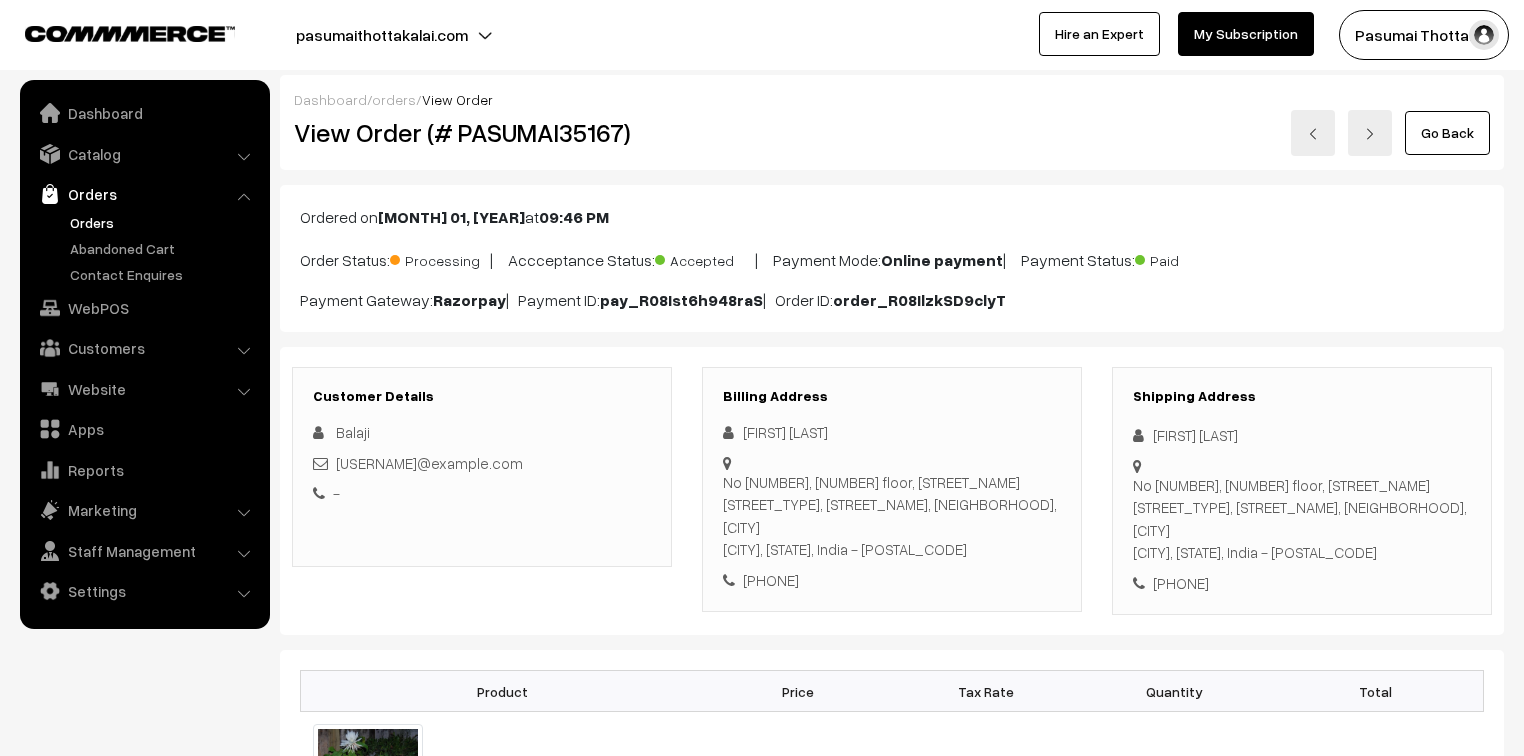 scroll, scrollTop: 0, scrollLeft: 0, axis: both 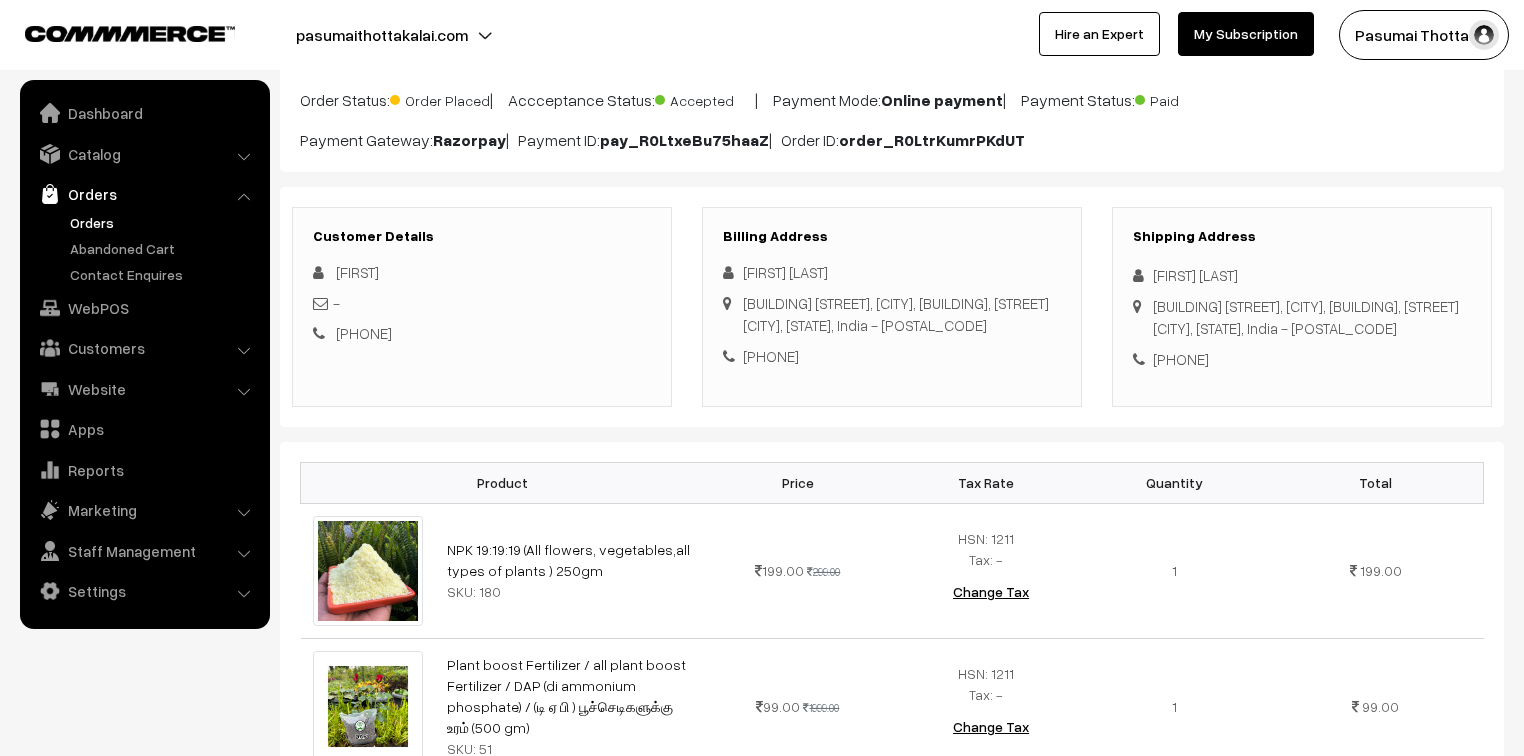drag, startPoint x: 1148, startPoint y: 276, endPoint x: 1284, endPoint y: 416, distance: 195.18196 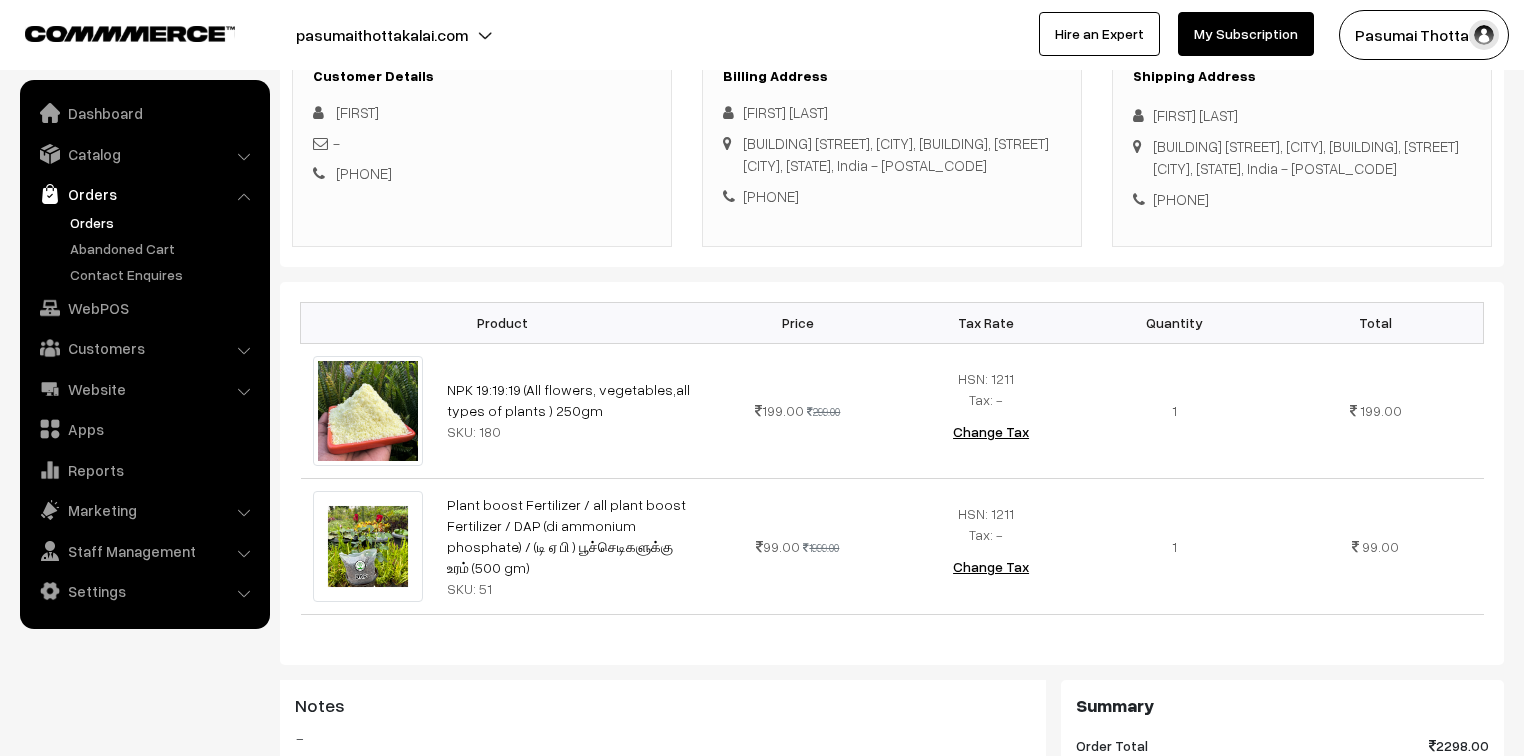 scroll, scrollTop: 400, scrollLeft: 0, axis: vertical 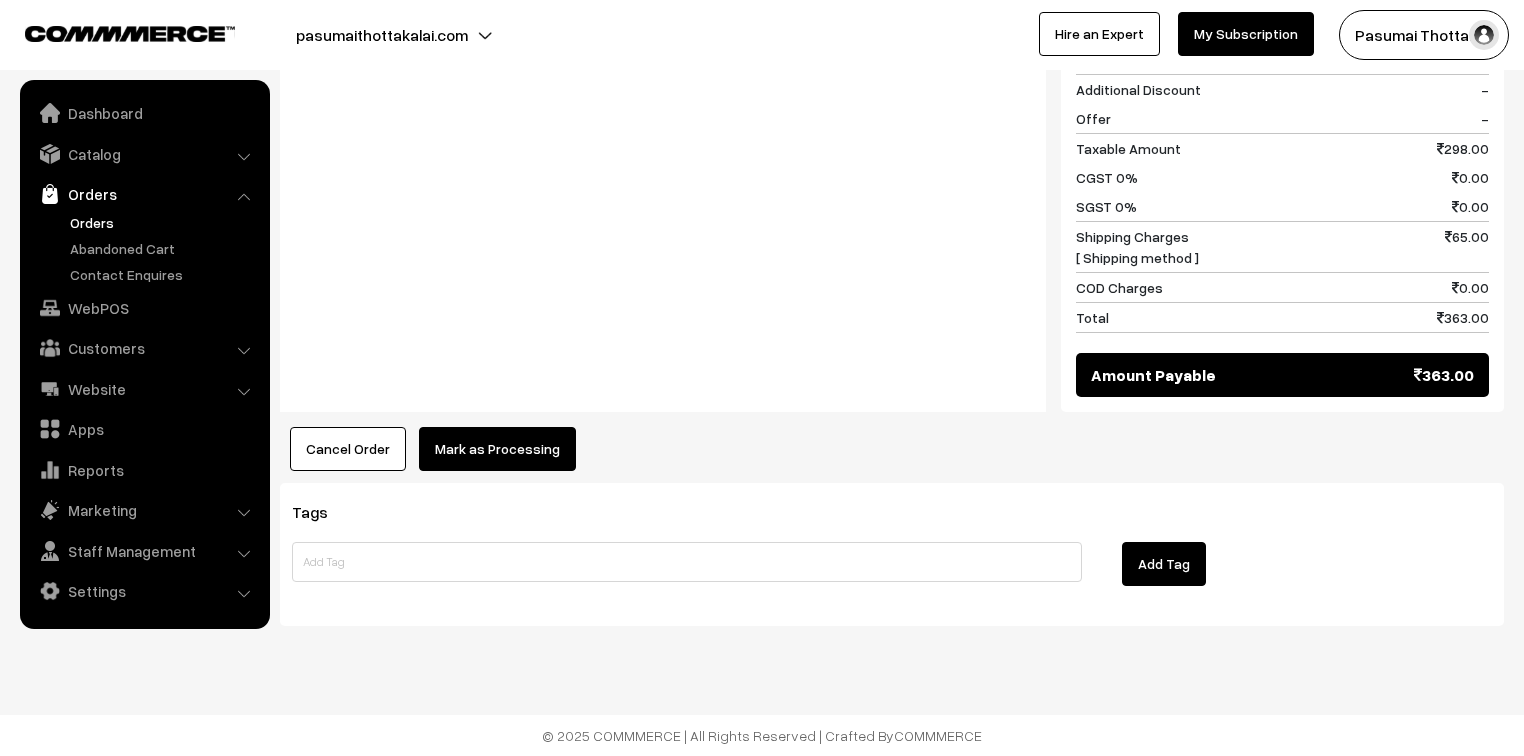 click on "Mark as Processing" at bounding box center [497, 449] 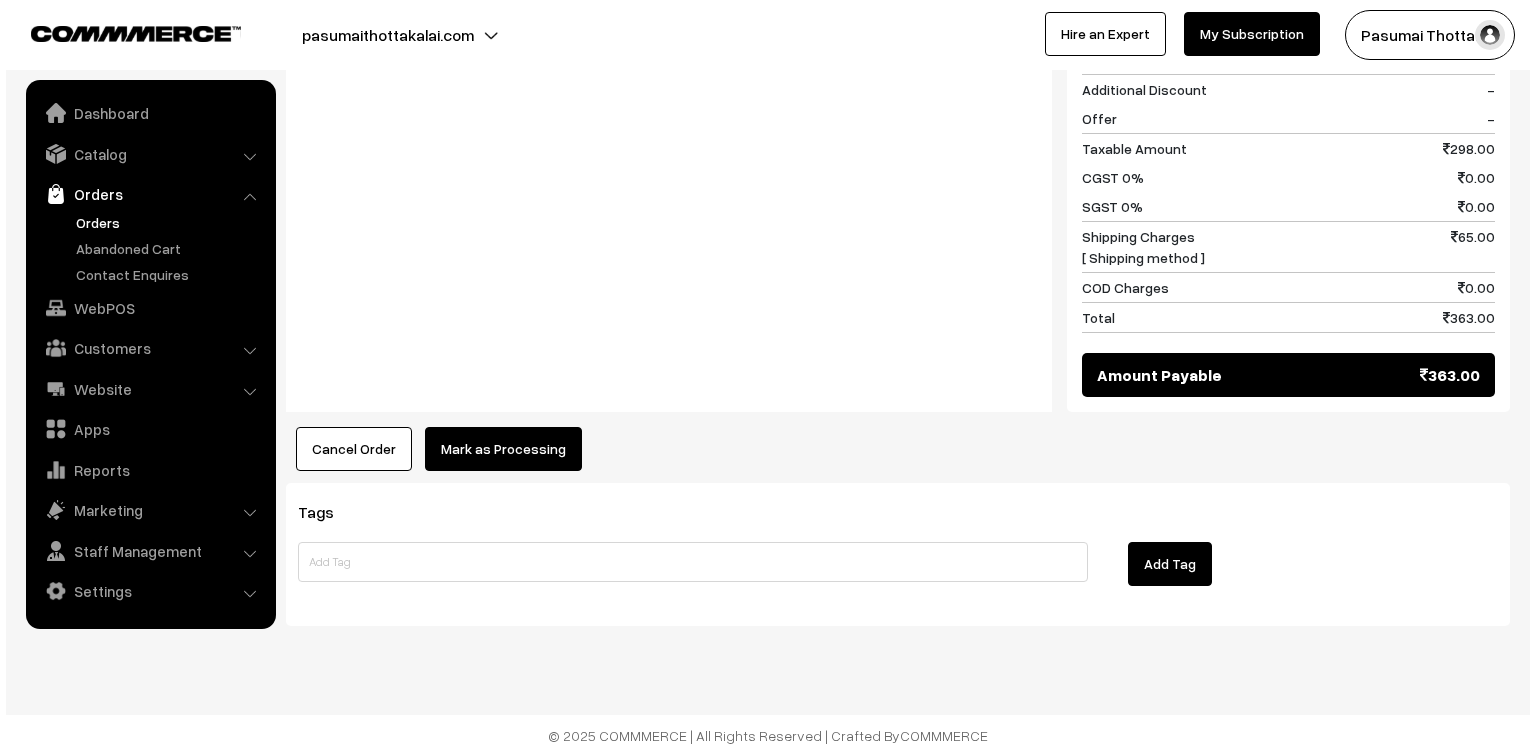 scroll, scrollTop: 1043, scrollLeft: 0, axis: vertical 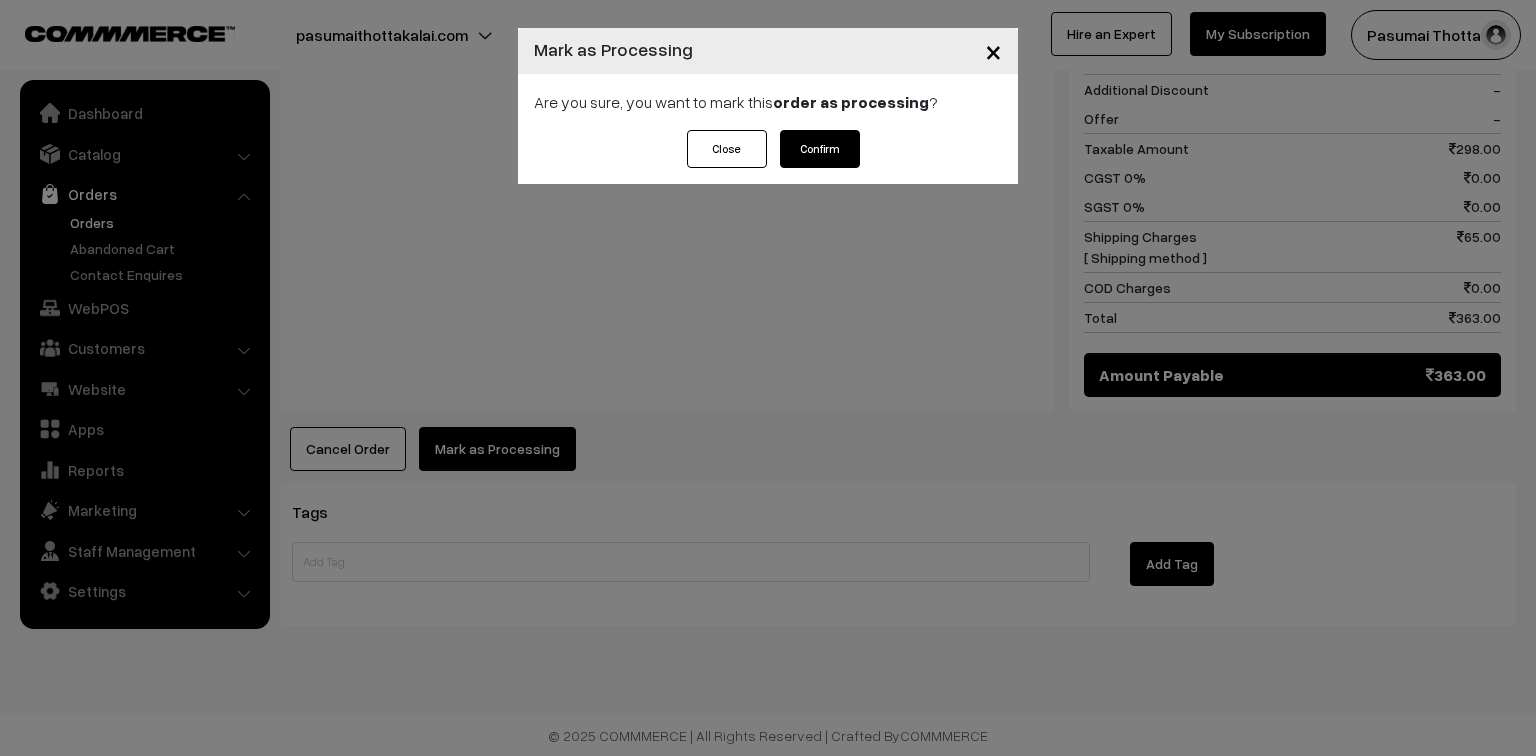 click on "Confirm" at bounding box center (820, 149) 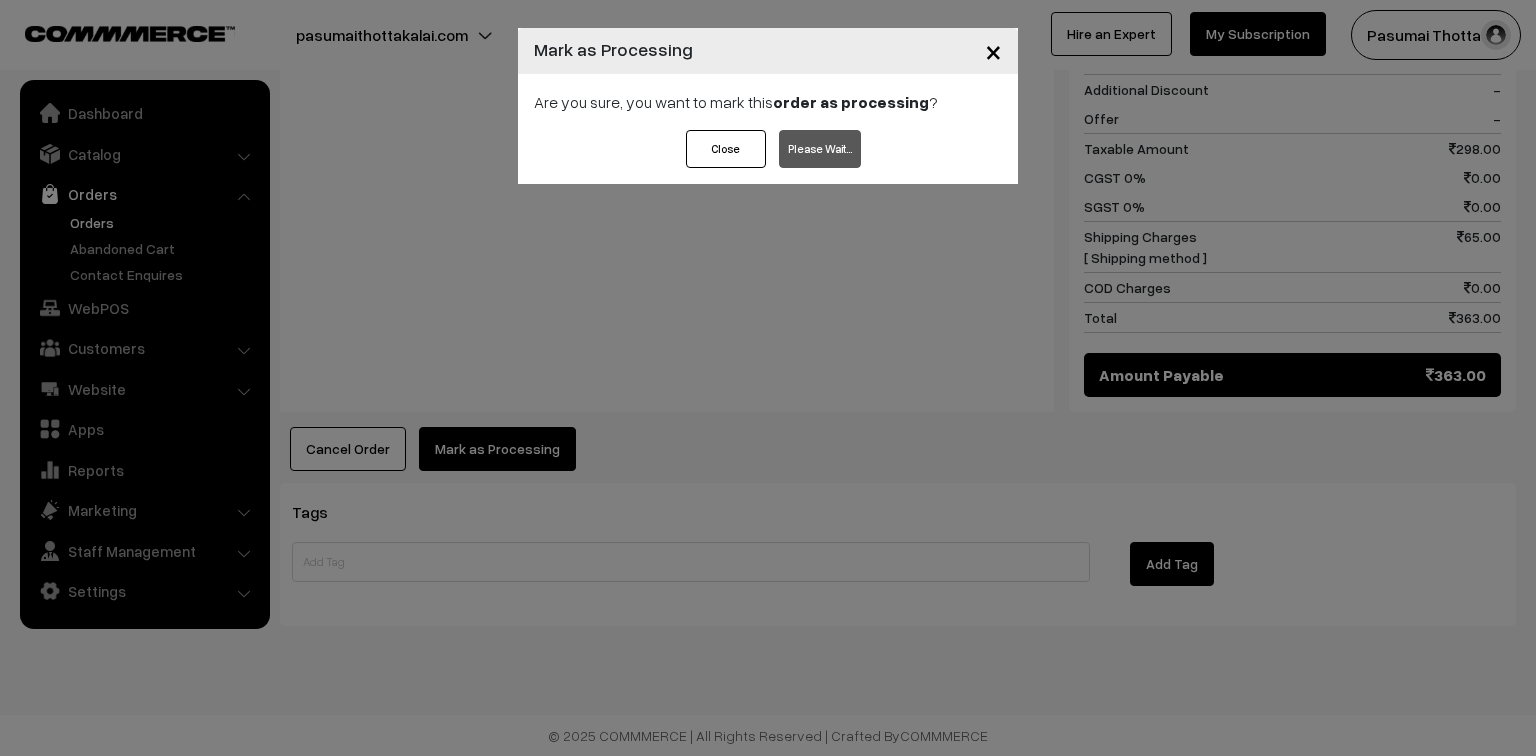 click on "×" at bounding box center (993, 50) 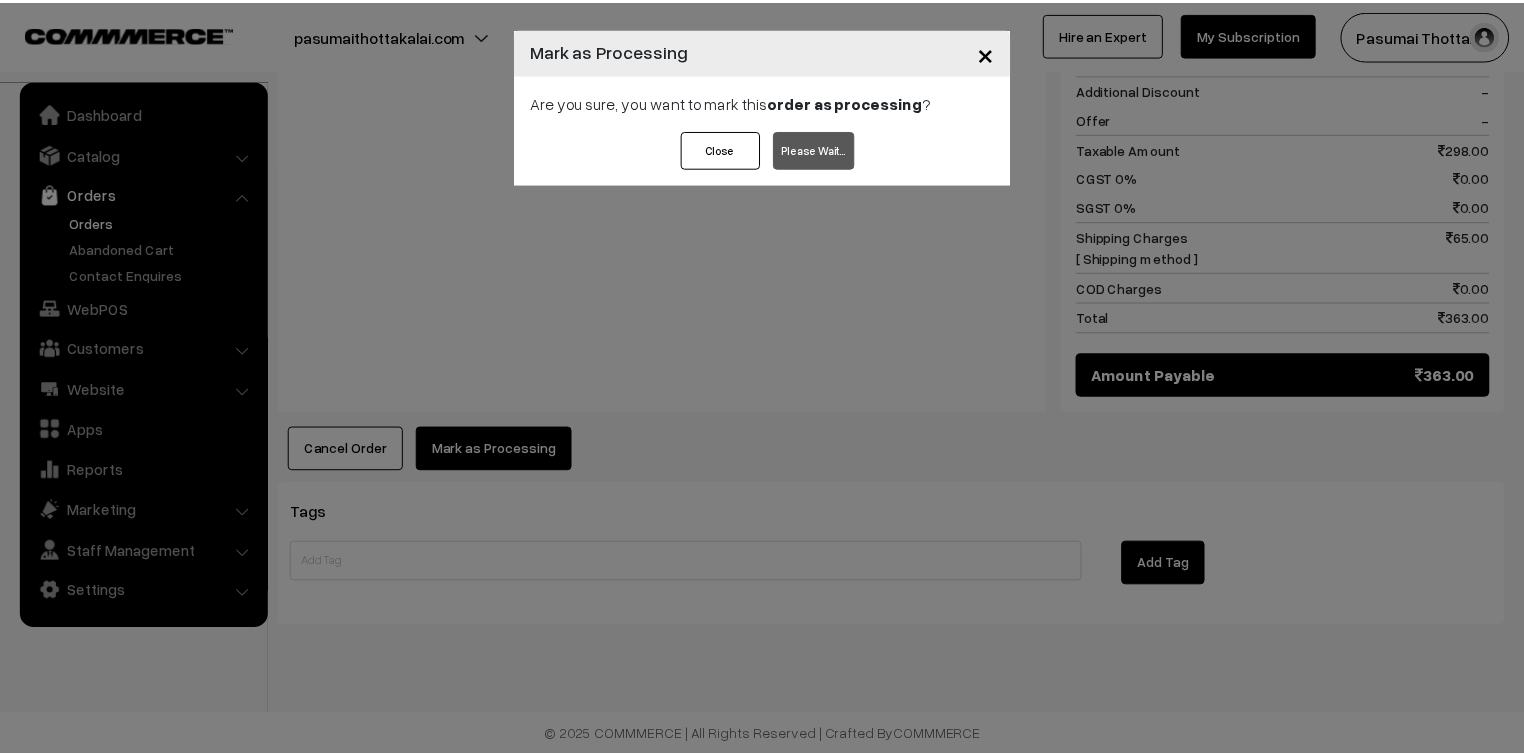scroll, scrollTop: 1040, scrollLeft: 0, axis: vertical 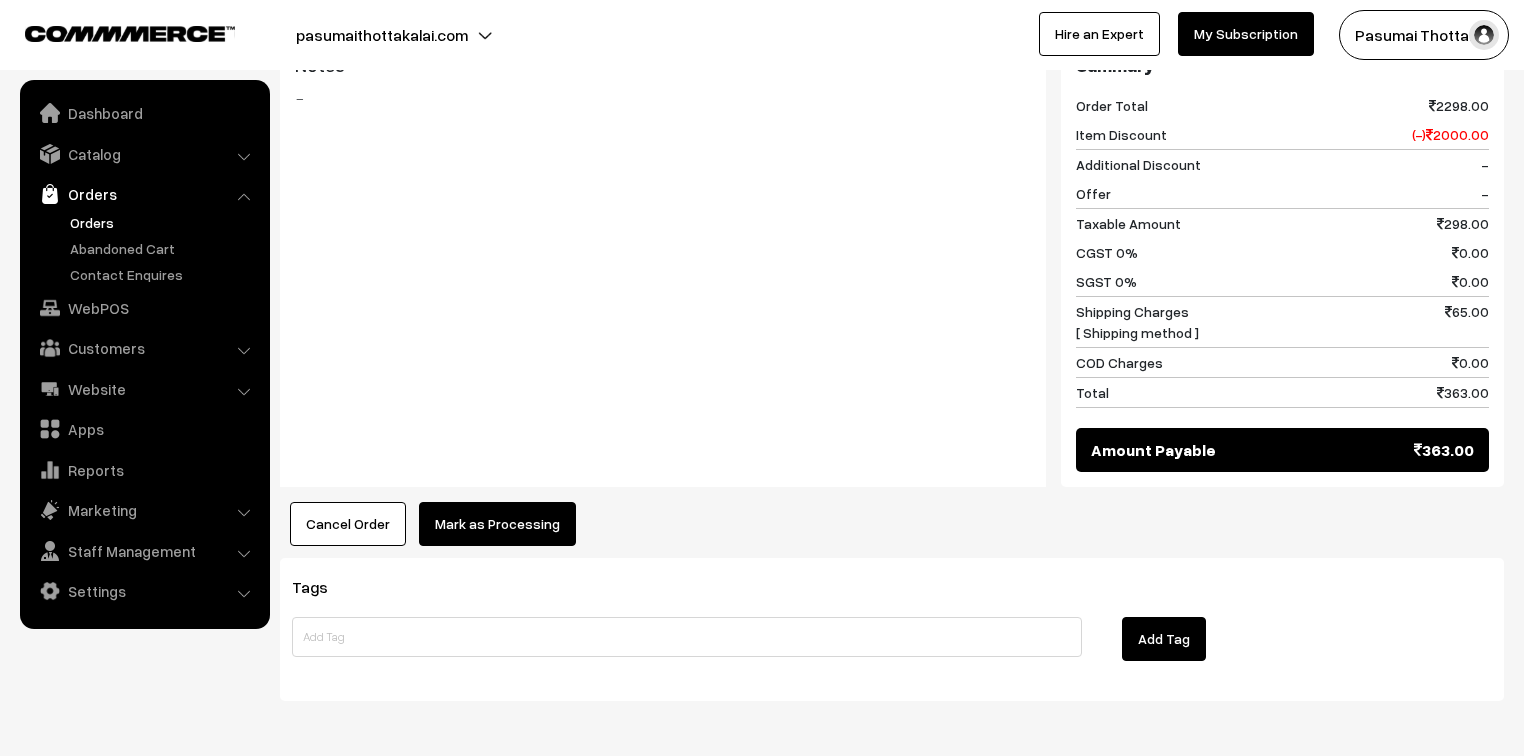 click on "Mark as Processing" at bounding box center (497, 524) 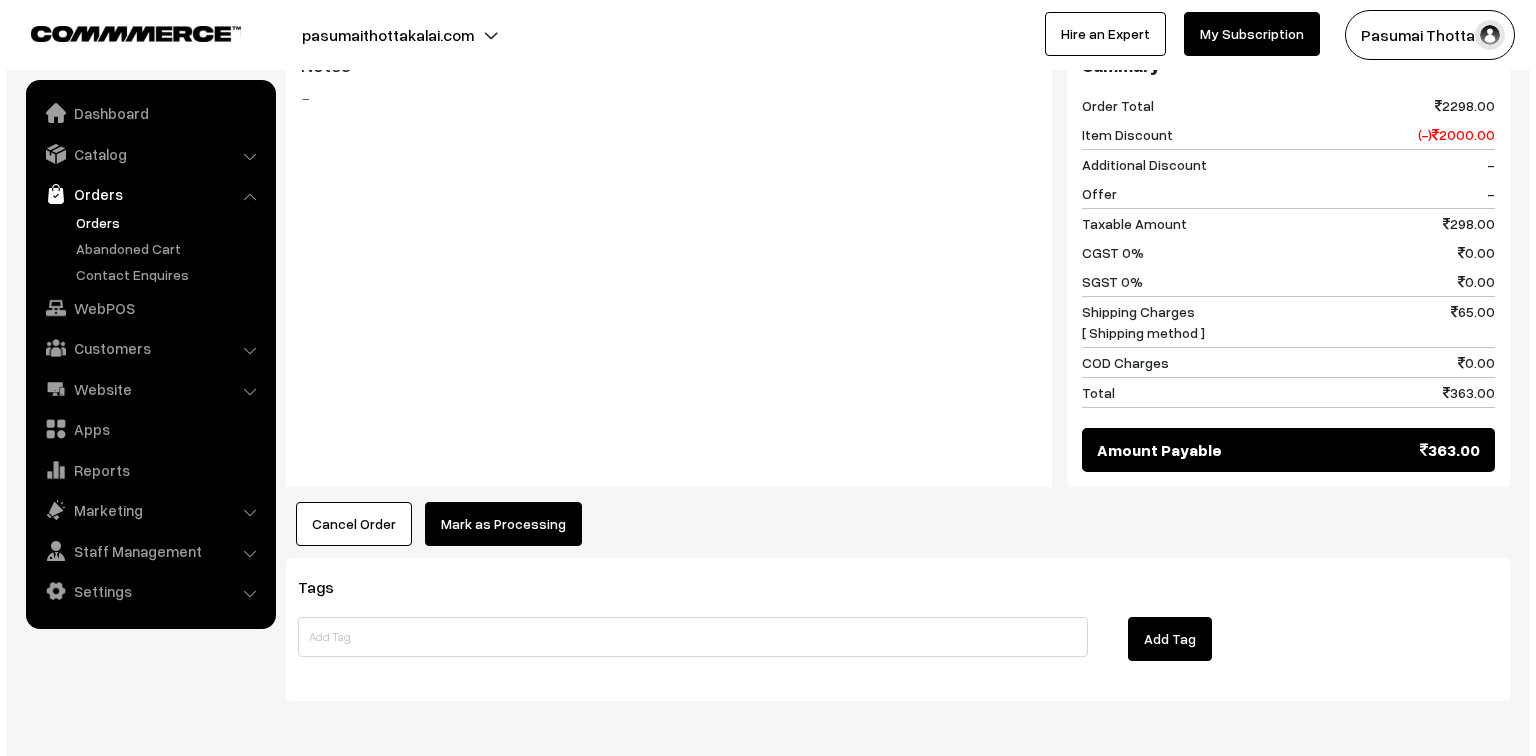 scroll, scrollTop: 961, scrollLeft: 0, axis: vertical 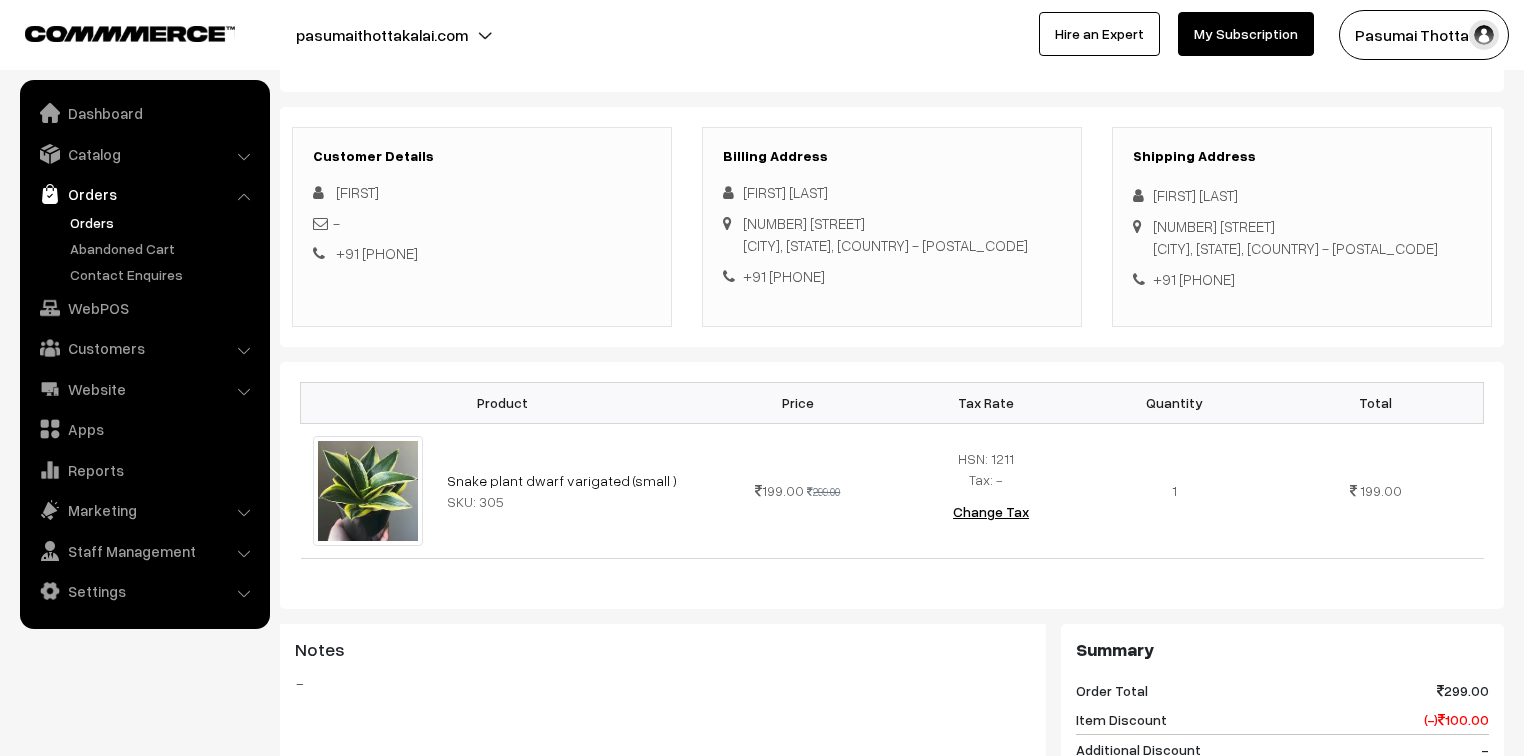 drag, startPoint x: 1150, startPoint y: 200, endPoint x: 1278, endPoint y: 285, distance: 153.6522 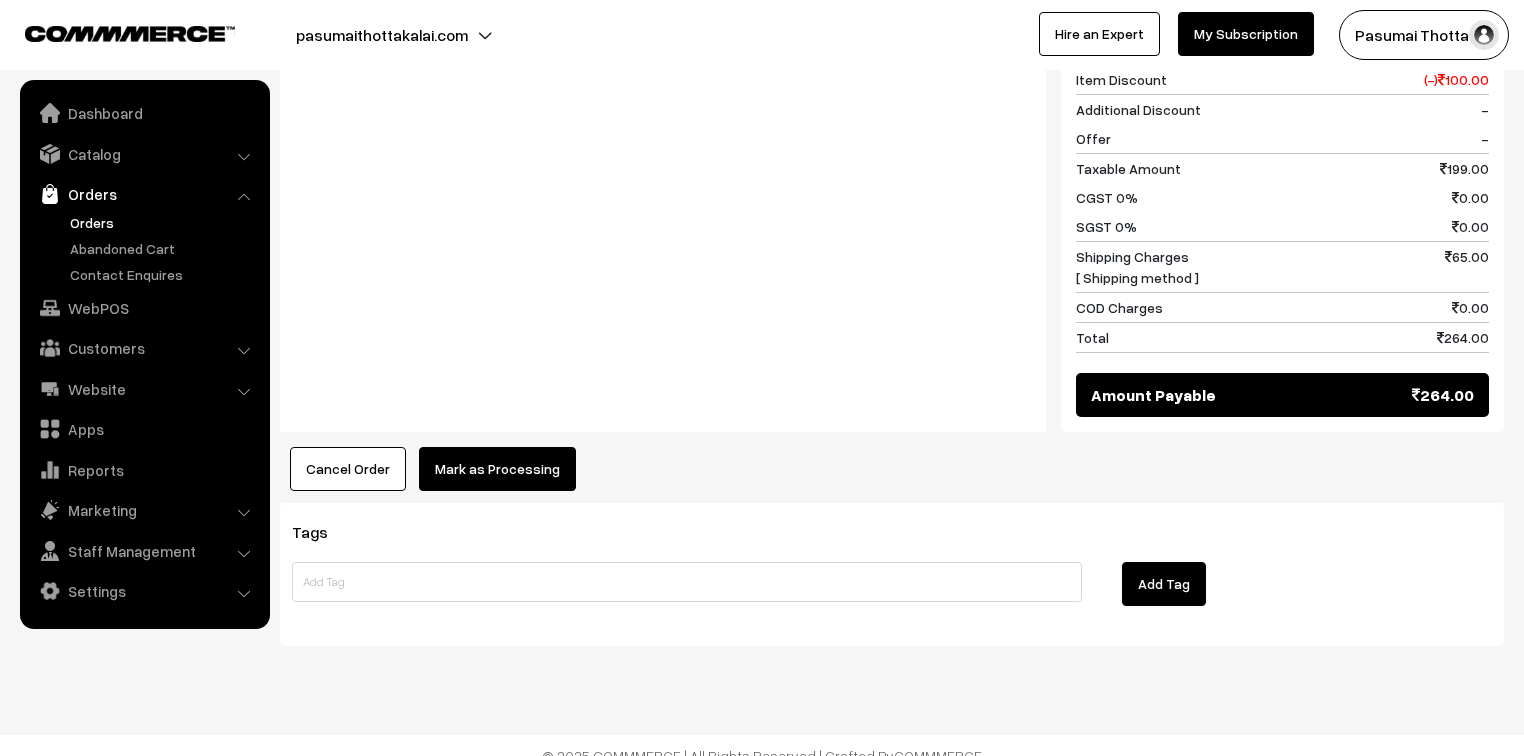 click on "Mark as Processing" at bounding box center [497, 469] 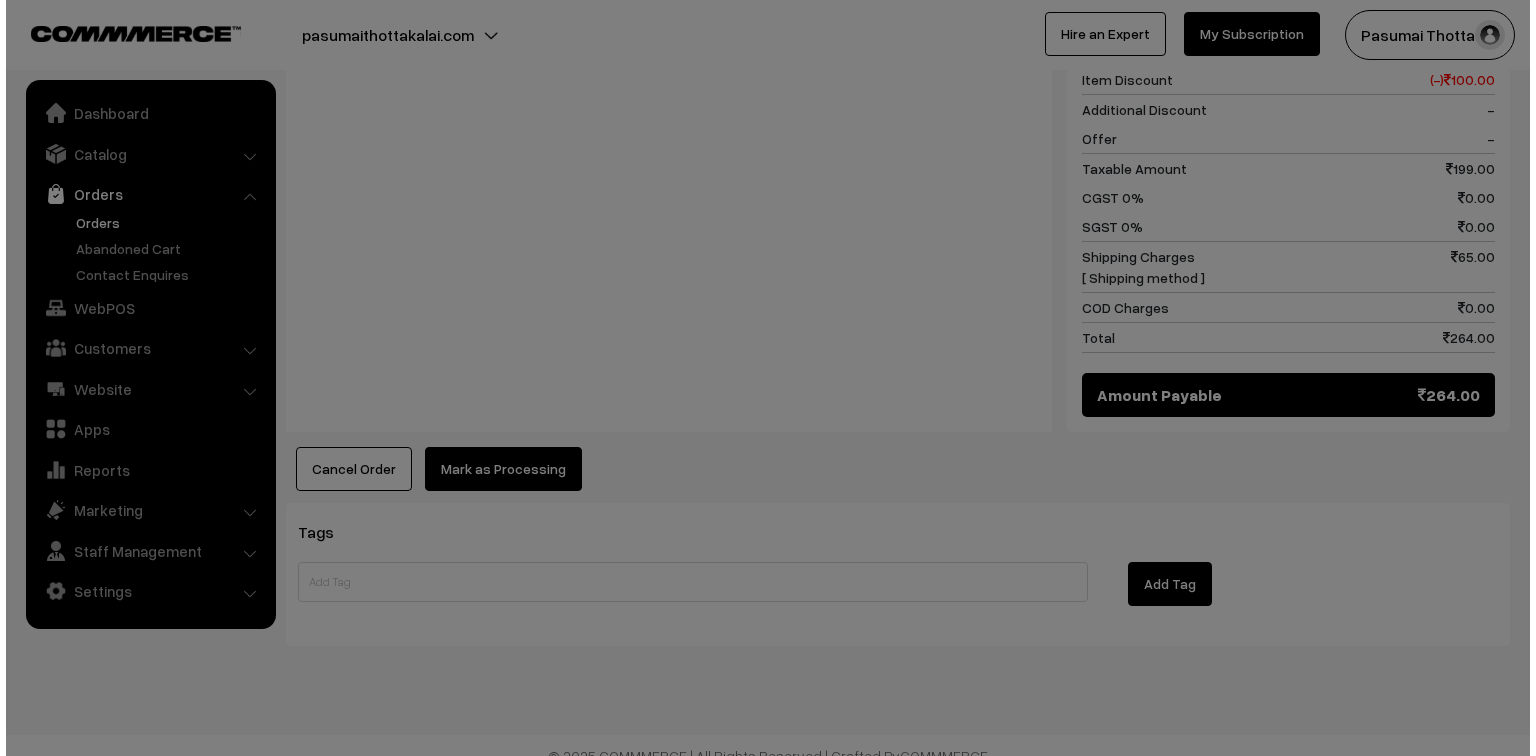 scroll, scrollTop: 881, scrollLeft: 0, axis: vertical 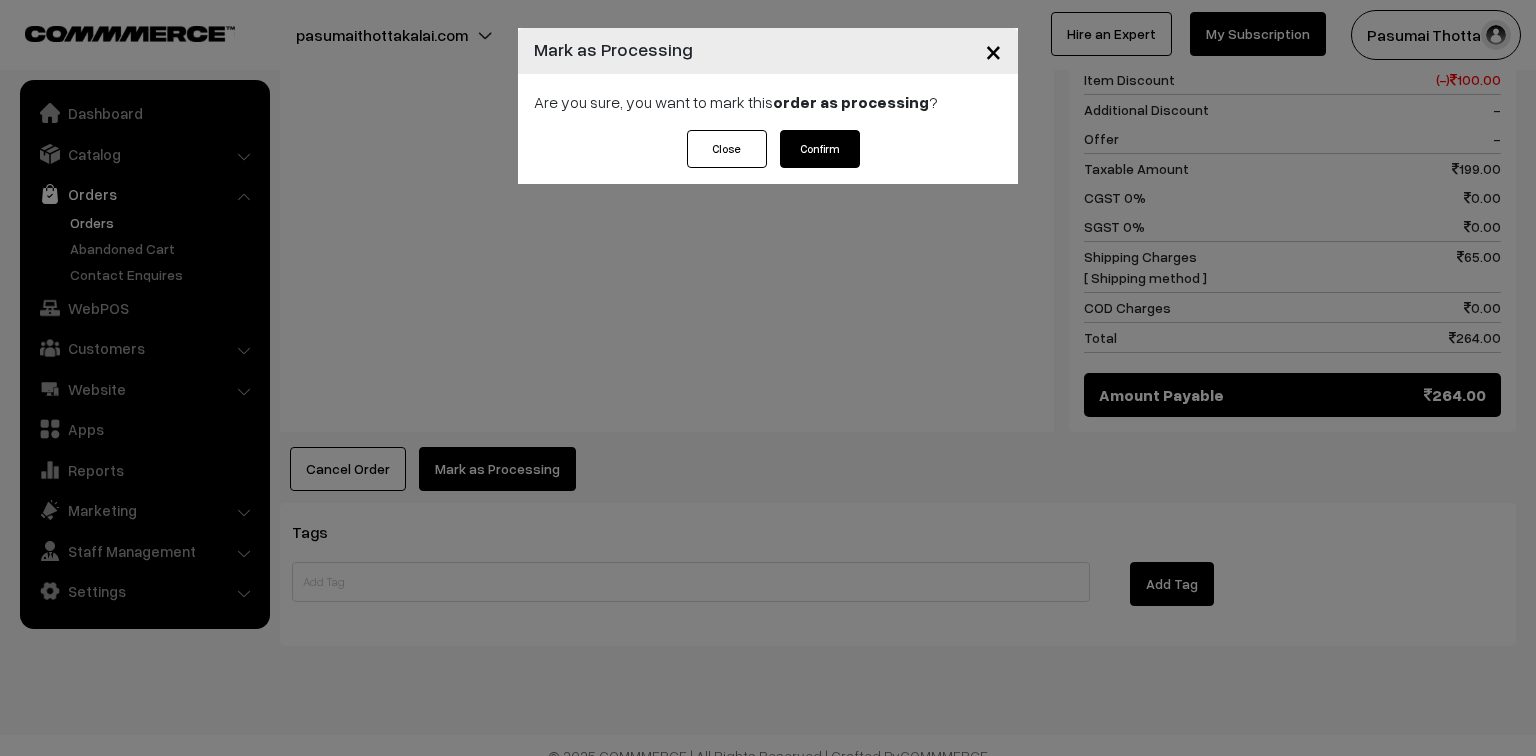 click on "Confirm" at bounding box center (820, 149) 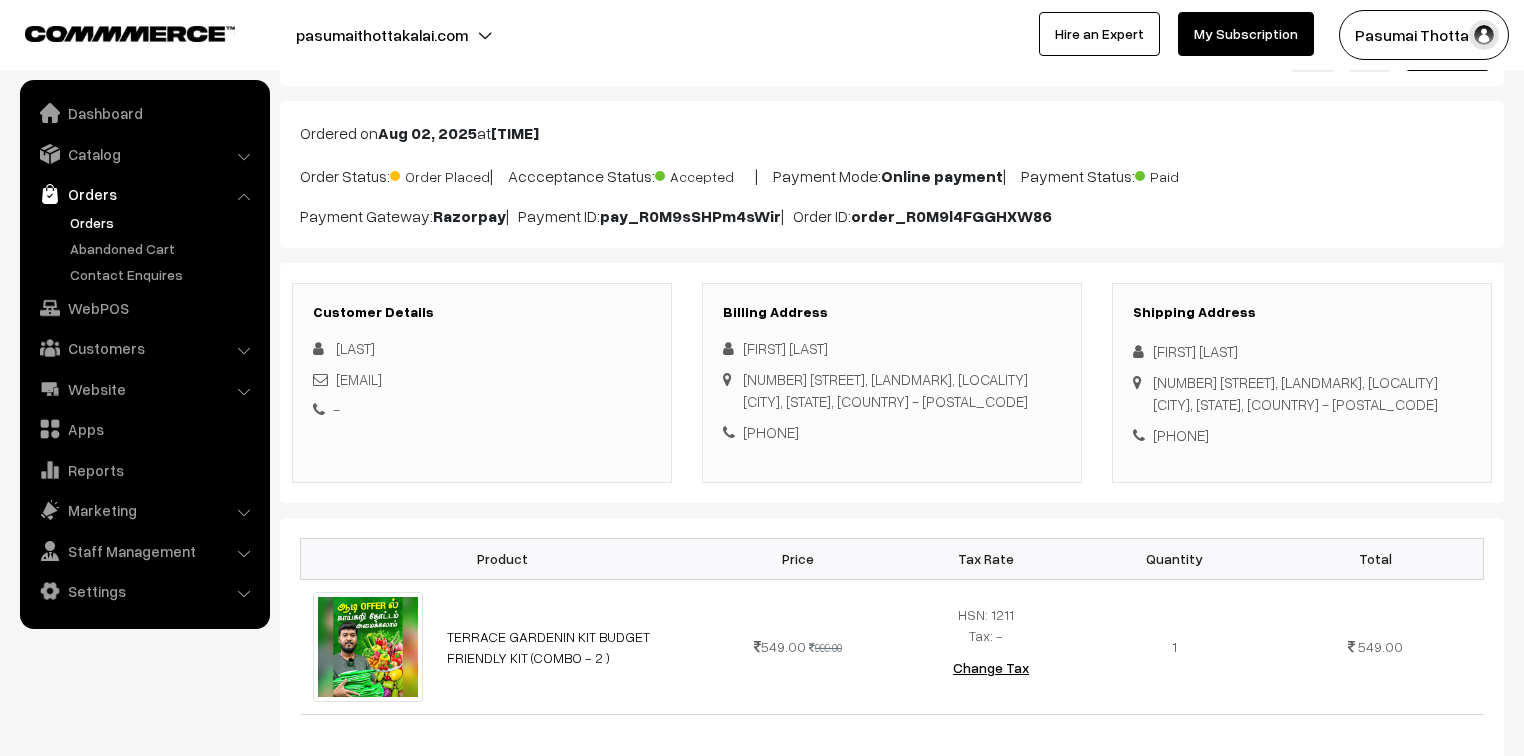 scroll, scrollTop: 240, scrollLeft: 0, axis: vertical 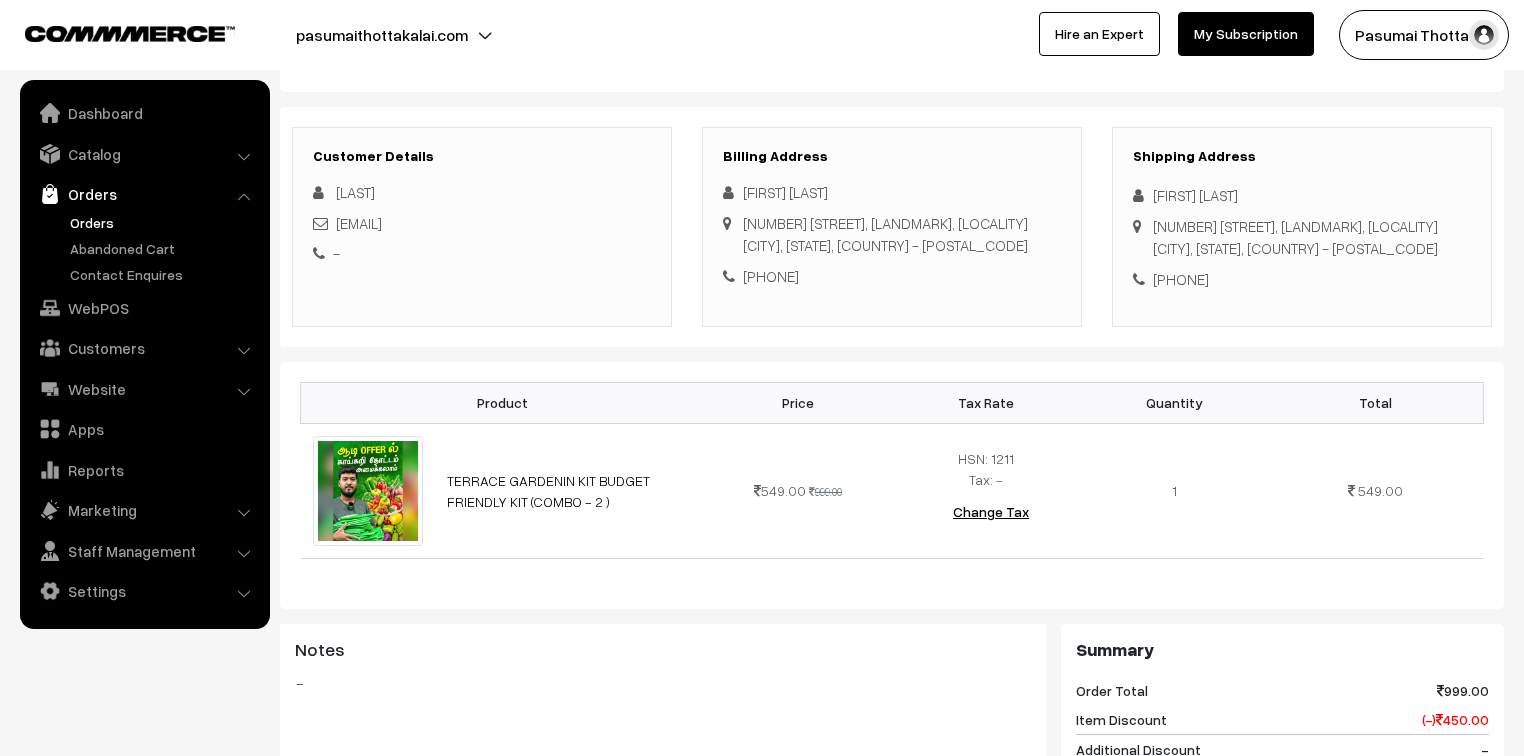 drag, startPoint x: 1154, startPoint y: 197, endPoint x: 1269, endPoint y: 316, distance: 165.48715 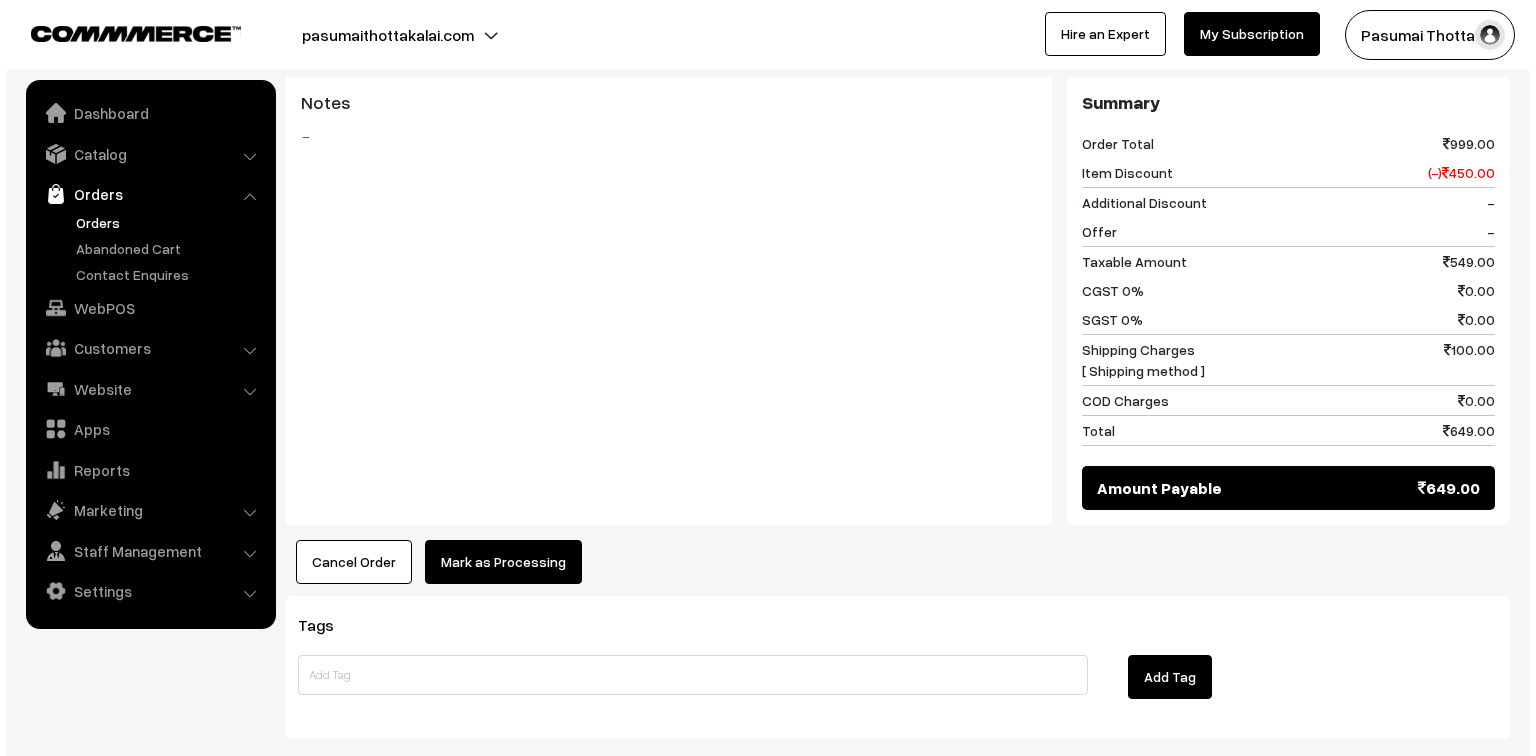 scroll, scrollTop: 800, scrollLeft: 0, axis: vertical 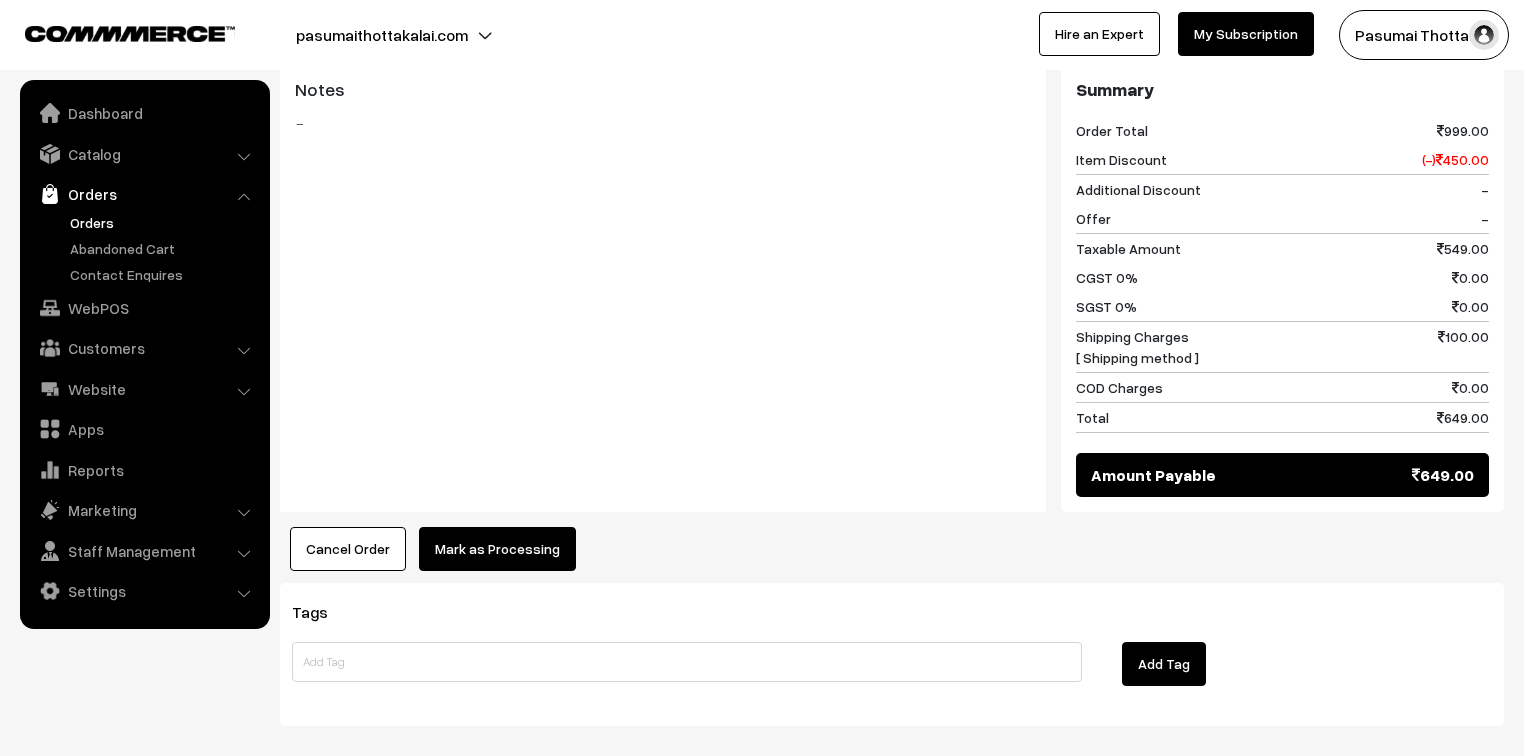 click on "Mark as Processing" at bounding box center (497, 549) 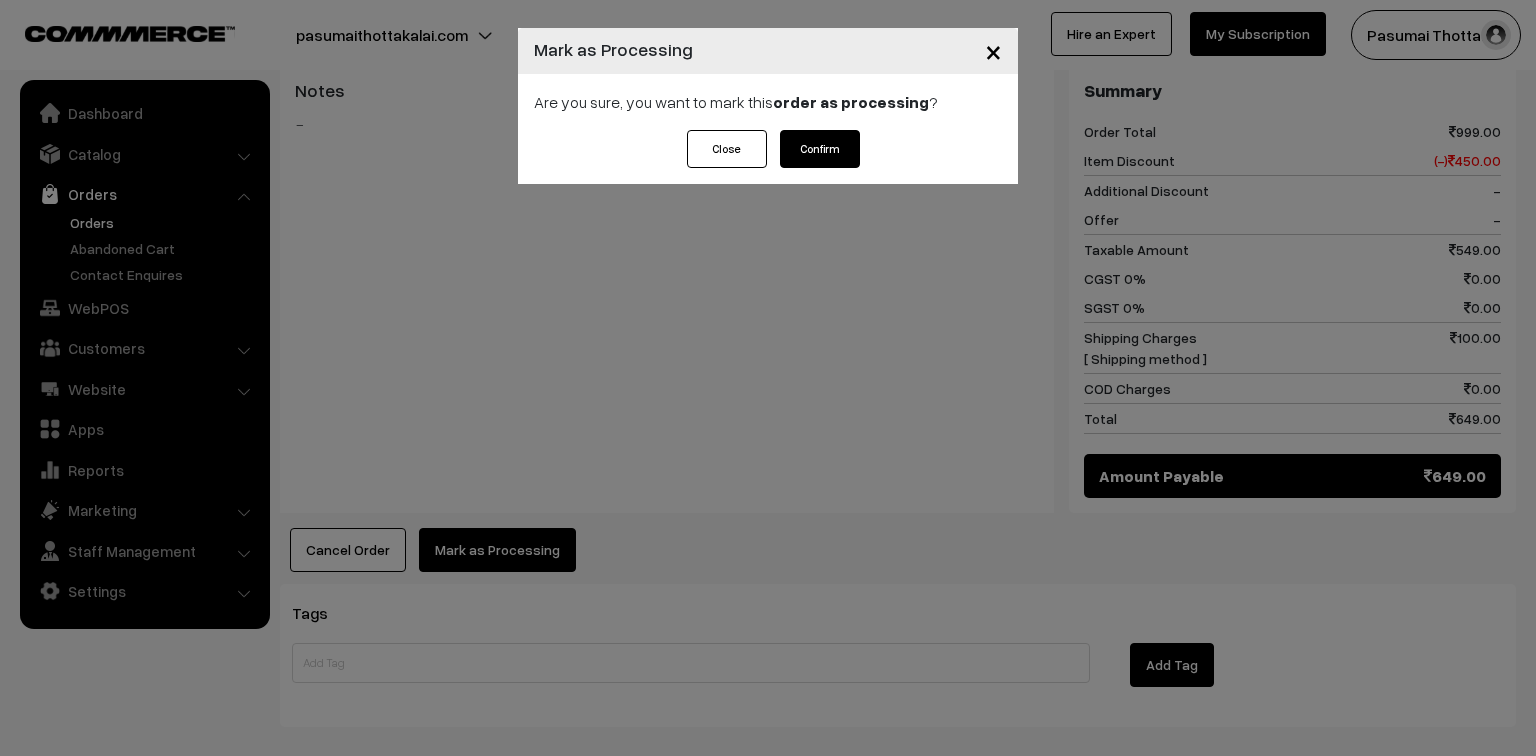 click on "Confirm" at bounding box center [820, 149] 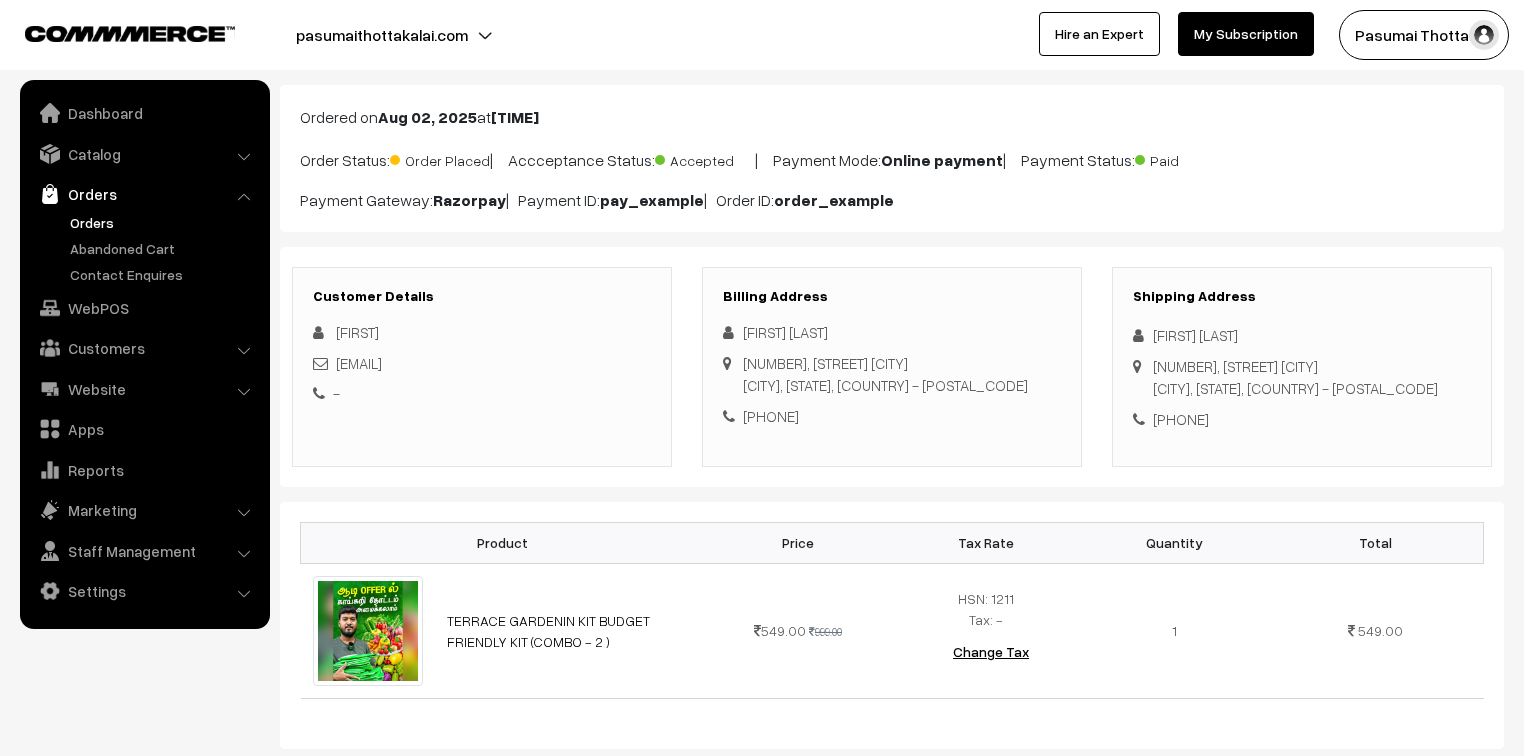 scroll, scrollTop: 80, scrollLeft: 0, axis: vertical 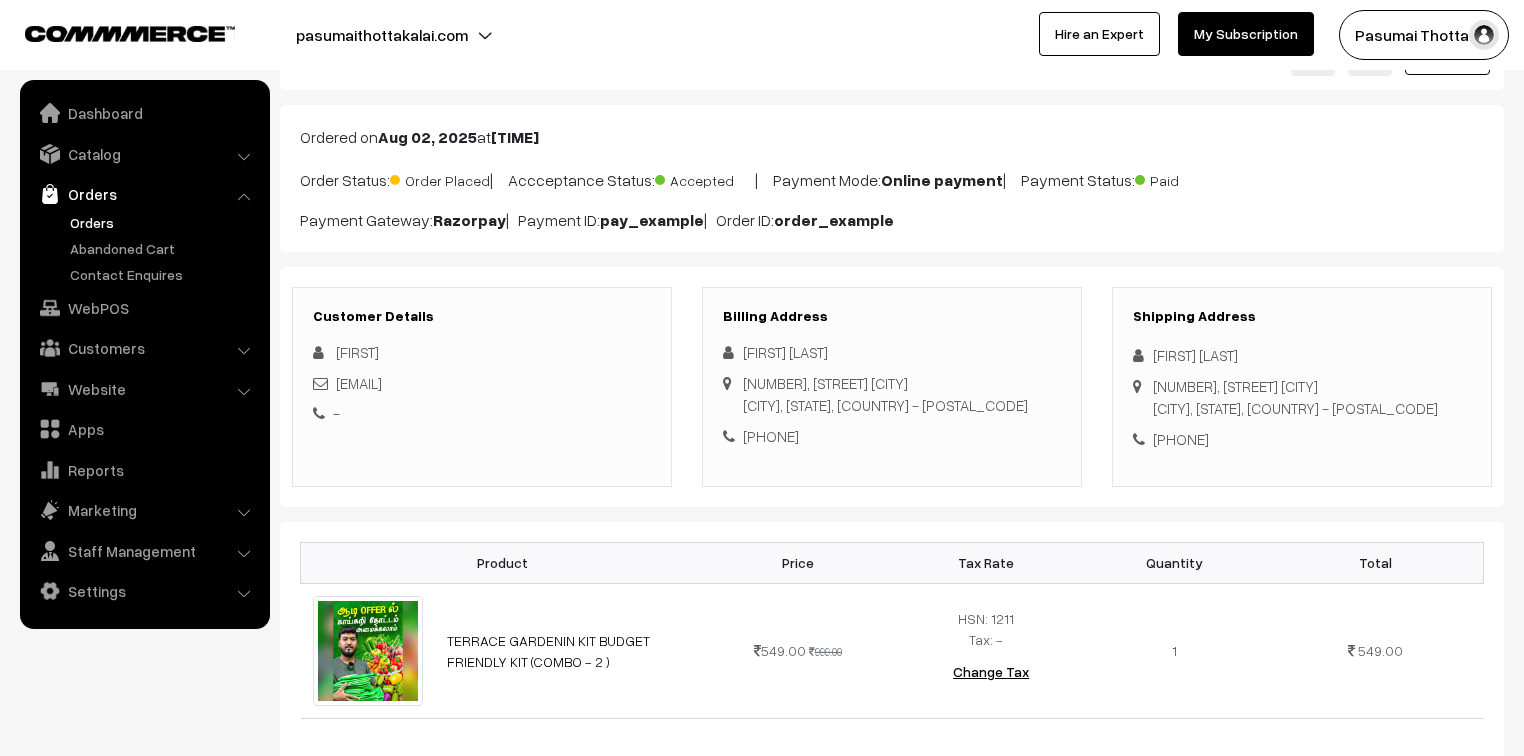 drag, startPoint x: 1150, startPoint y: 356, endPoint x: 1264, endPoint y: 437, distance: 139.84634 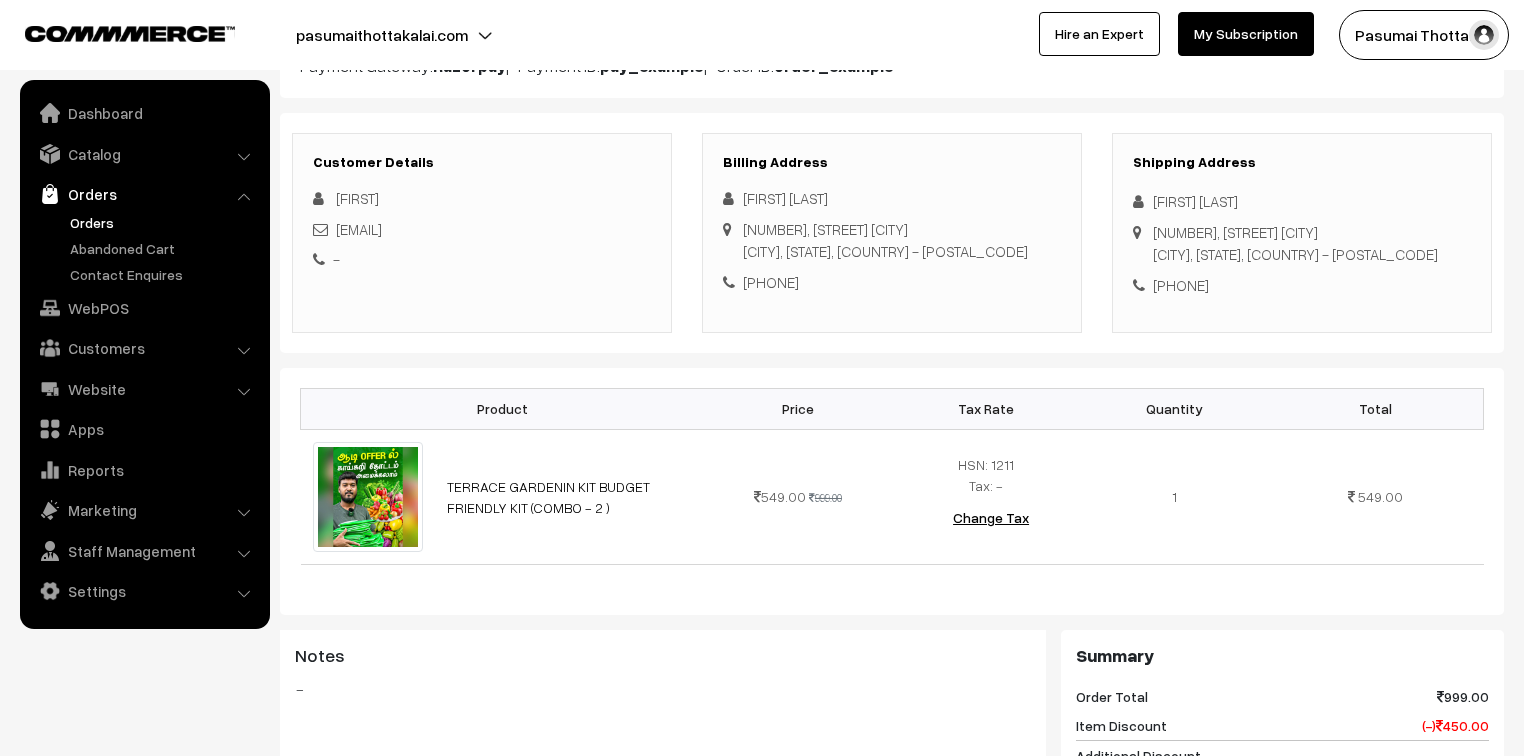 scroll, scrollTop: 240, scrollLeft: 0, axis: vertical 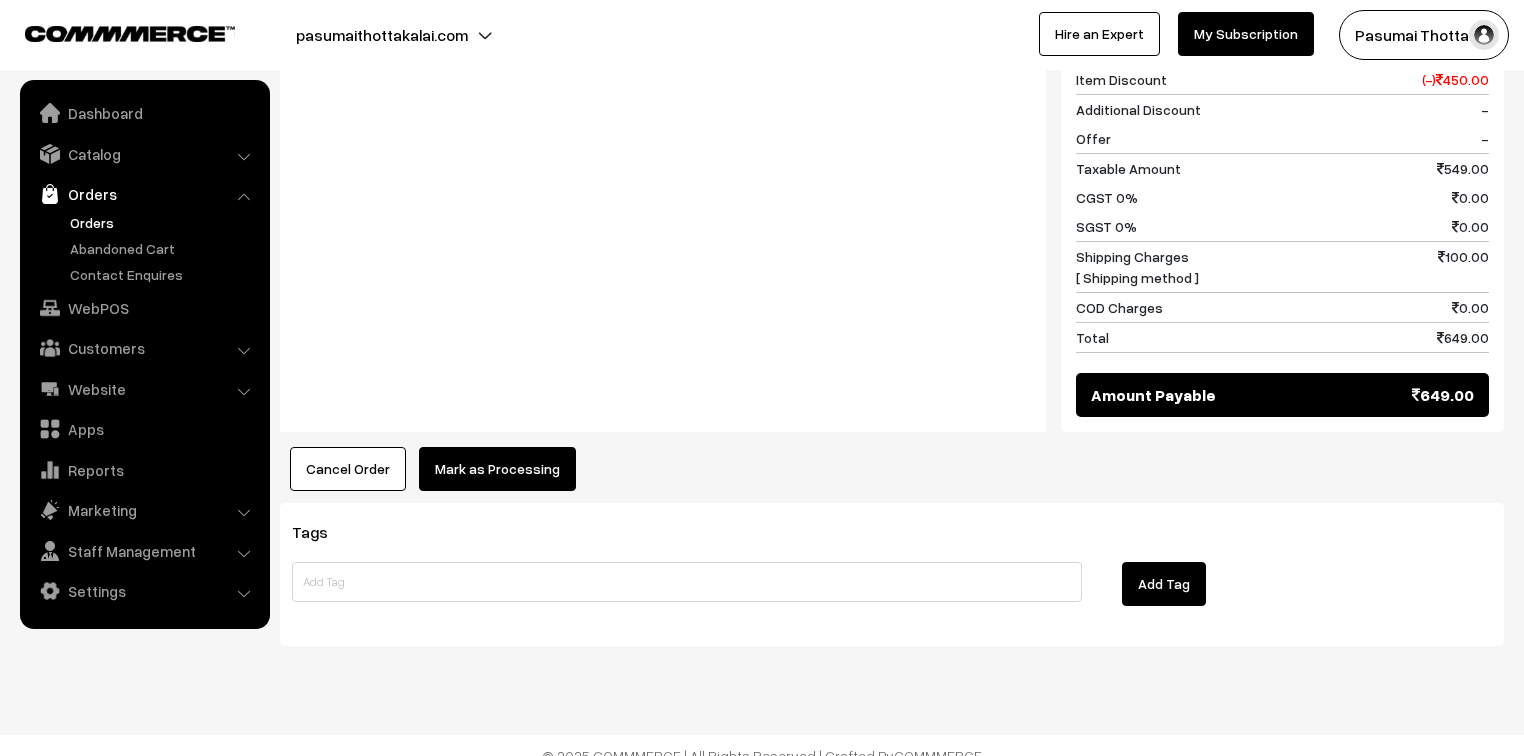 click on "Mark as Processing" at bounding box center (497, 469) 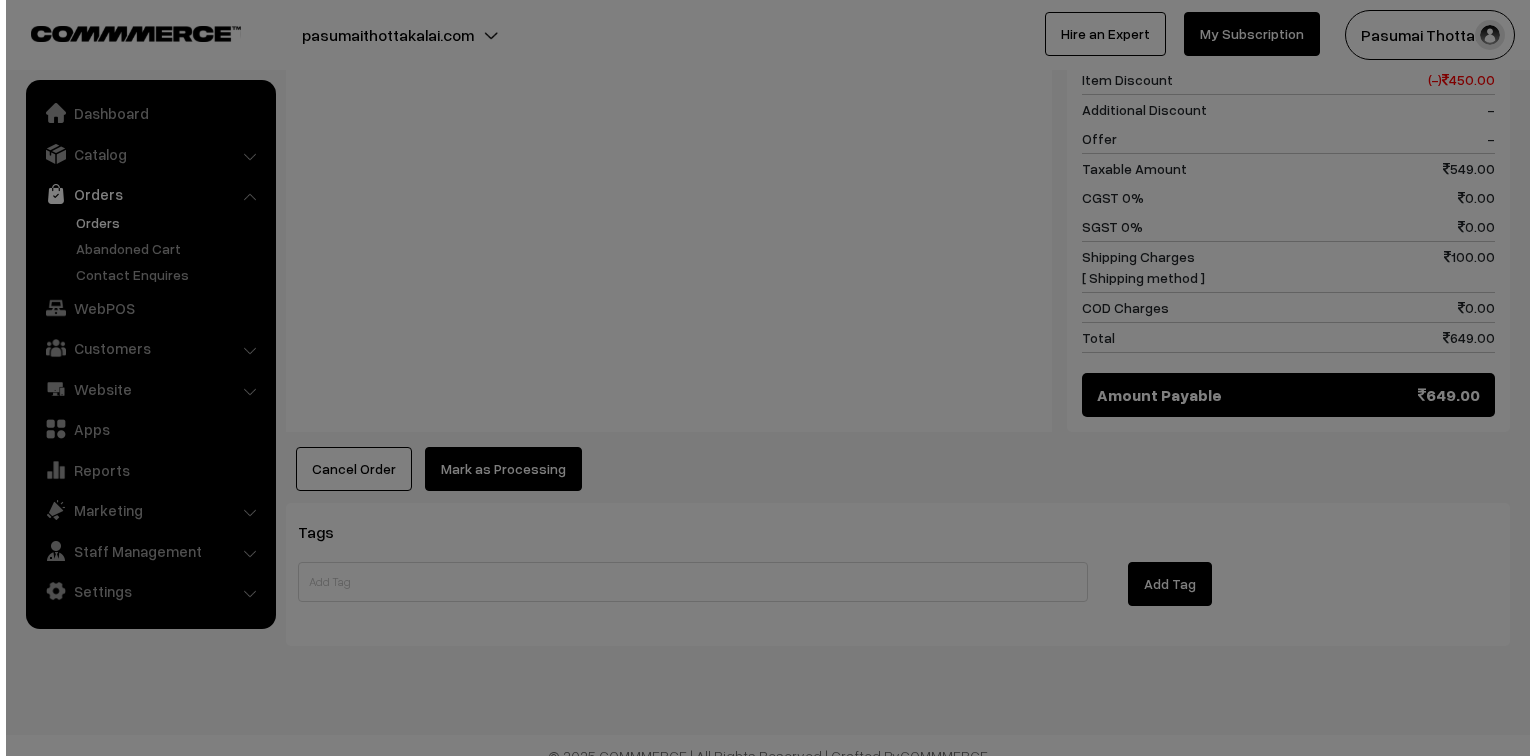 scroll, scrollTop: 881, scrollLeft: 0, axis: vertical 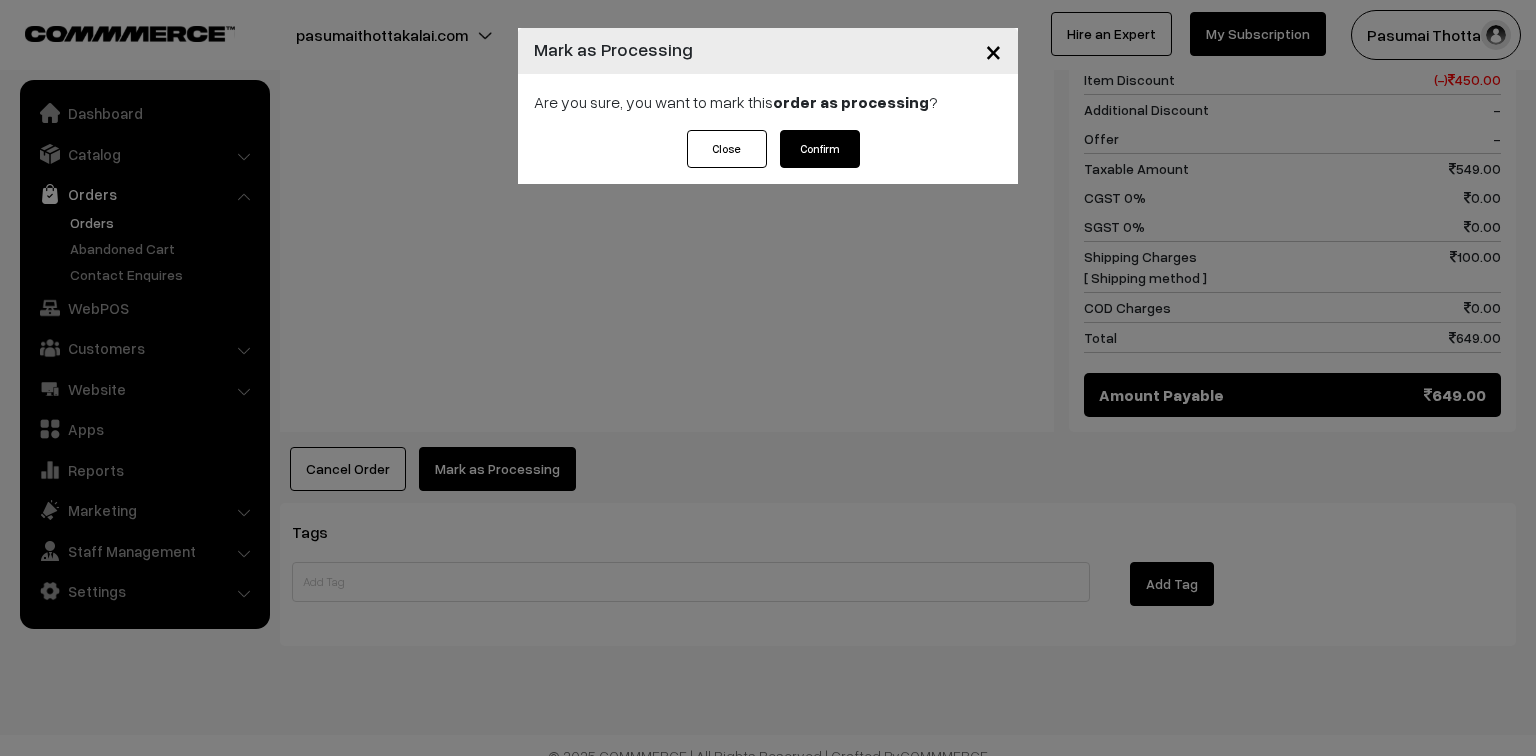 click on "Confirm" at bounding box center (820, 149) 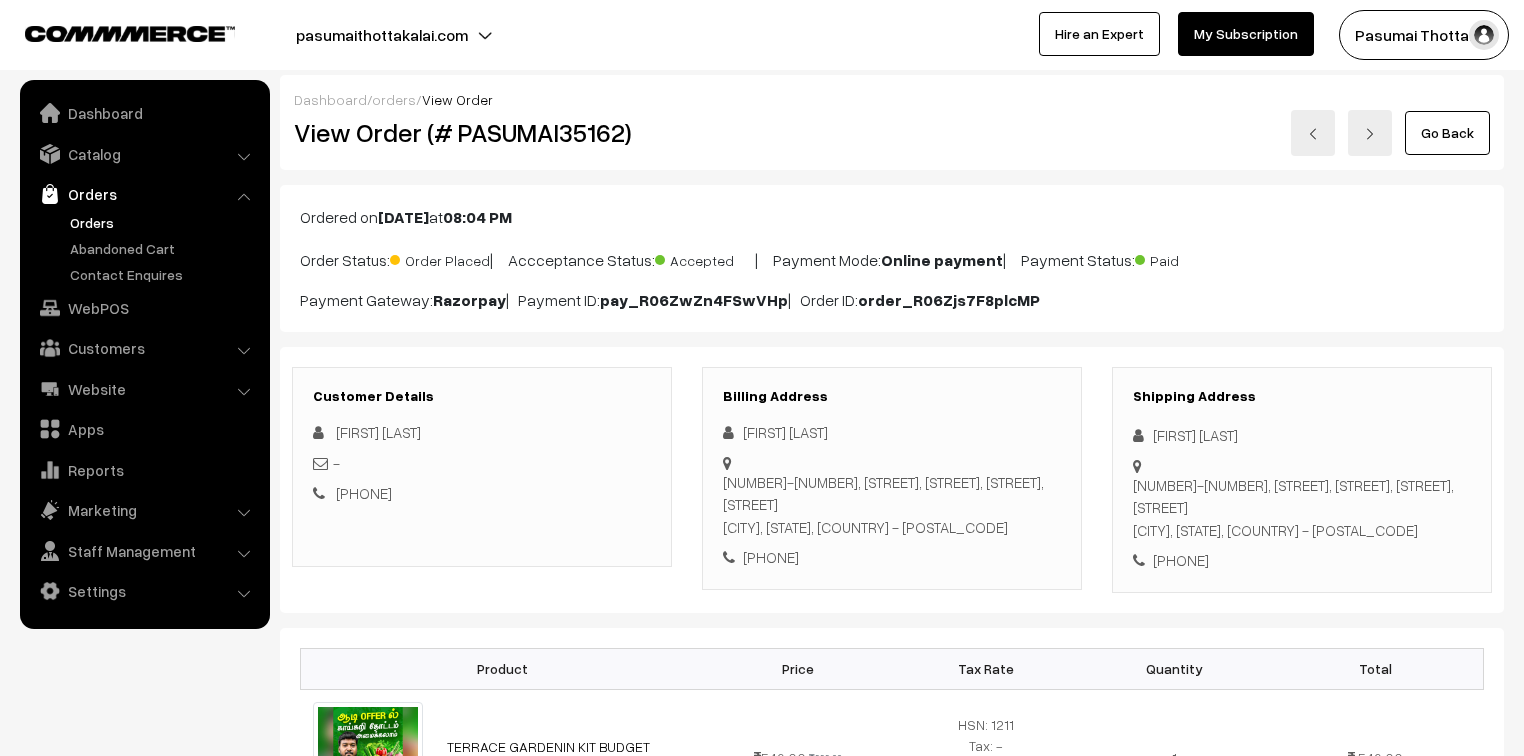 scroll, scrollTop: 240, scrollLeft: 0, axis: vertical 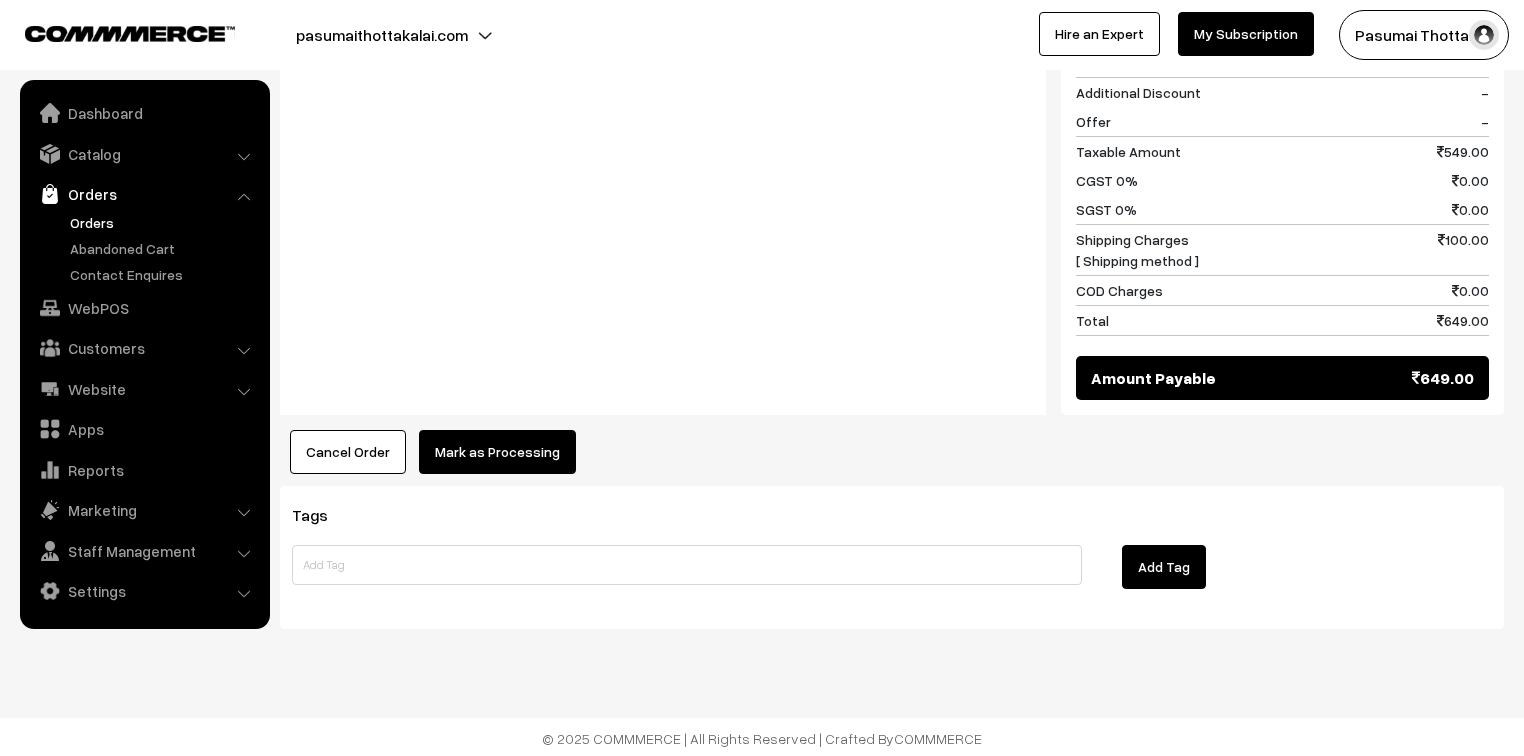 click on "Mark as Processing" at bounding box center [497, 452] 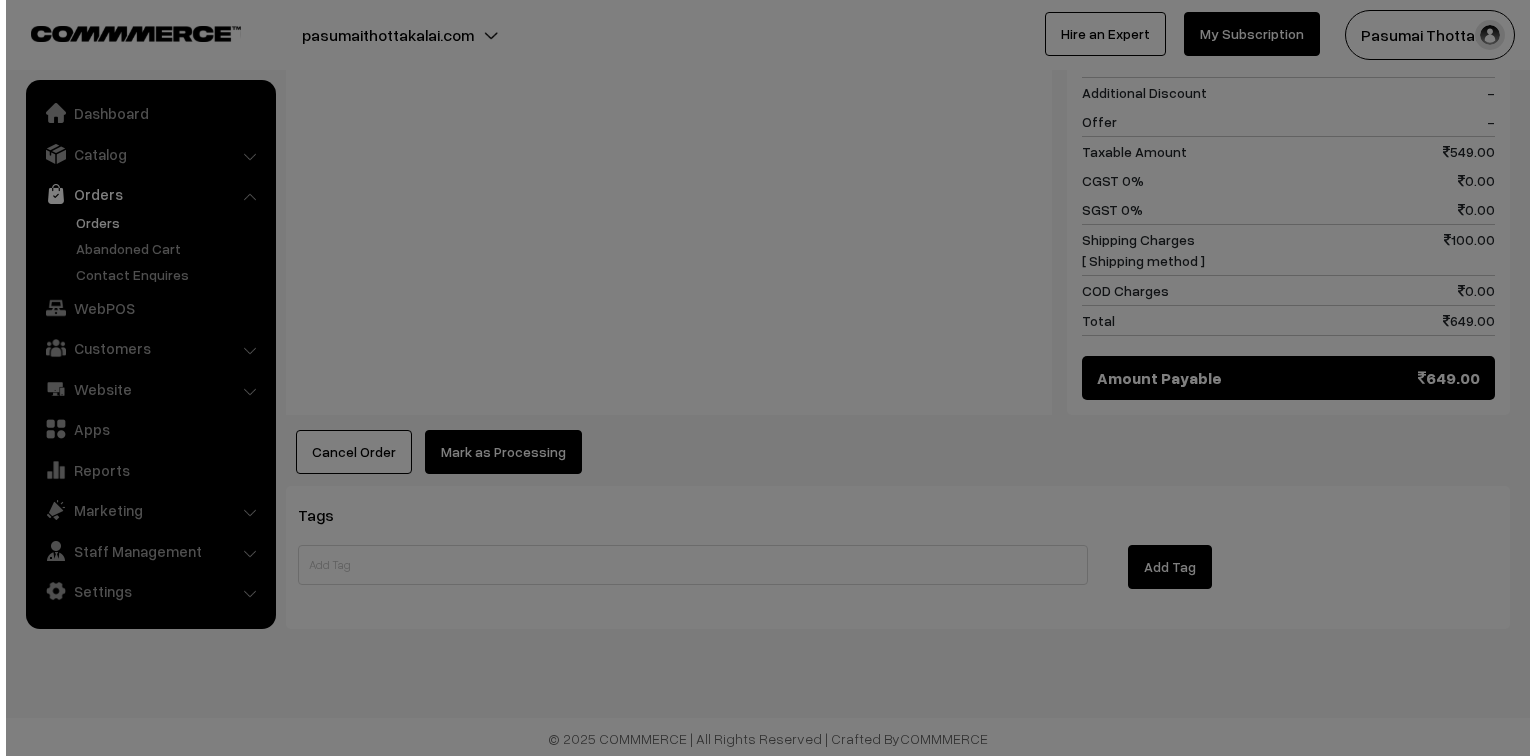 scroll, scrollTop: 924, scrollLeft: 0, axis: vertical 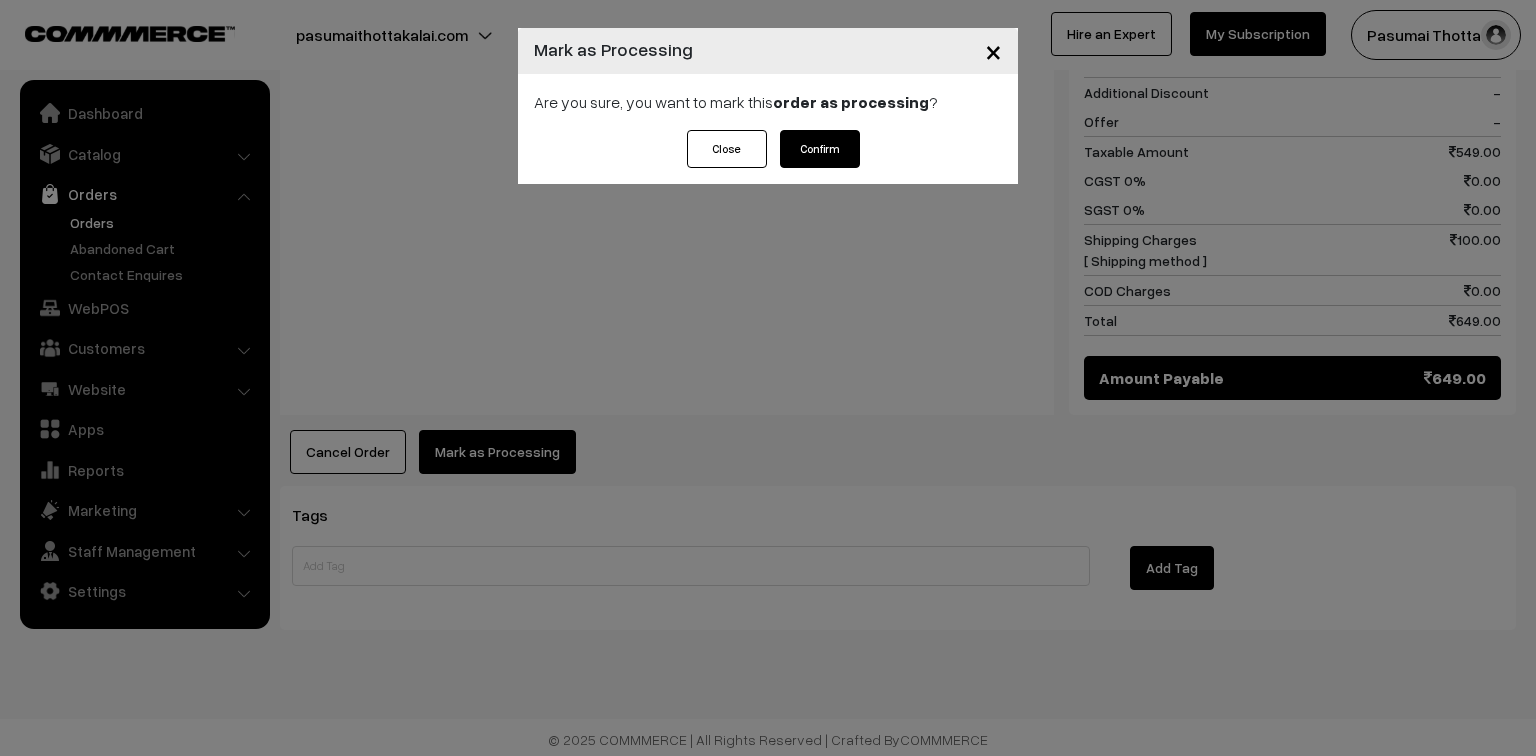 click on "Confirm" at bounding box center [820, 149] 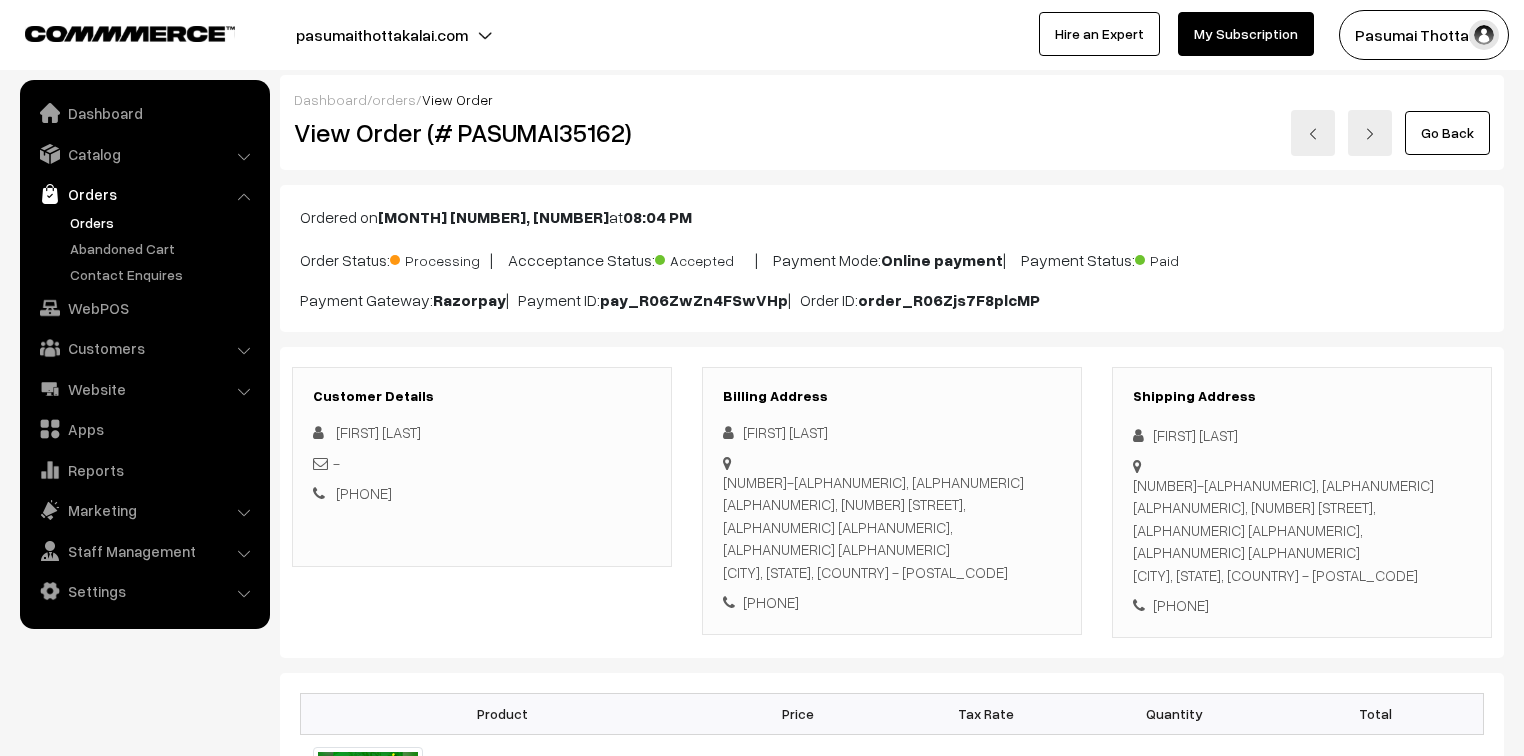 scroll, scrollTop: 0, scrollLeft: 0, axis: both 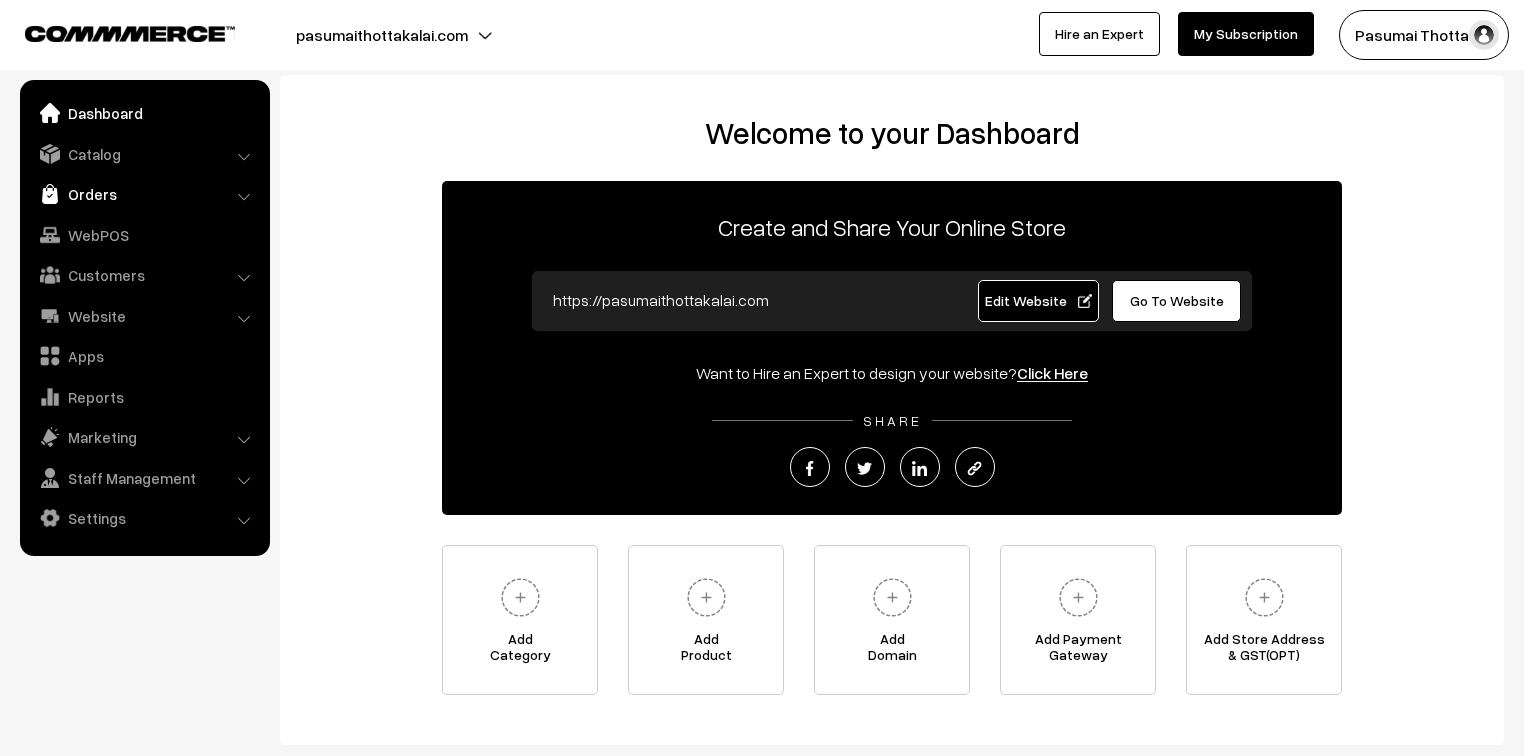 click on "Orders" at bounding box center (144, 194) 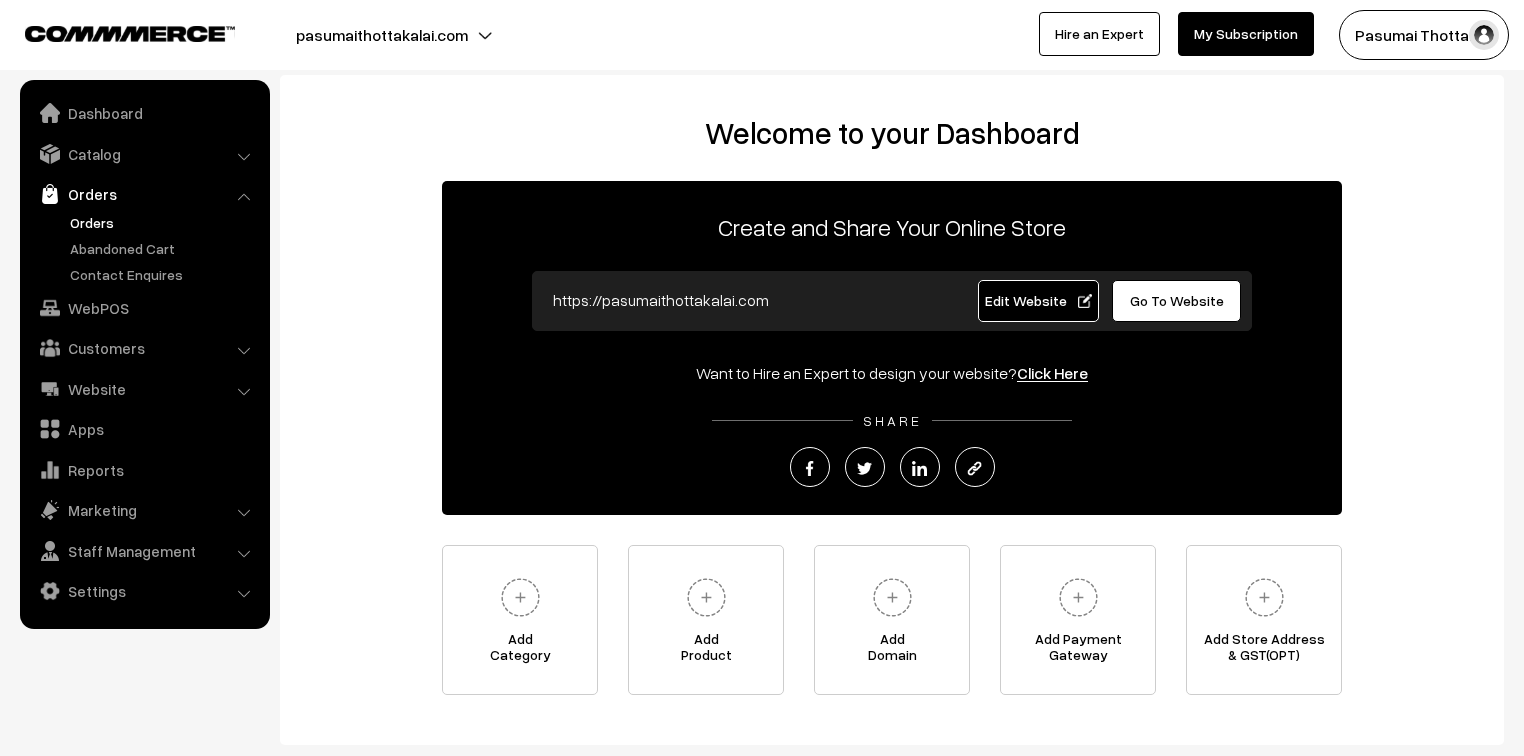 click on "Orders" at bounding box center (164, 222) 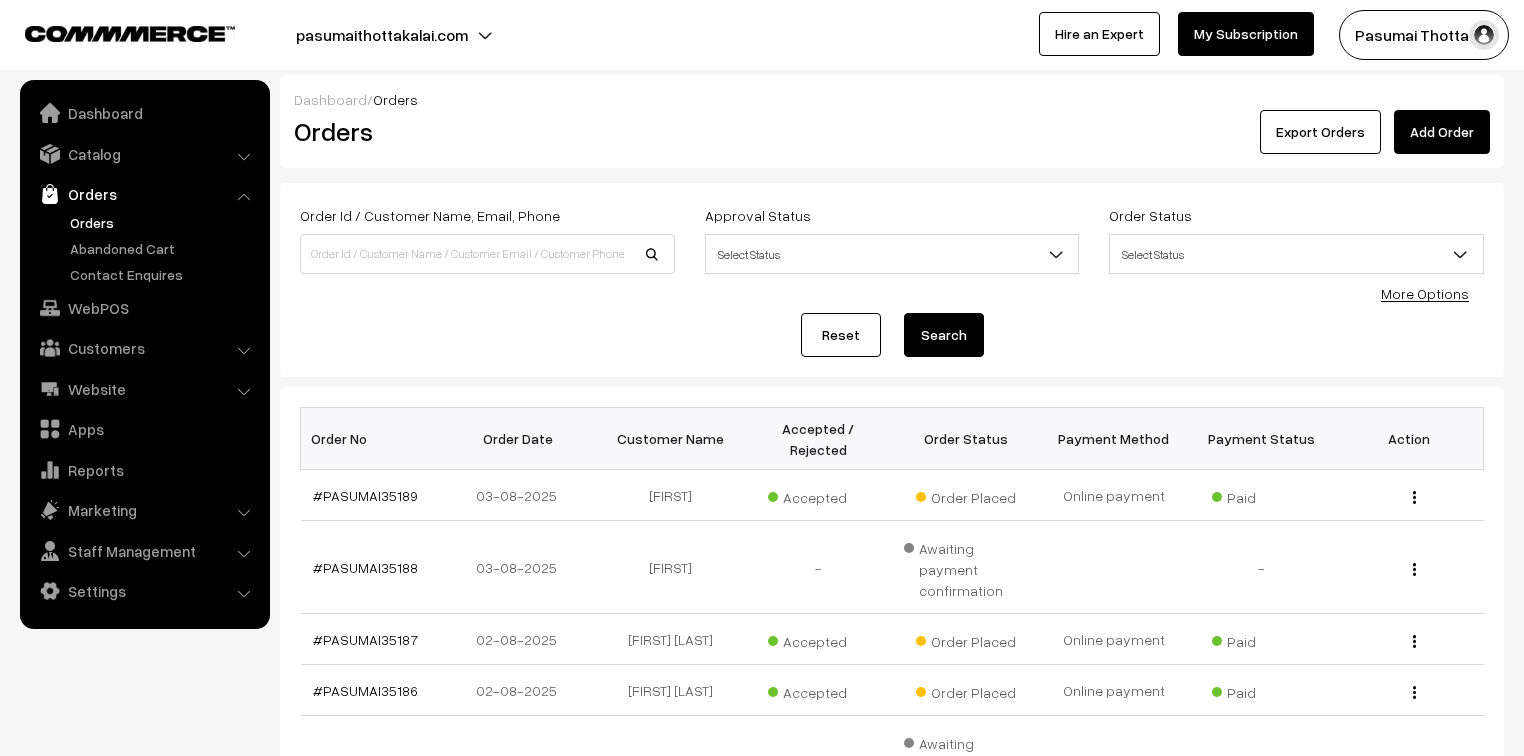 scroll, scrollTop: 0, scrollLeft: 0, axis: both 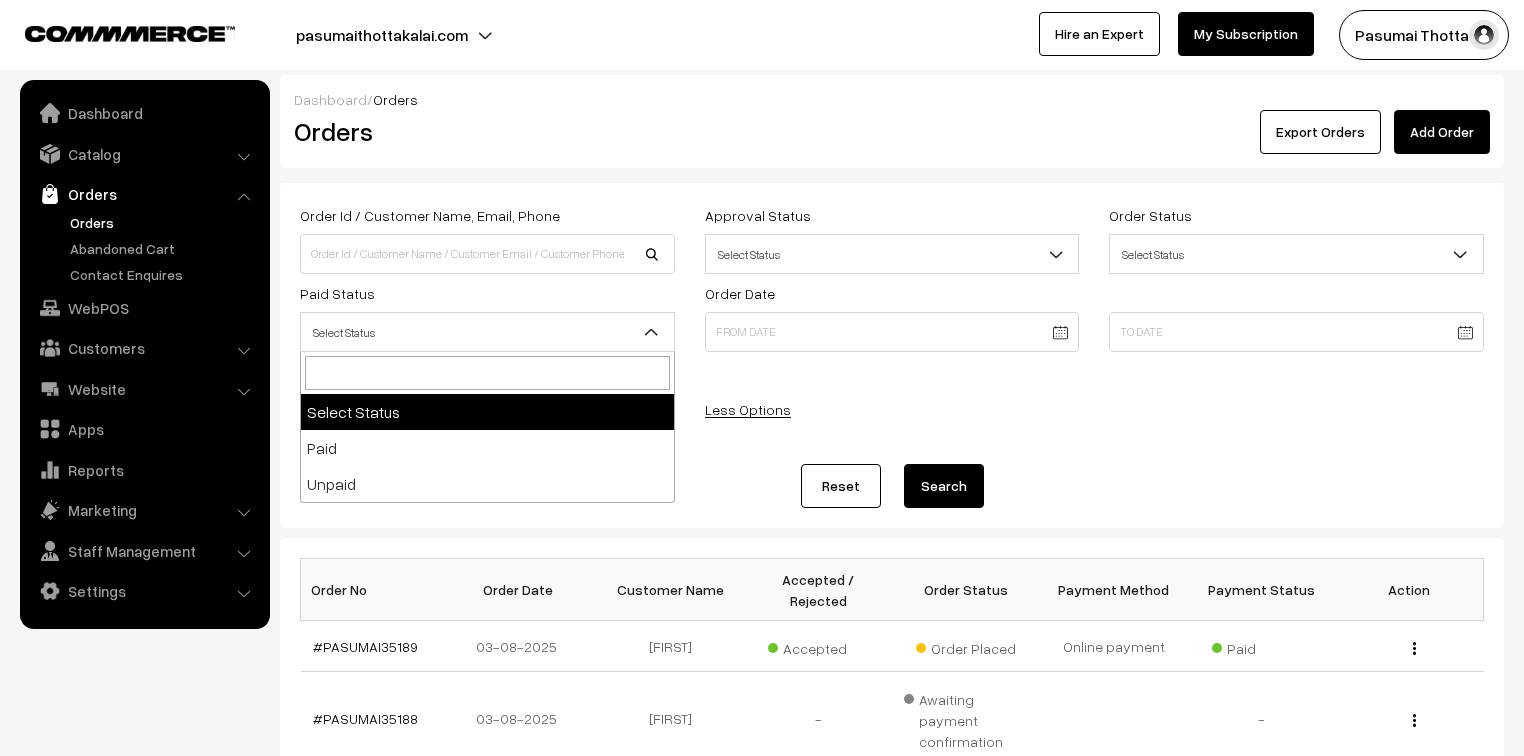 click on "Select Status" at bounding box center (487, 332) 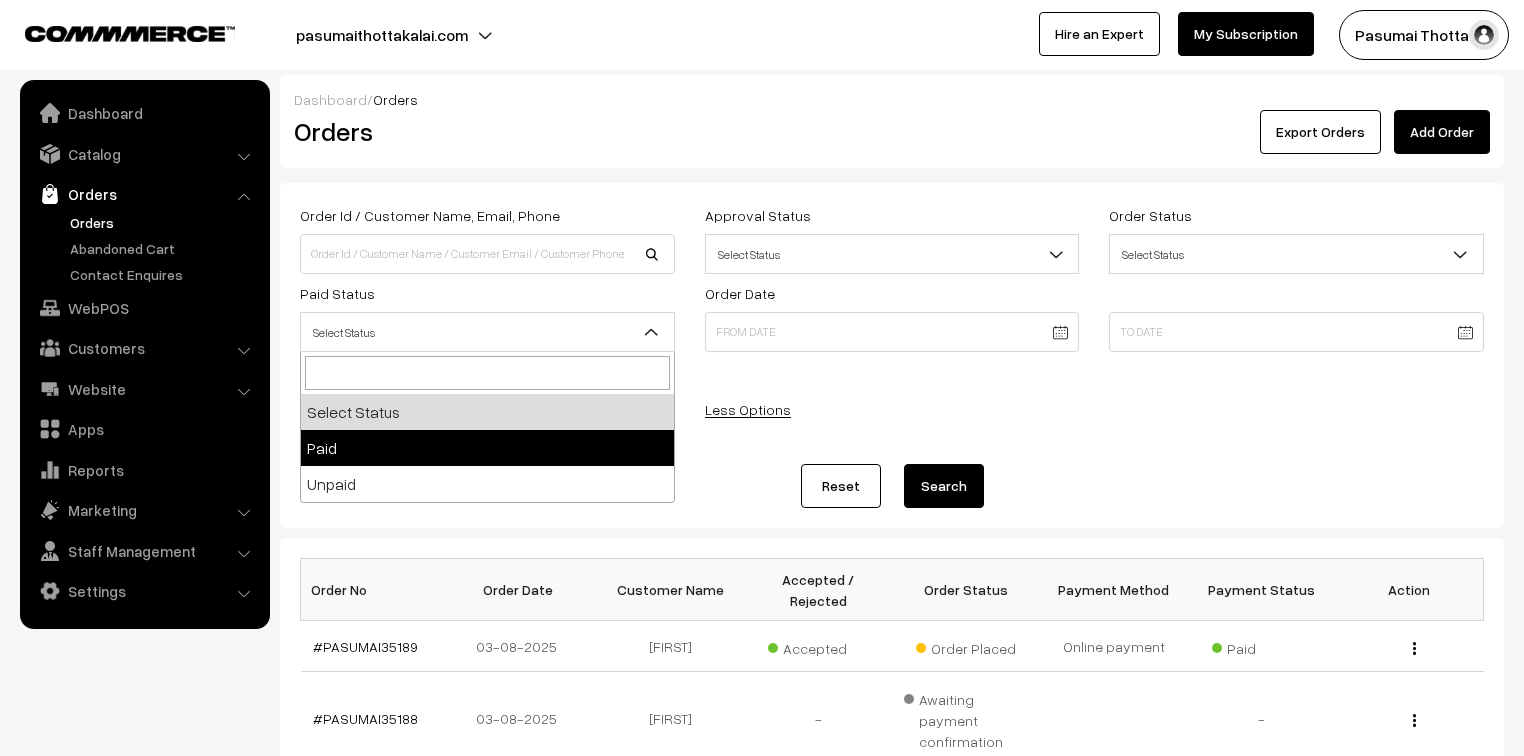 select on "1" 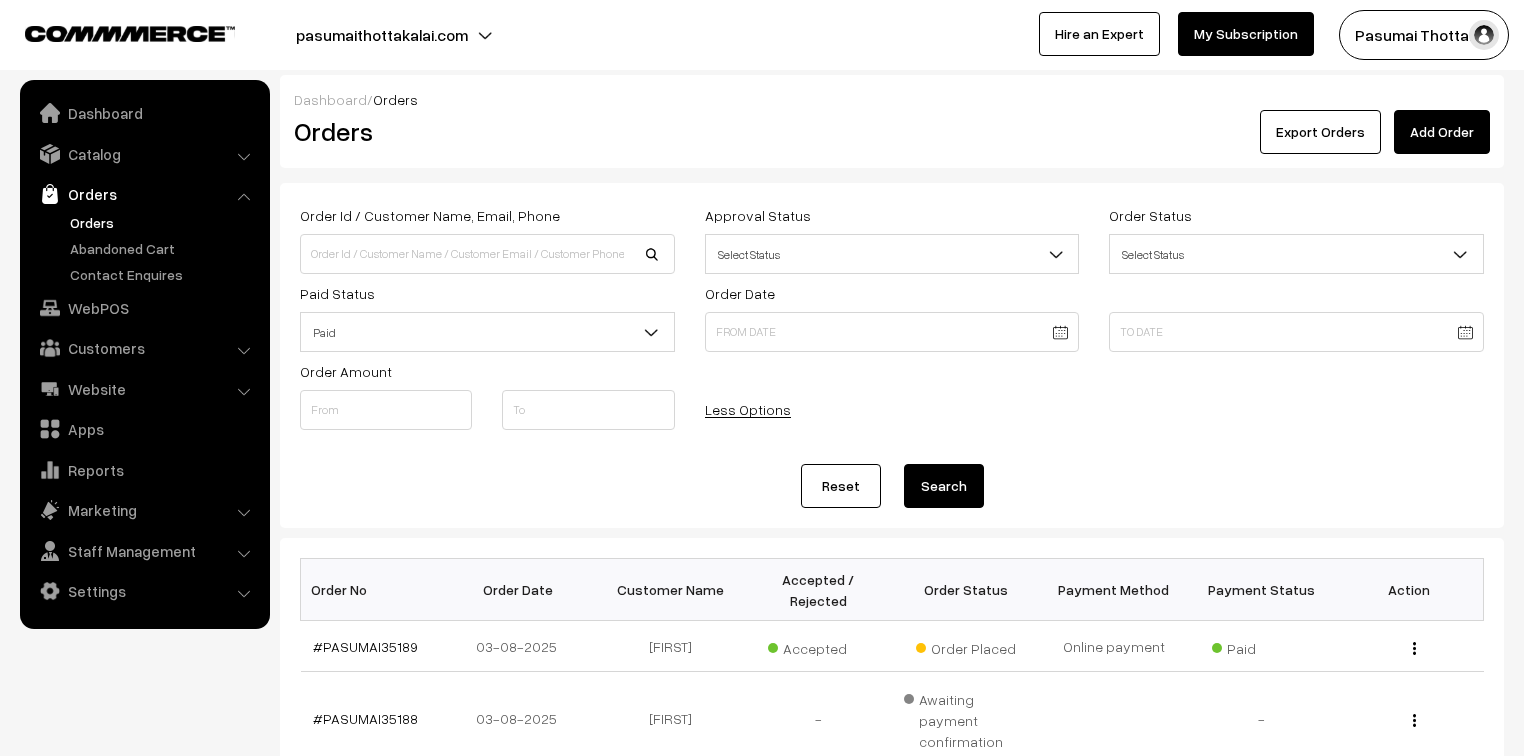 click on "Search" at bounding box center (944, 486) 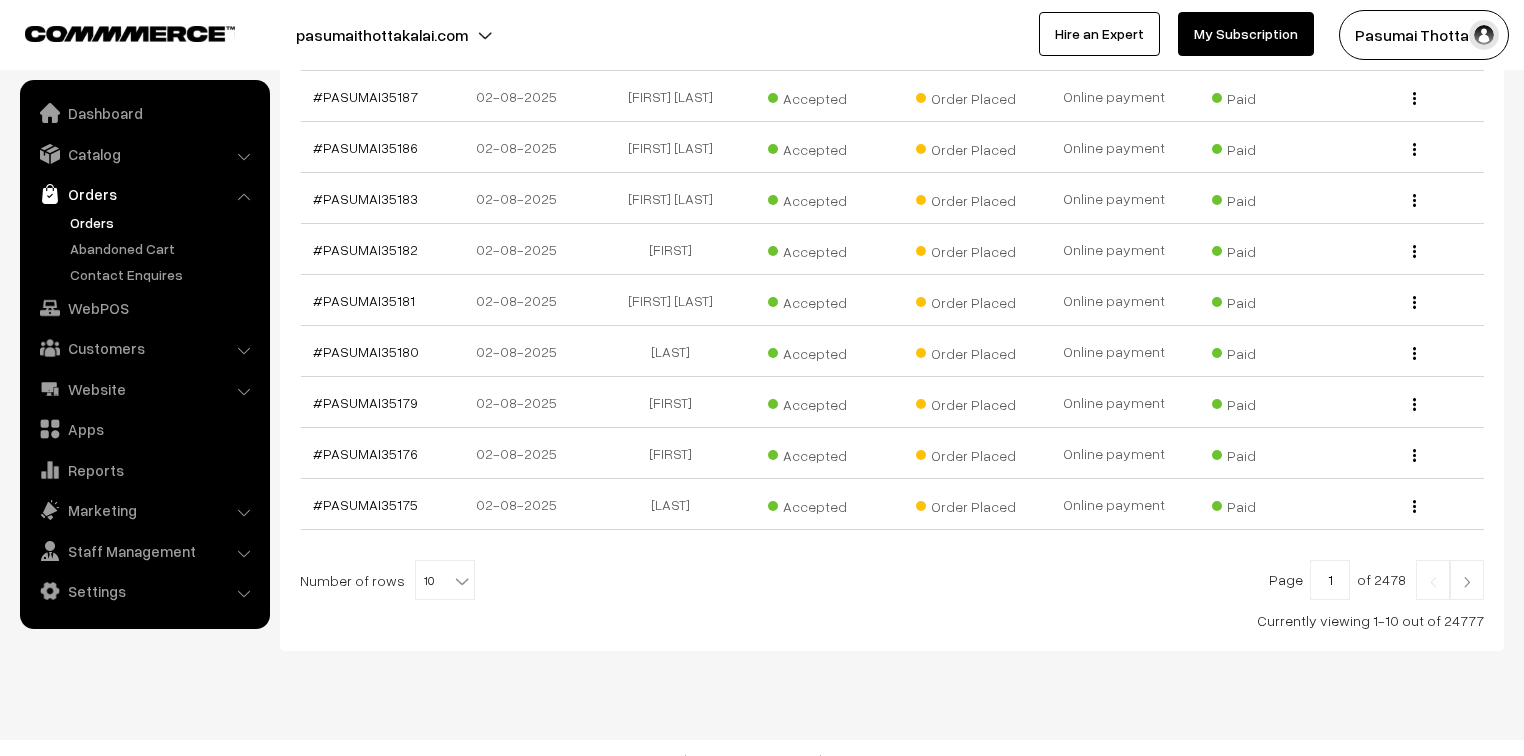 scroll, scrollTop: 603, scrollLeft: 0, axis: vertical 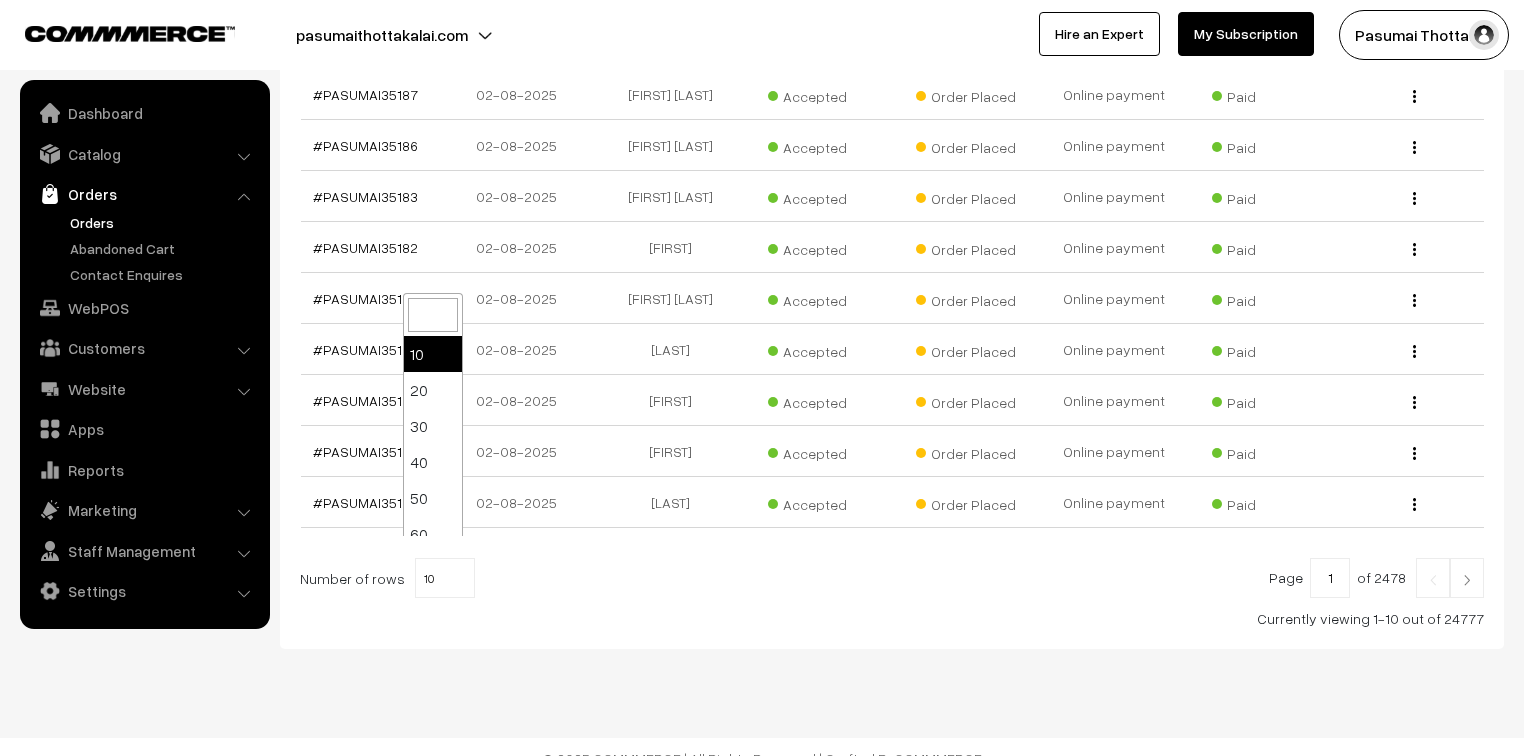 drag, startPoint x: 452, startPoint y: 549, endPoint x: 455, endPoint y: 500, distance: 49.09175 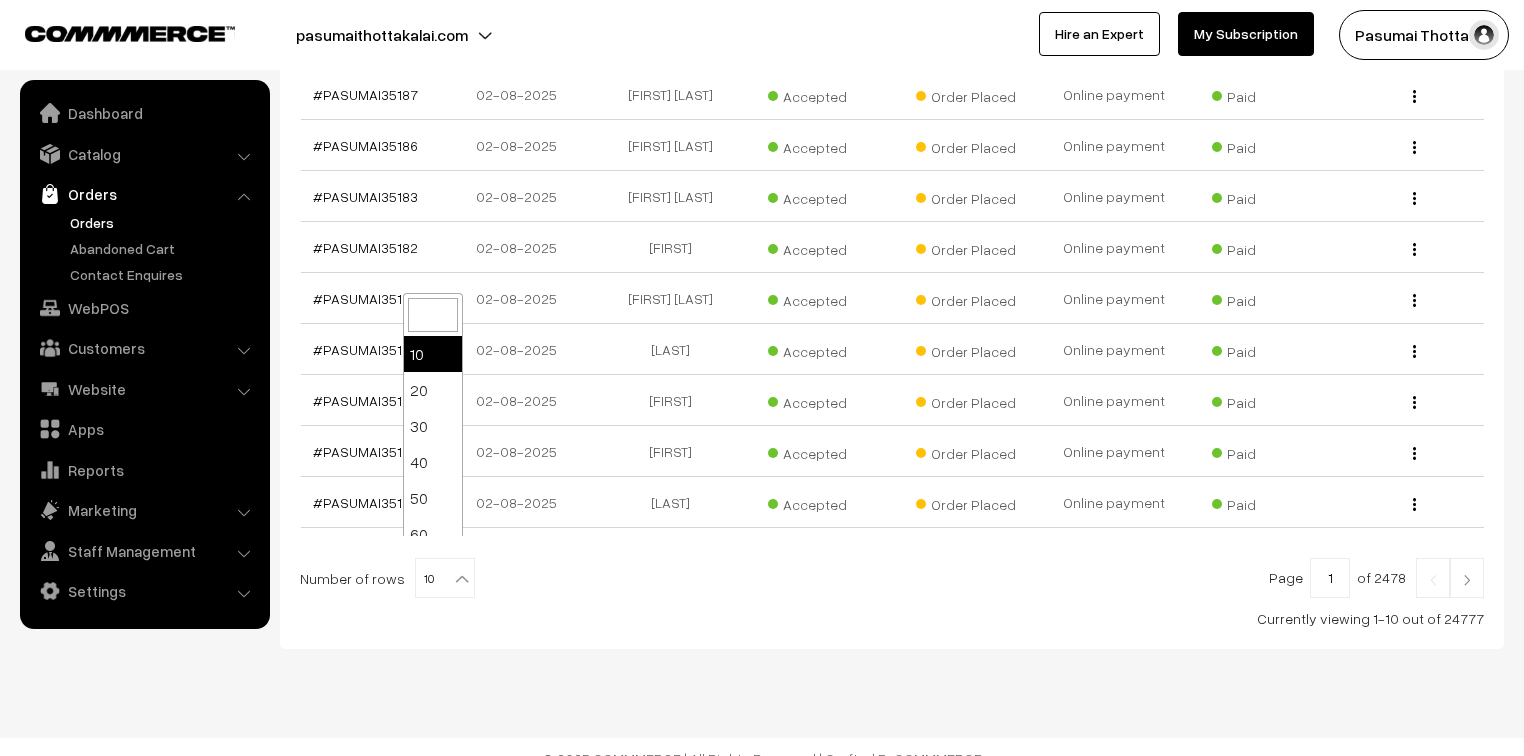 click at bounding box center (462, 579) 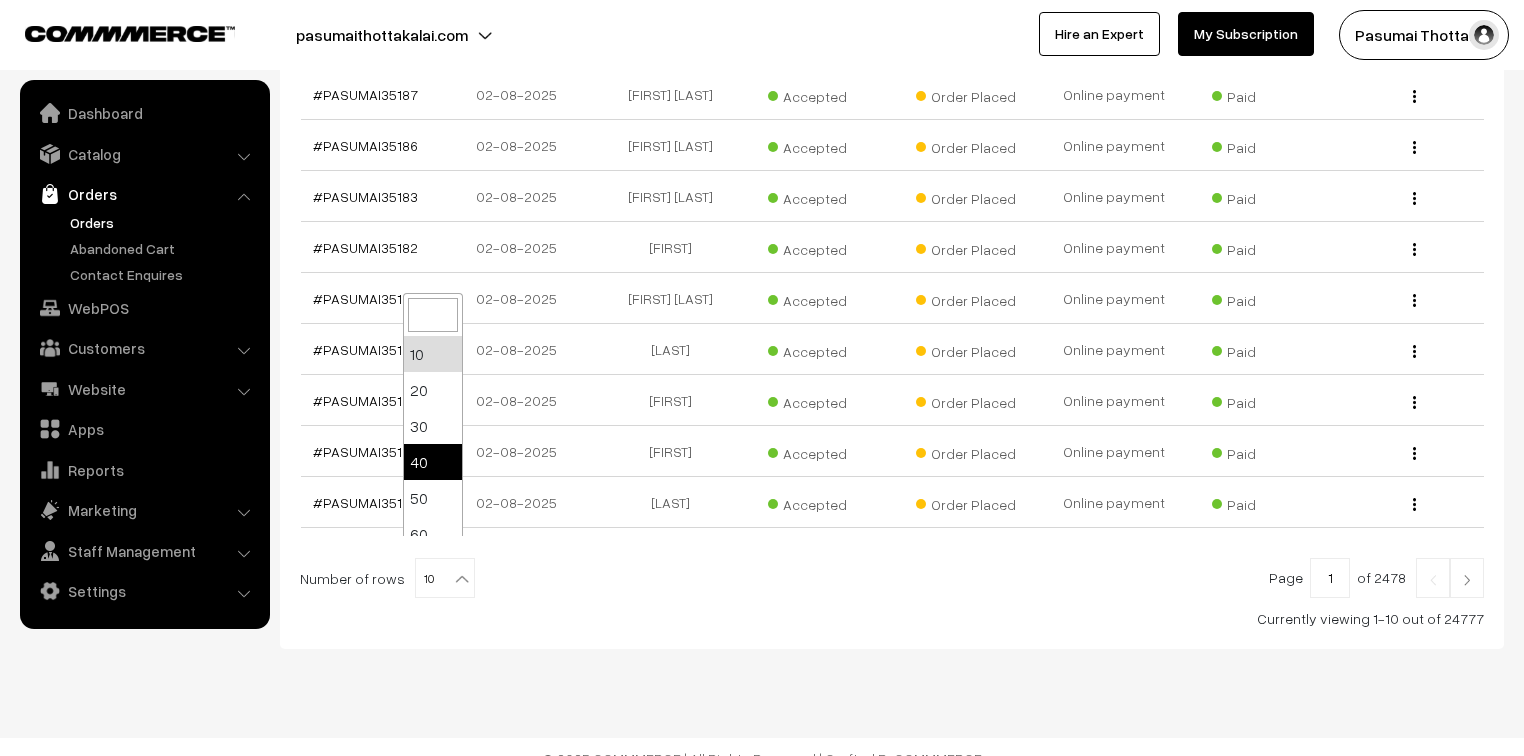 select on "40" 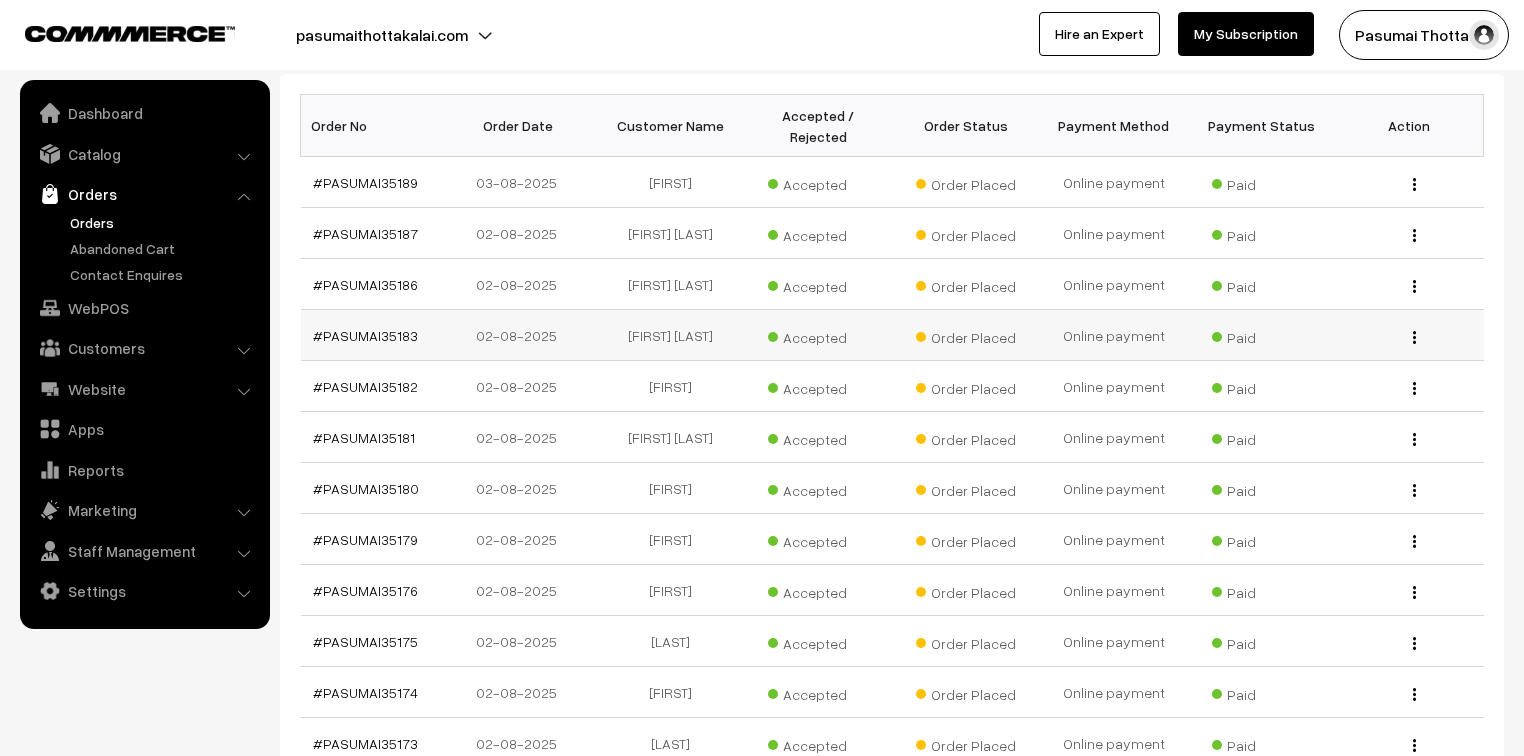 scroll, scrollTop: 640, scrollLeft: 0, axis: vertical 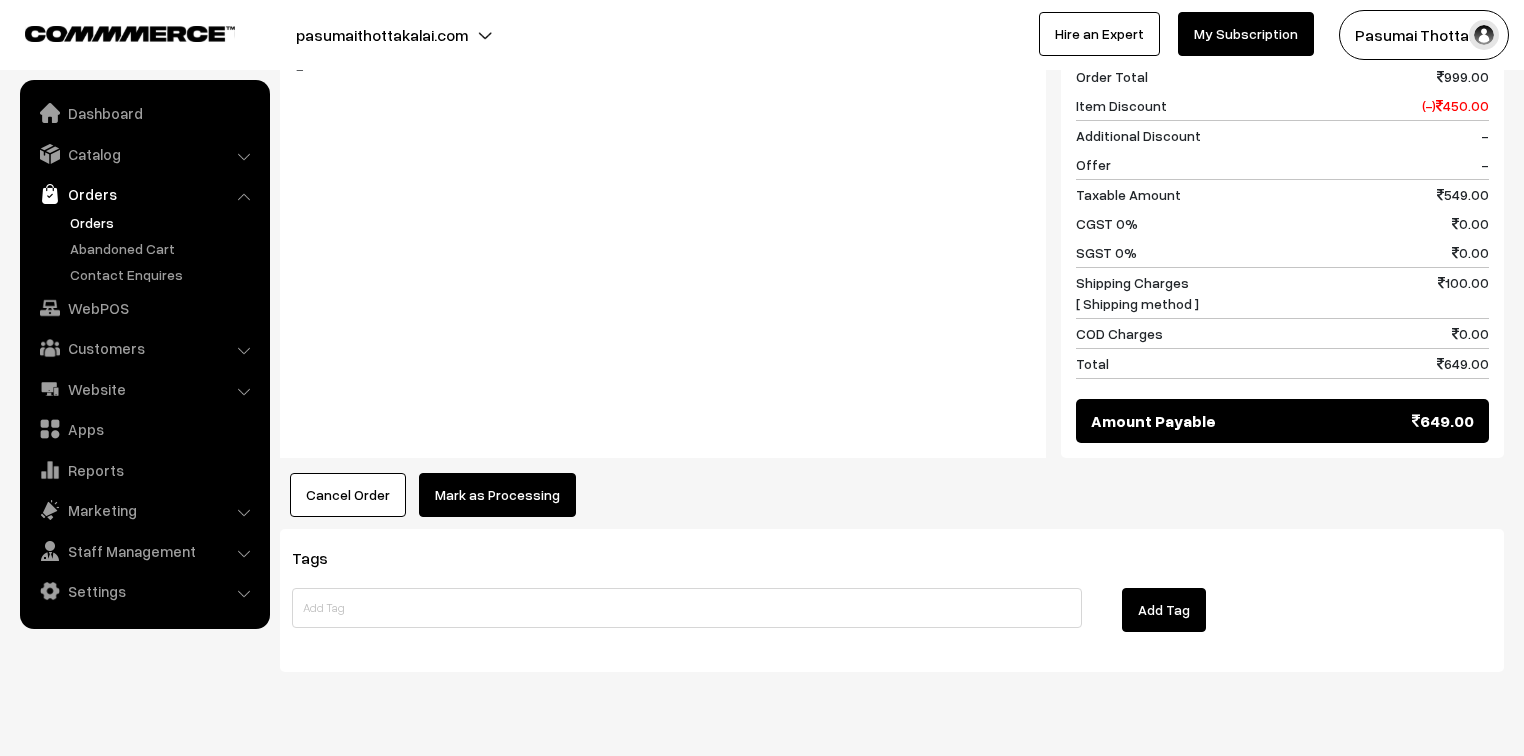 click on "Mark as Processing" at bounding box center [497, 495] 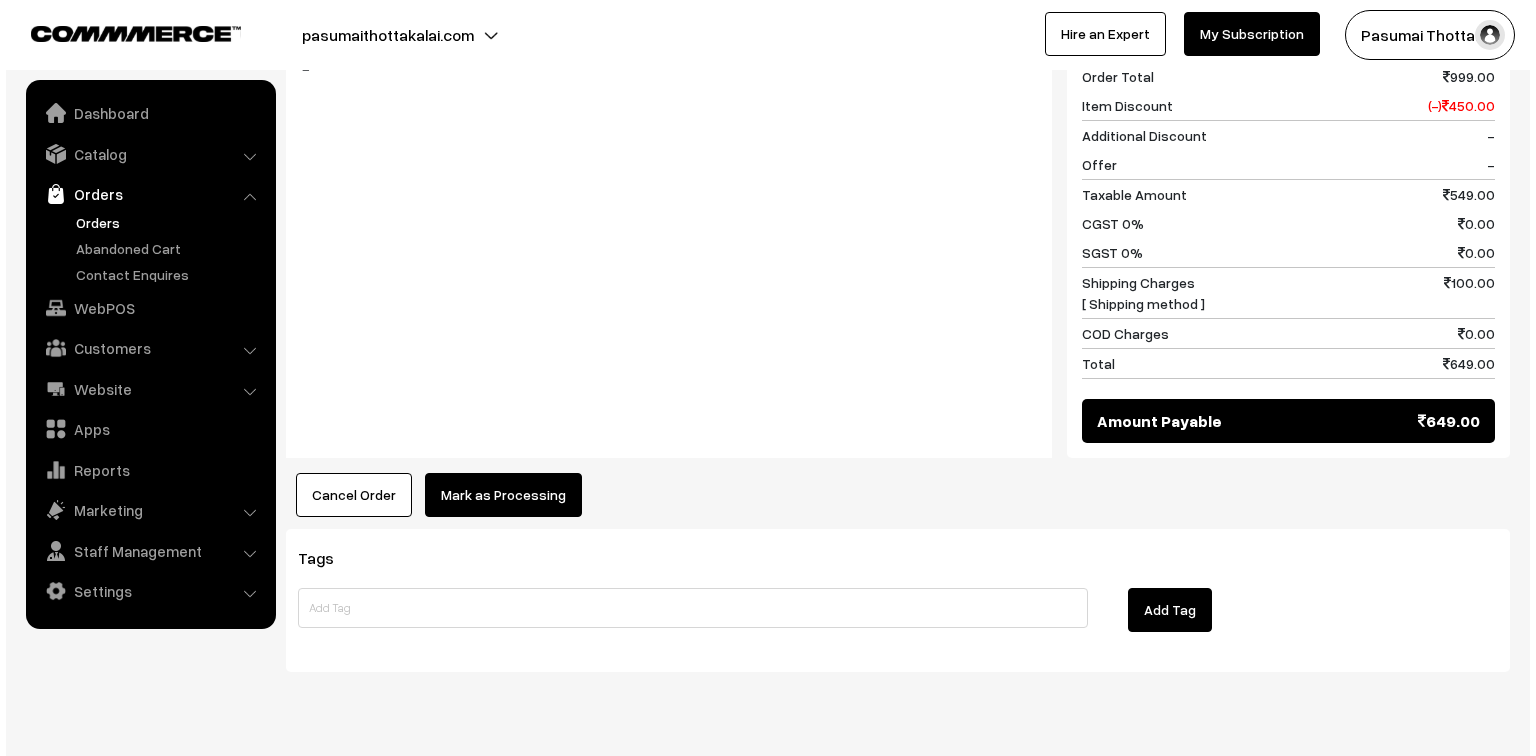scroll, scrollTop: 881, scrollLeft: 0, axis: vertical 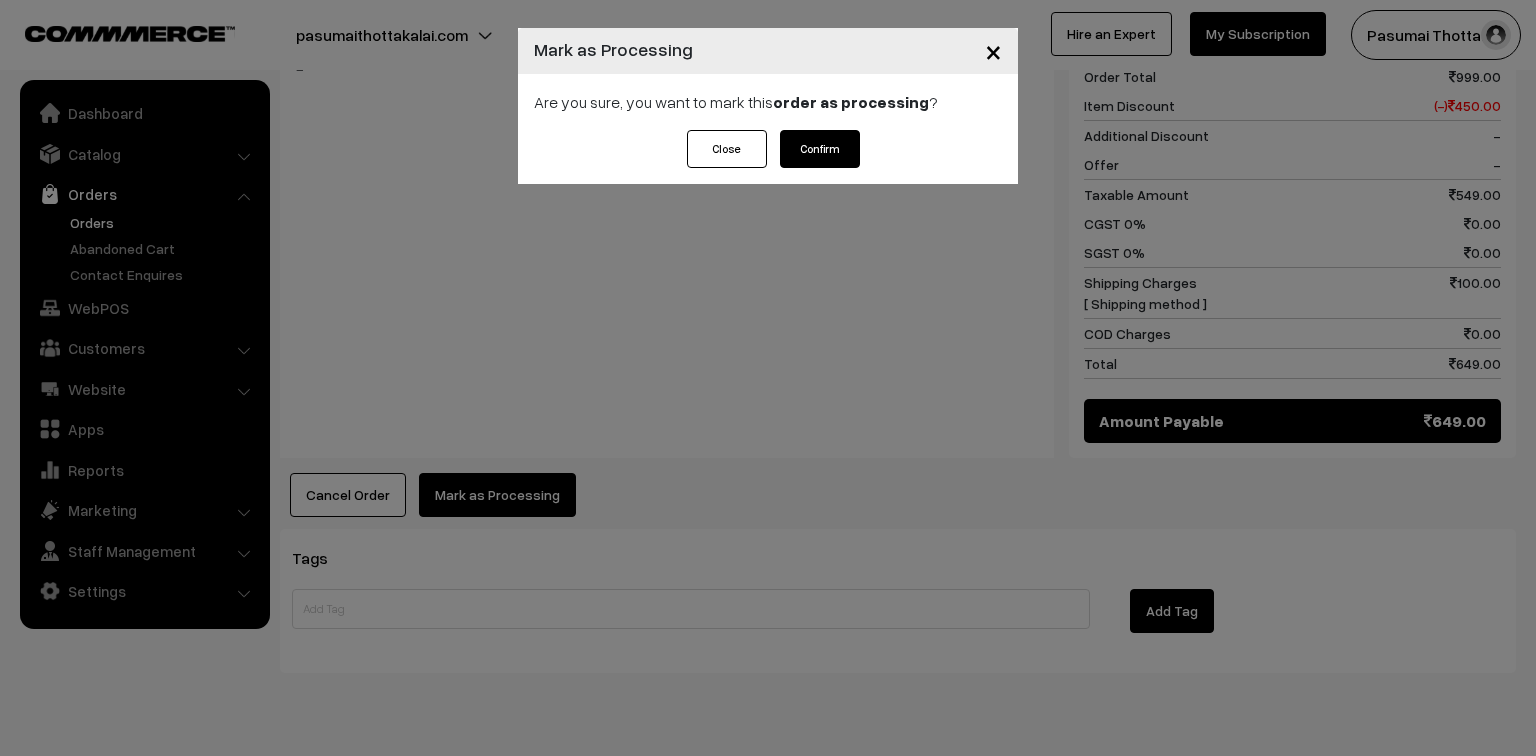 click on "Confirm" at bounding box center [820, 149] 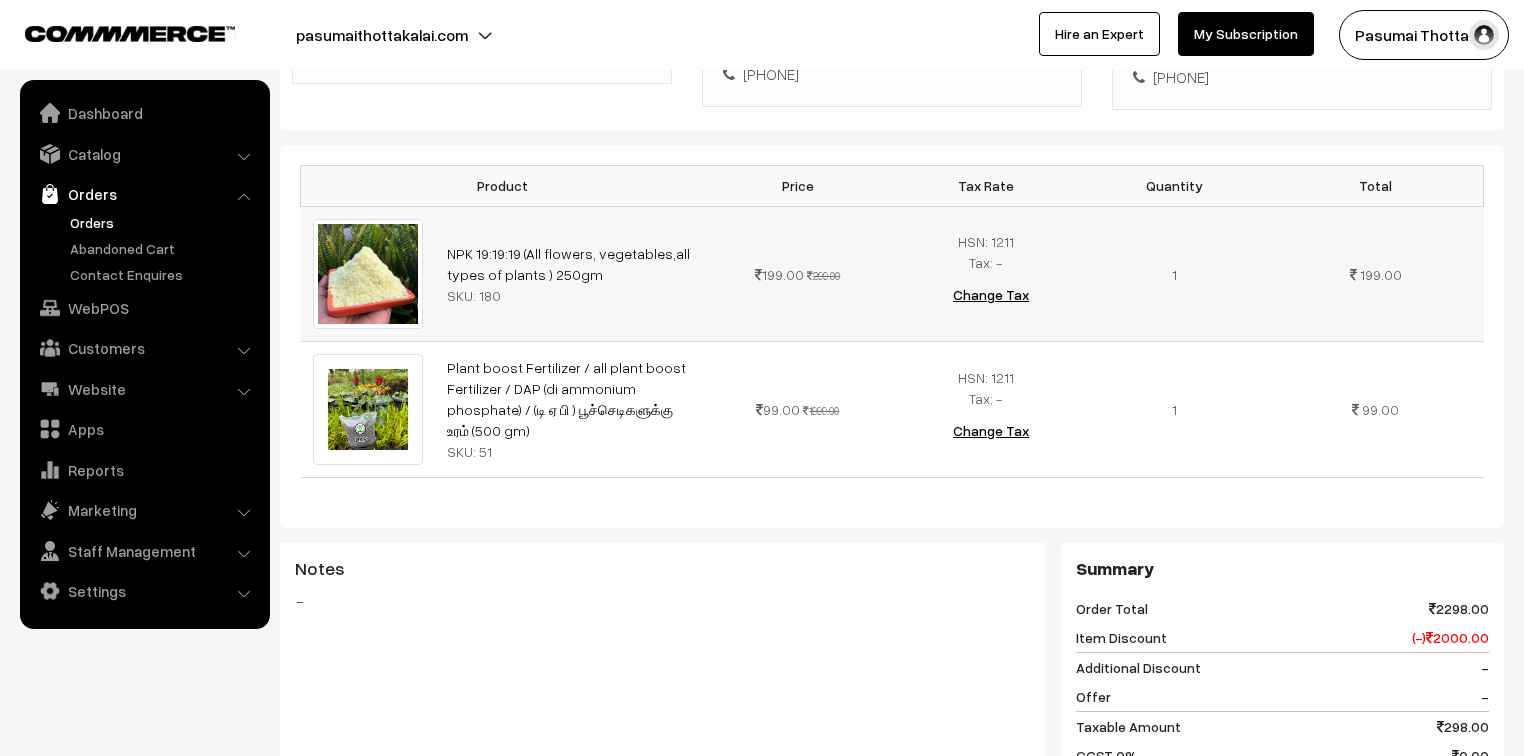 scroll, scrollTop: 640, scrollLeft: 0, axis: vertical 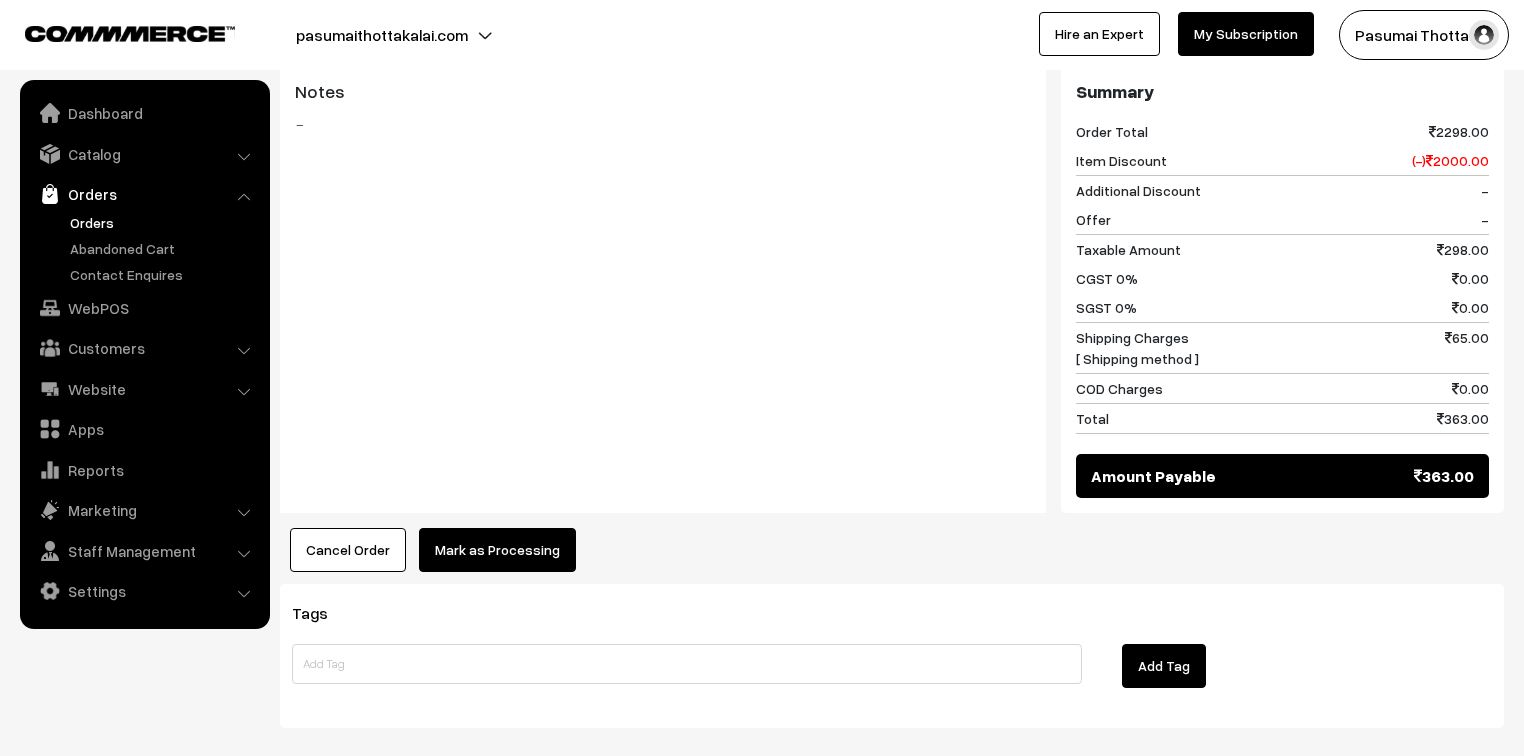 click on "Mark as Processing" at bounding box center [497, 550] 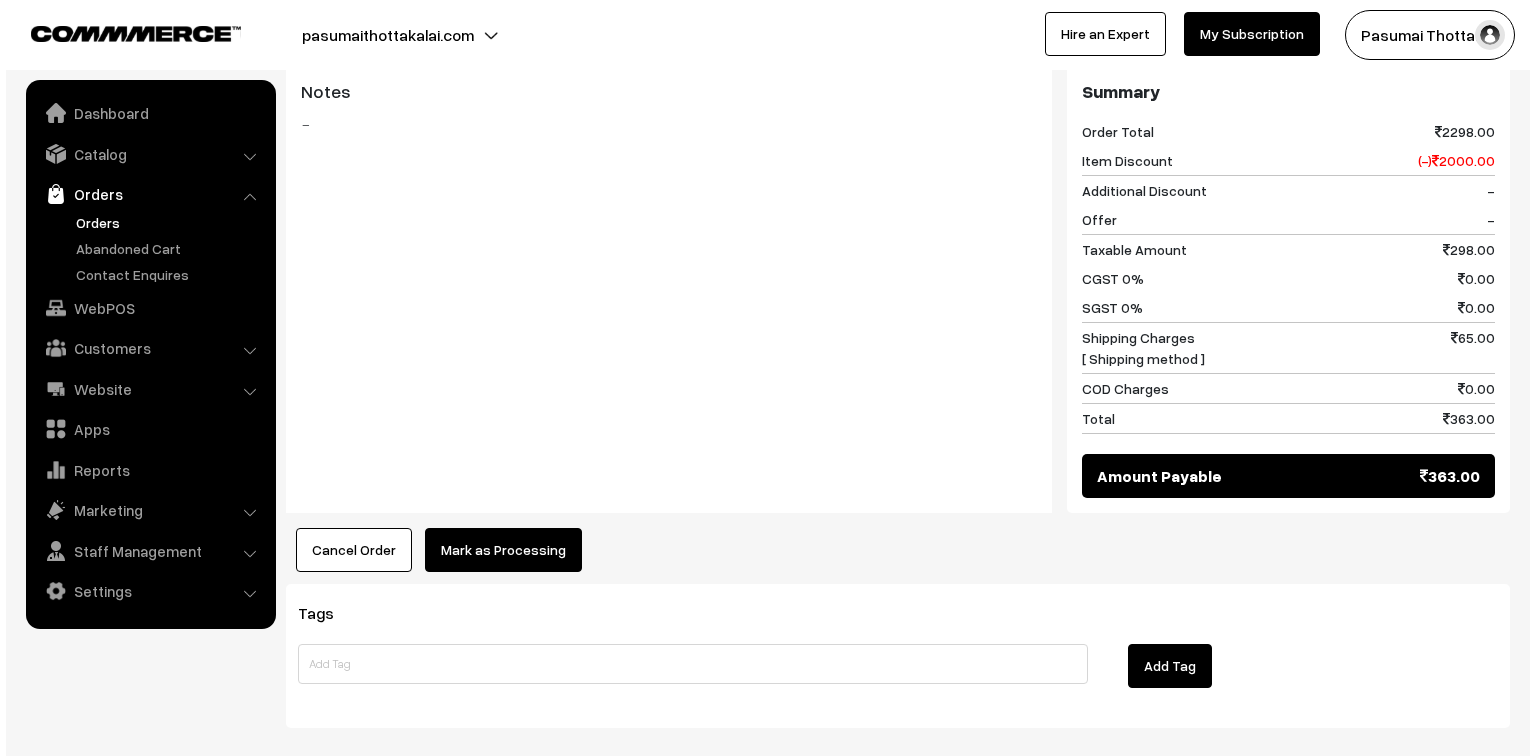scroll, scrollTop: 961, scrollLeft: 0, axis: vertical 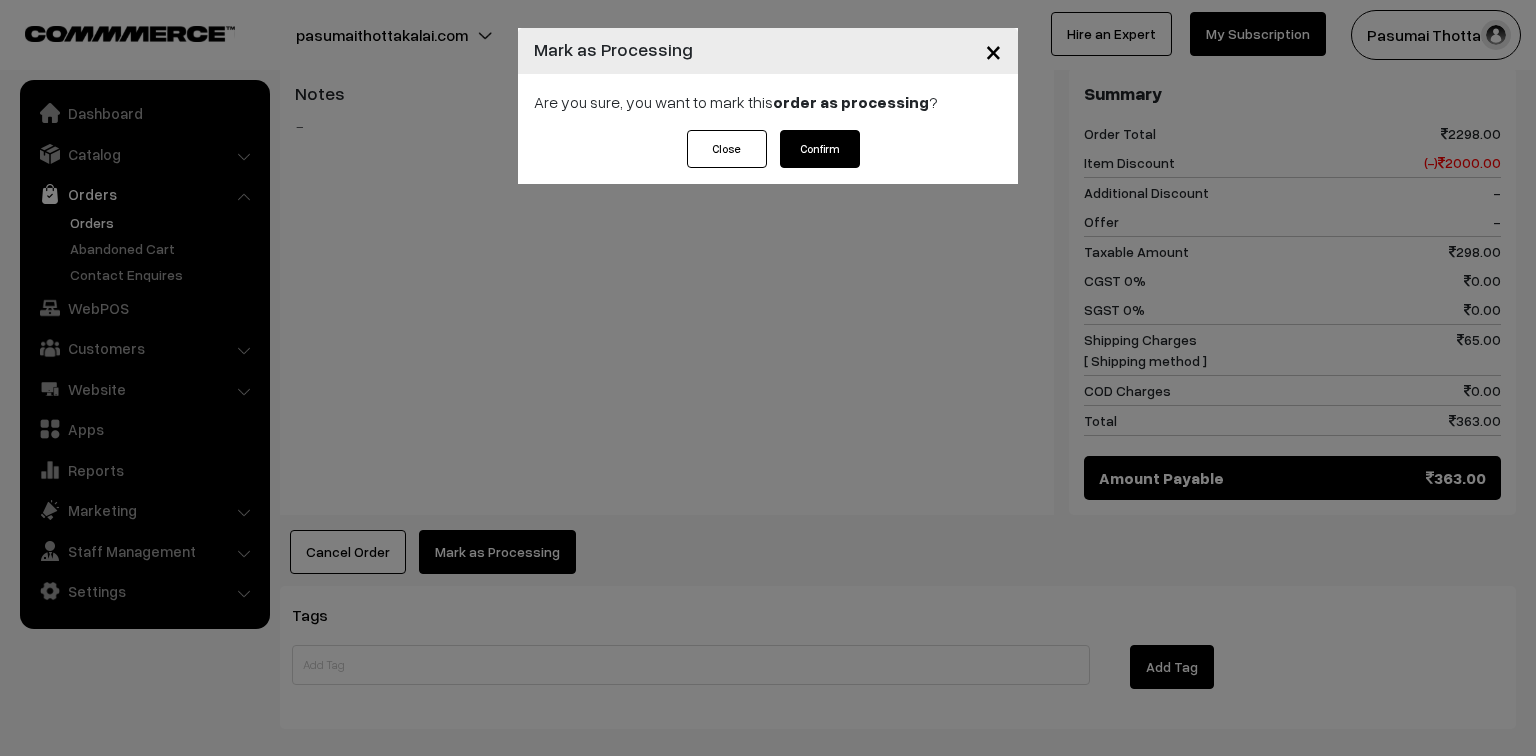 click on "Confirm" at bounding box center [820, 149] 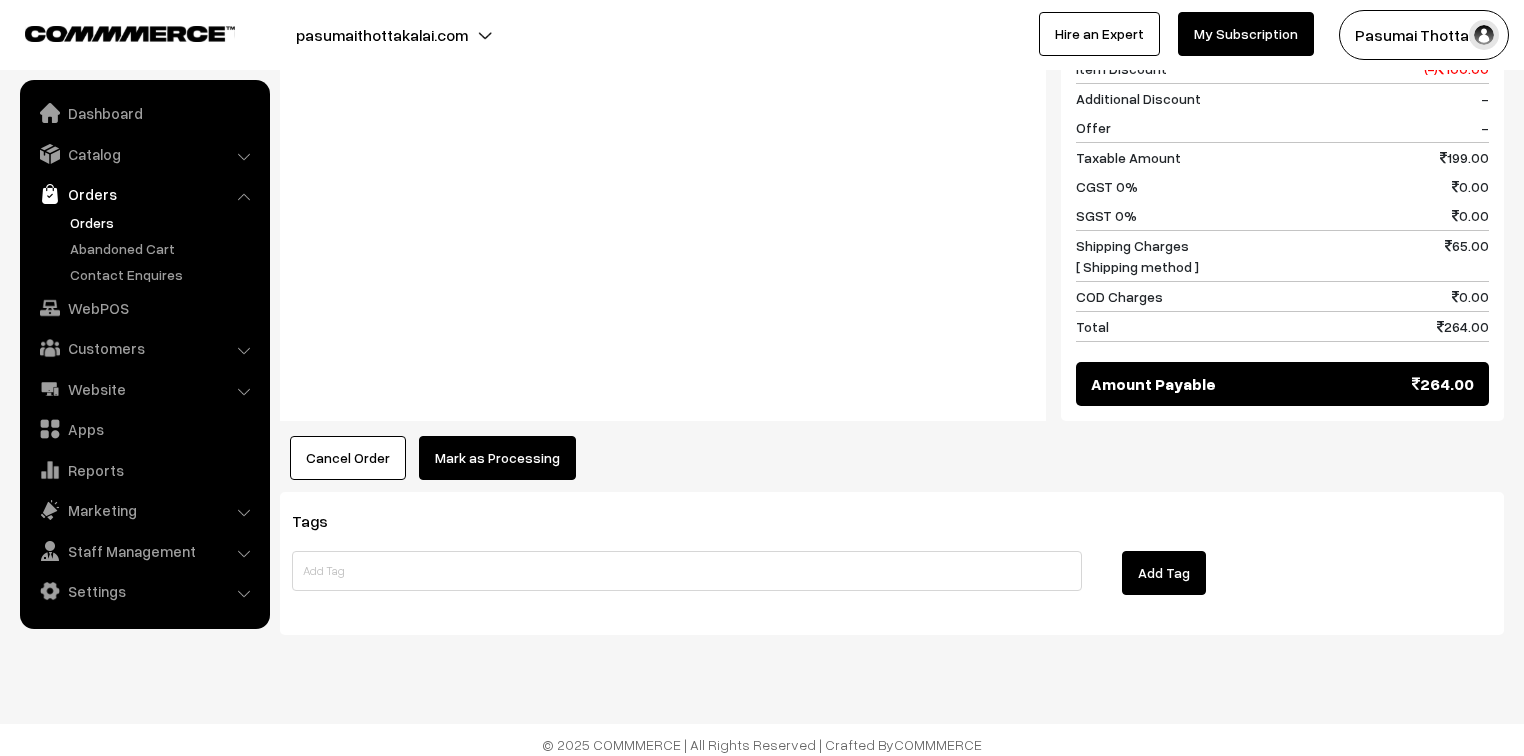 scroll, scrollTop: 896, scrollLeft: 0, axis: vertical 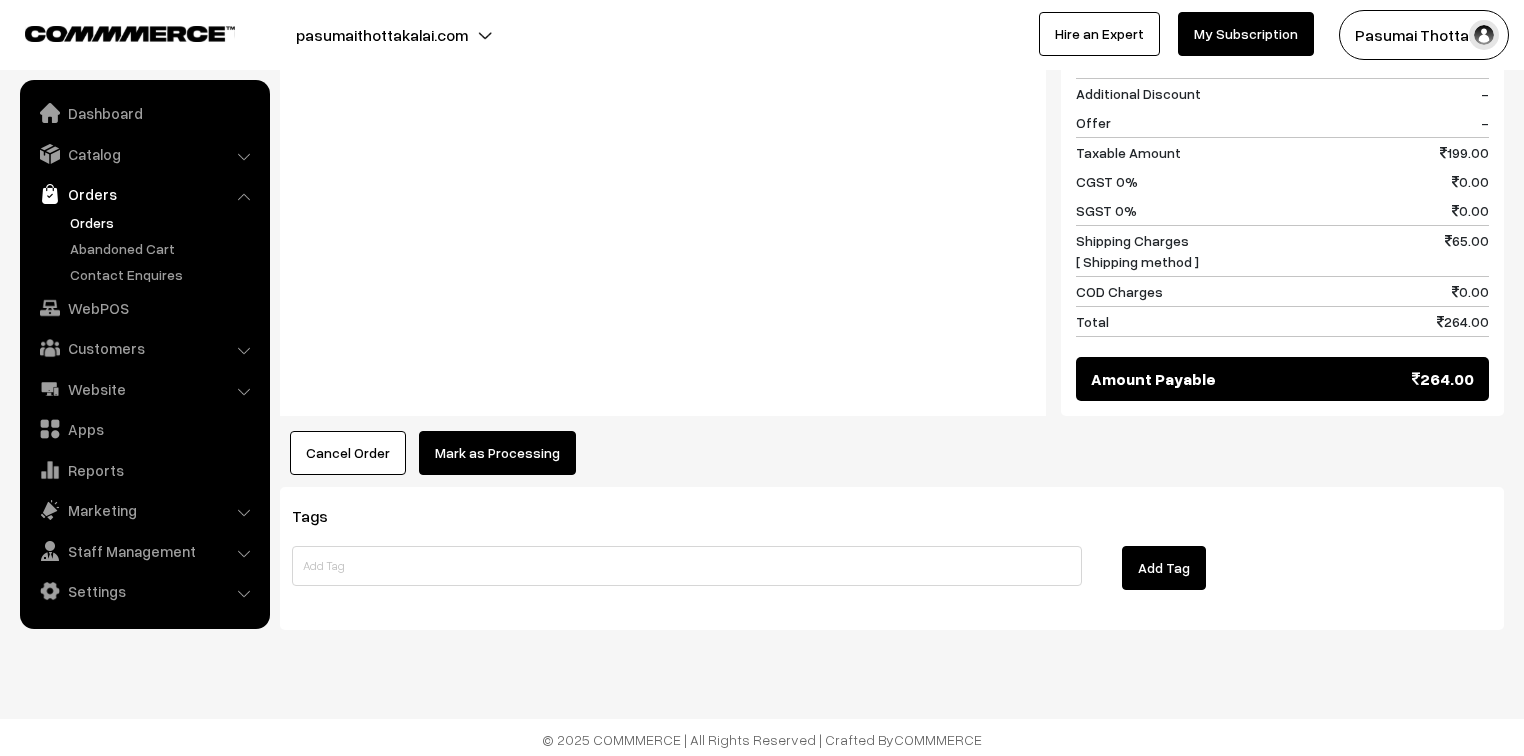click on "Product
Price
Tax Rate
Quantity
Total
Snake plant dwarf varigated (small )
SKU: 305
199.00" at bounding box center [892, 90] 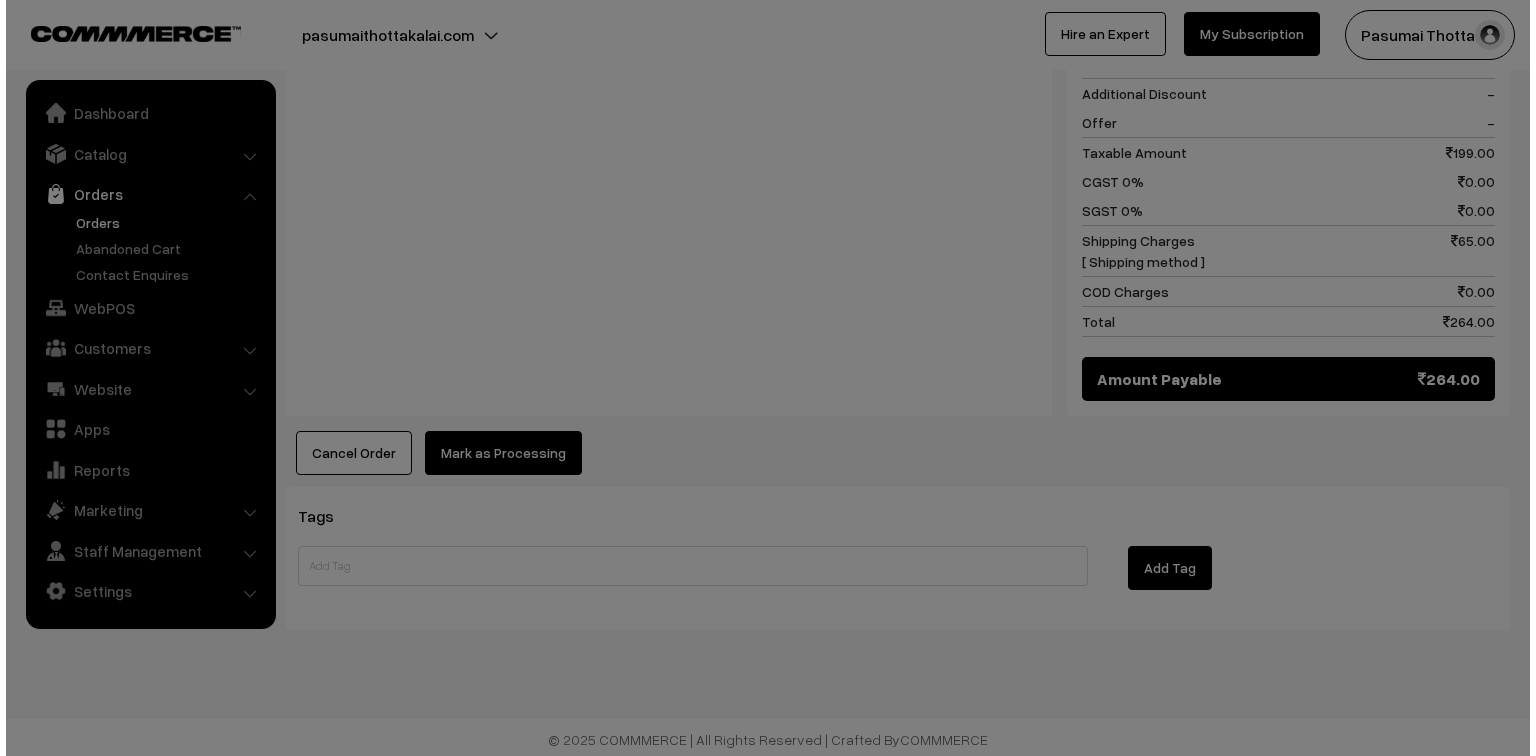 scroll, scrollTop: 898, scrollLeft: 0, axis: vertical 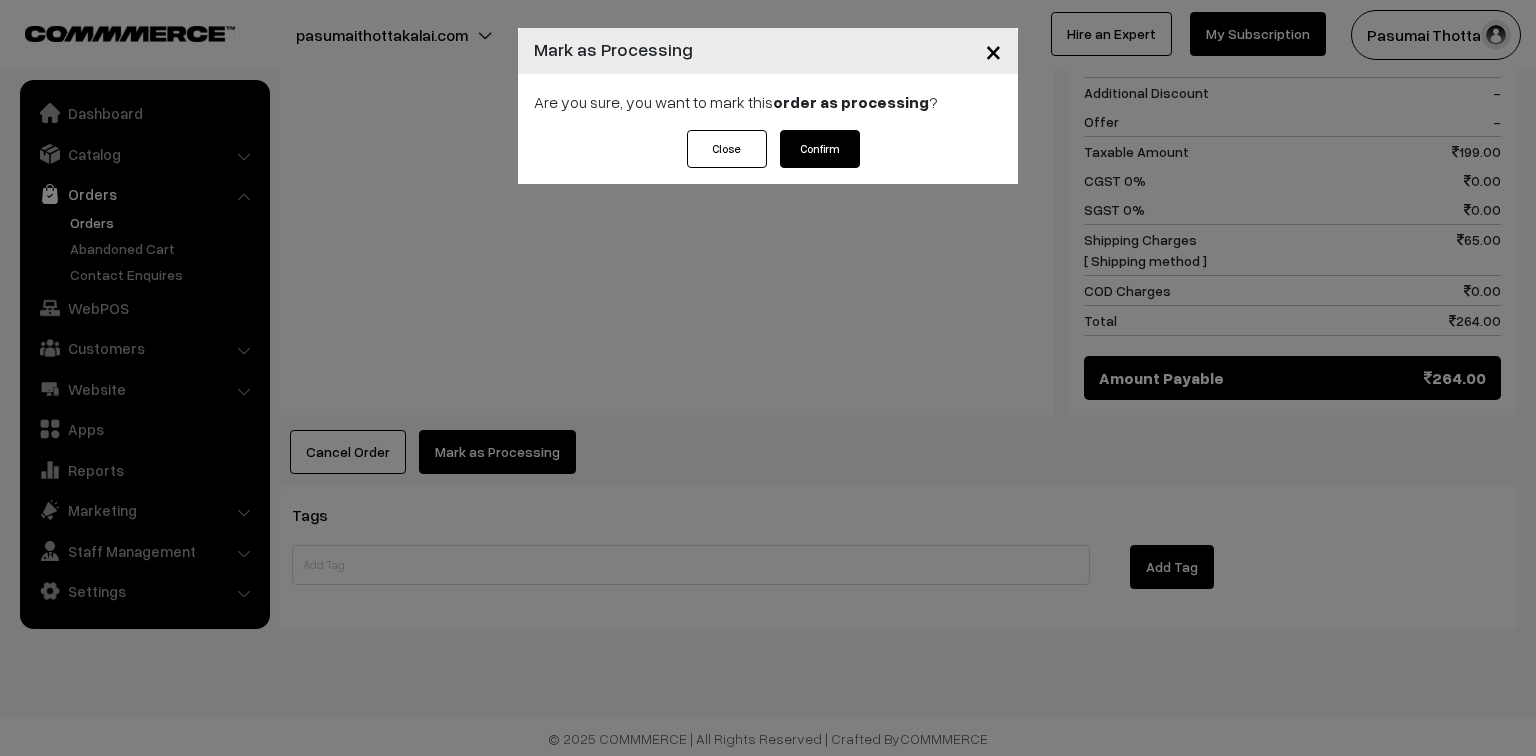 click on "Confirm" at bounding box center (820, 149) 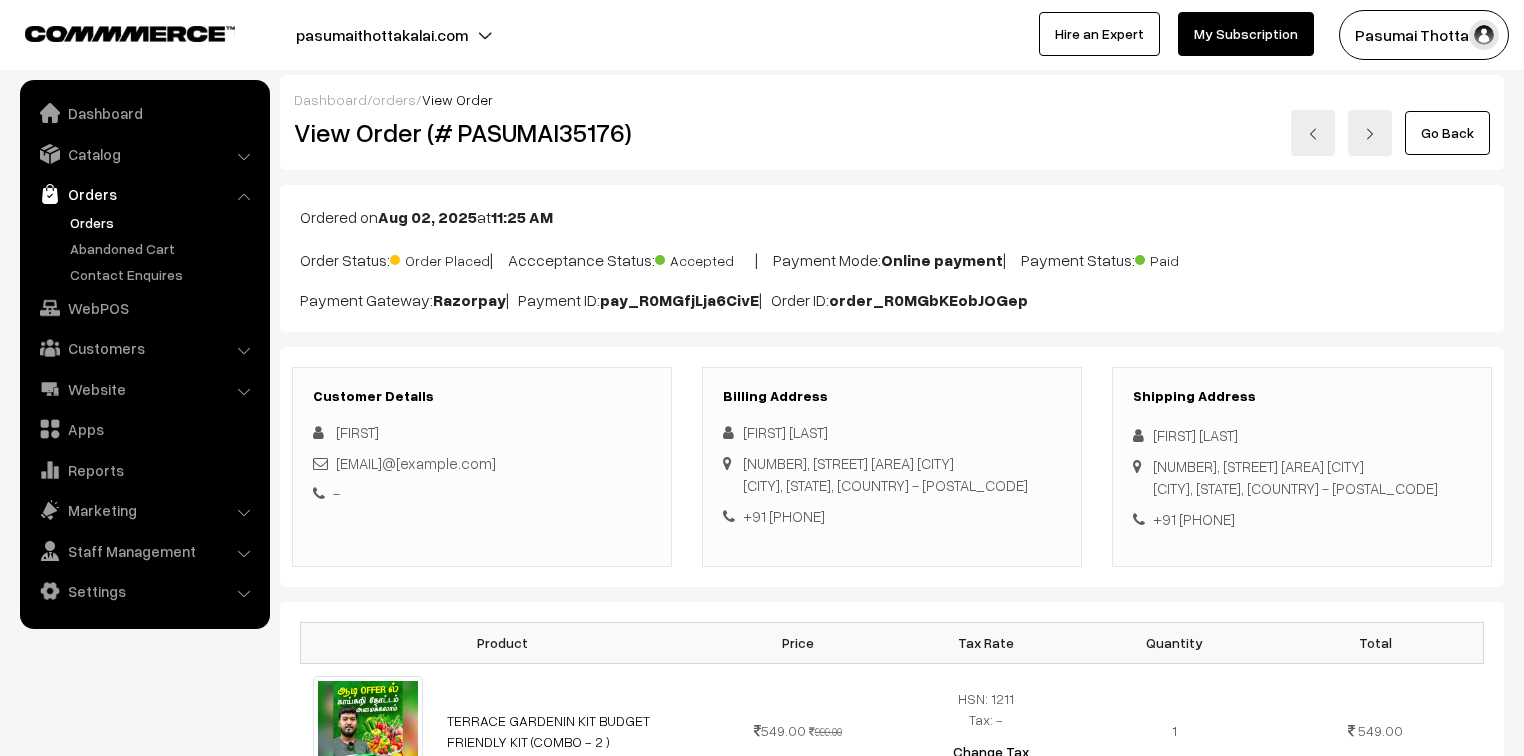 scroll, scrollTop: 0, scrollLeft: 0, axis: both 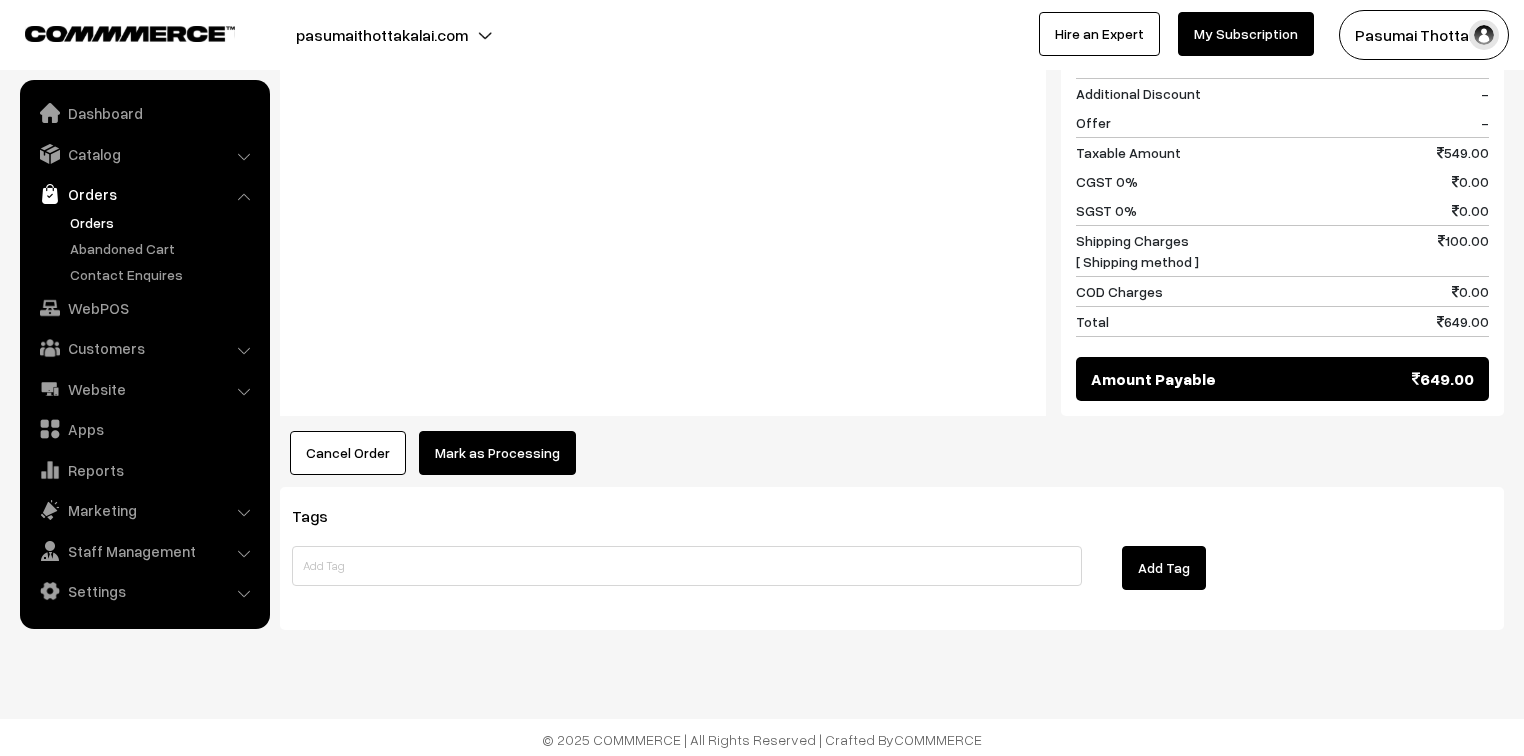 click on "Mark as Processing" at bounding box center (497, 453) 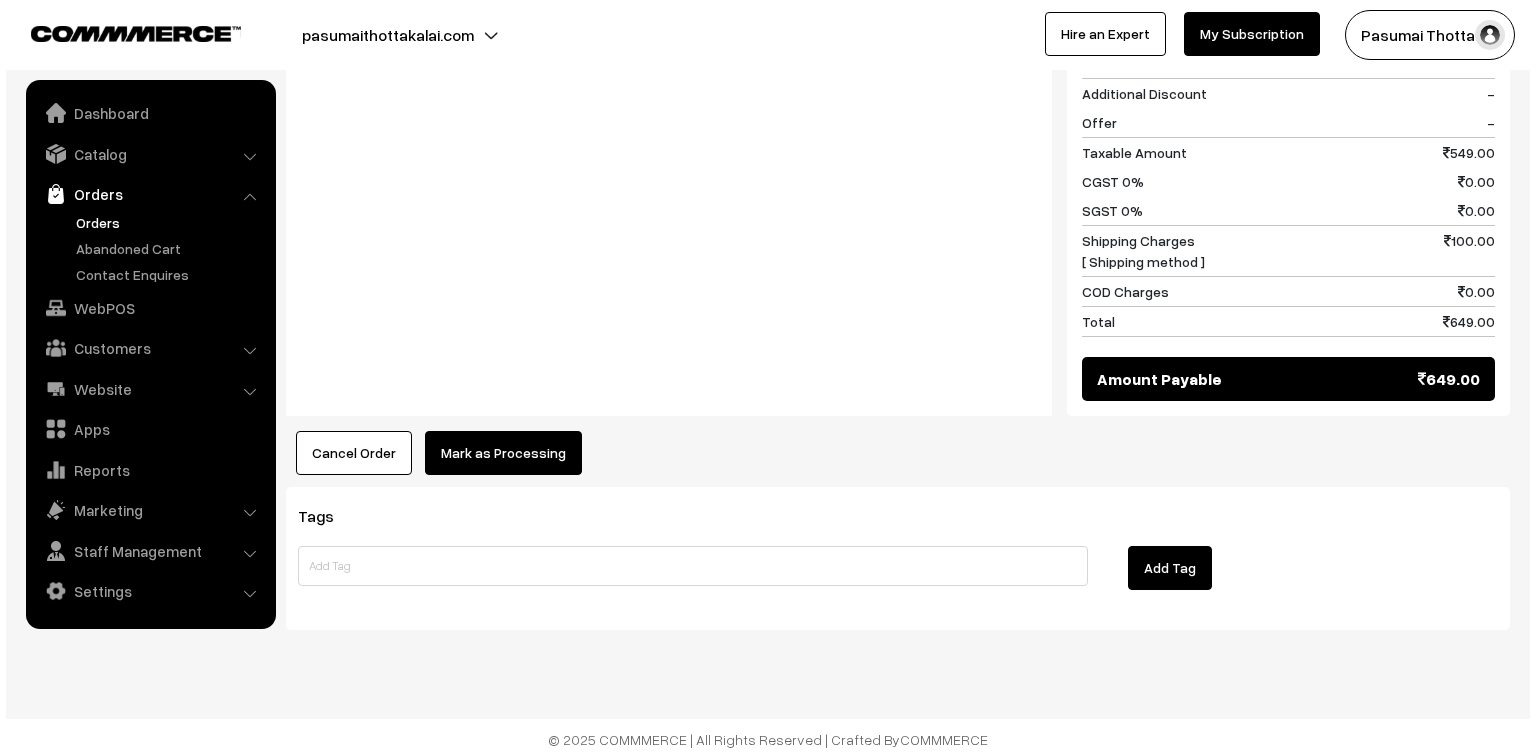 scroll, scrollTop: 898, scrollLeft: 0, axis: vertical 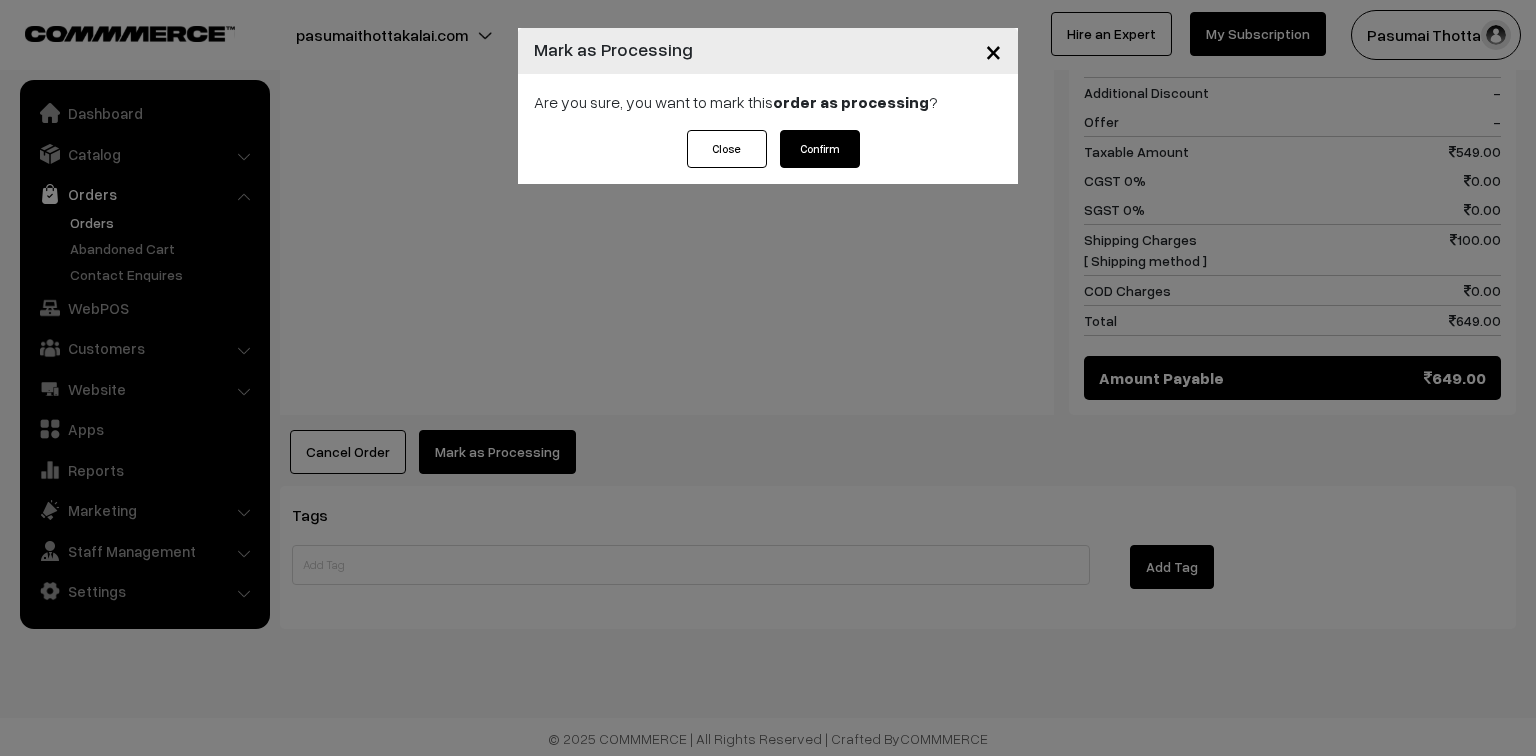 click on "Confirm" at bounding box center (820, 149) 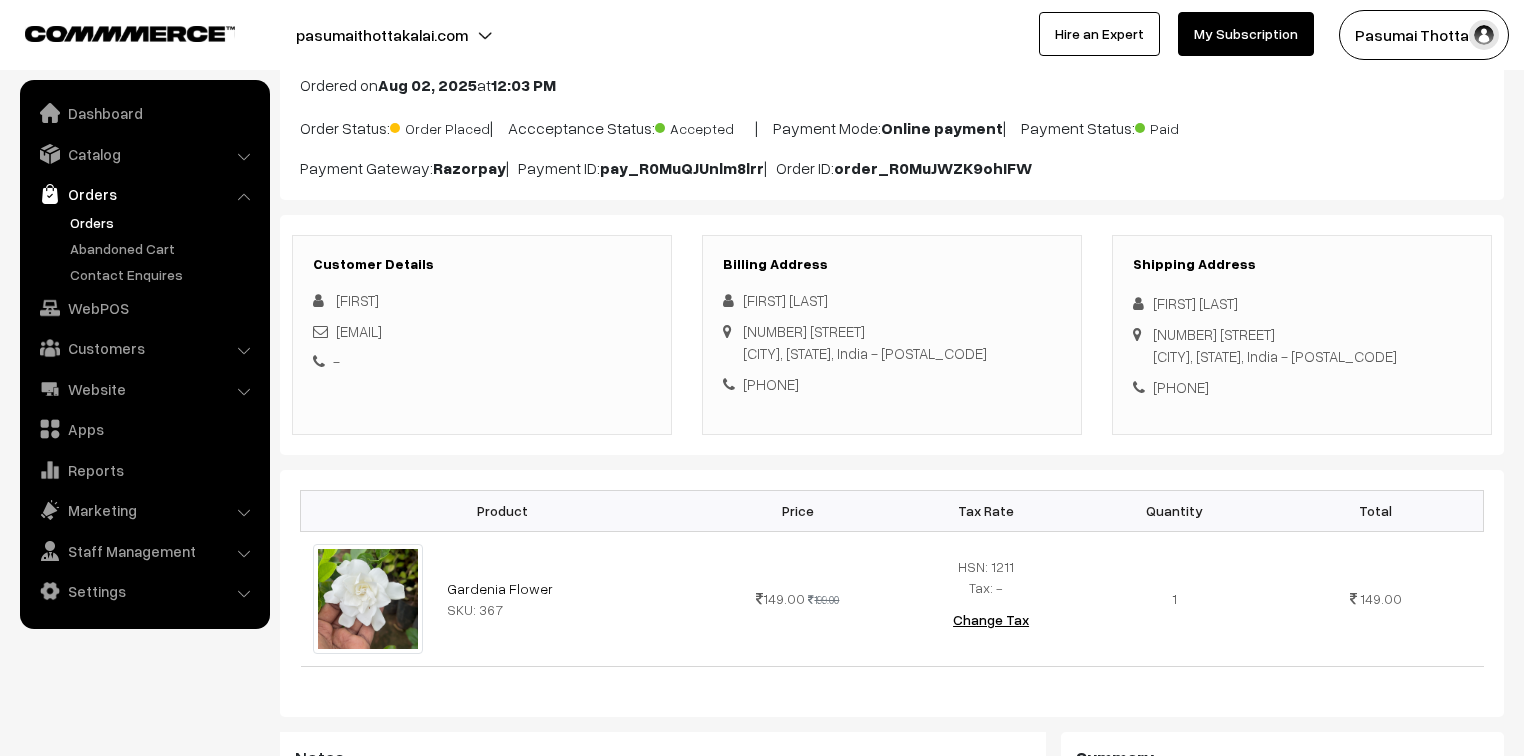 scroll, scrollTop: 160, scrollLeft: 0, axis: vertical 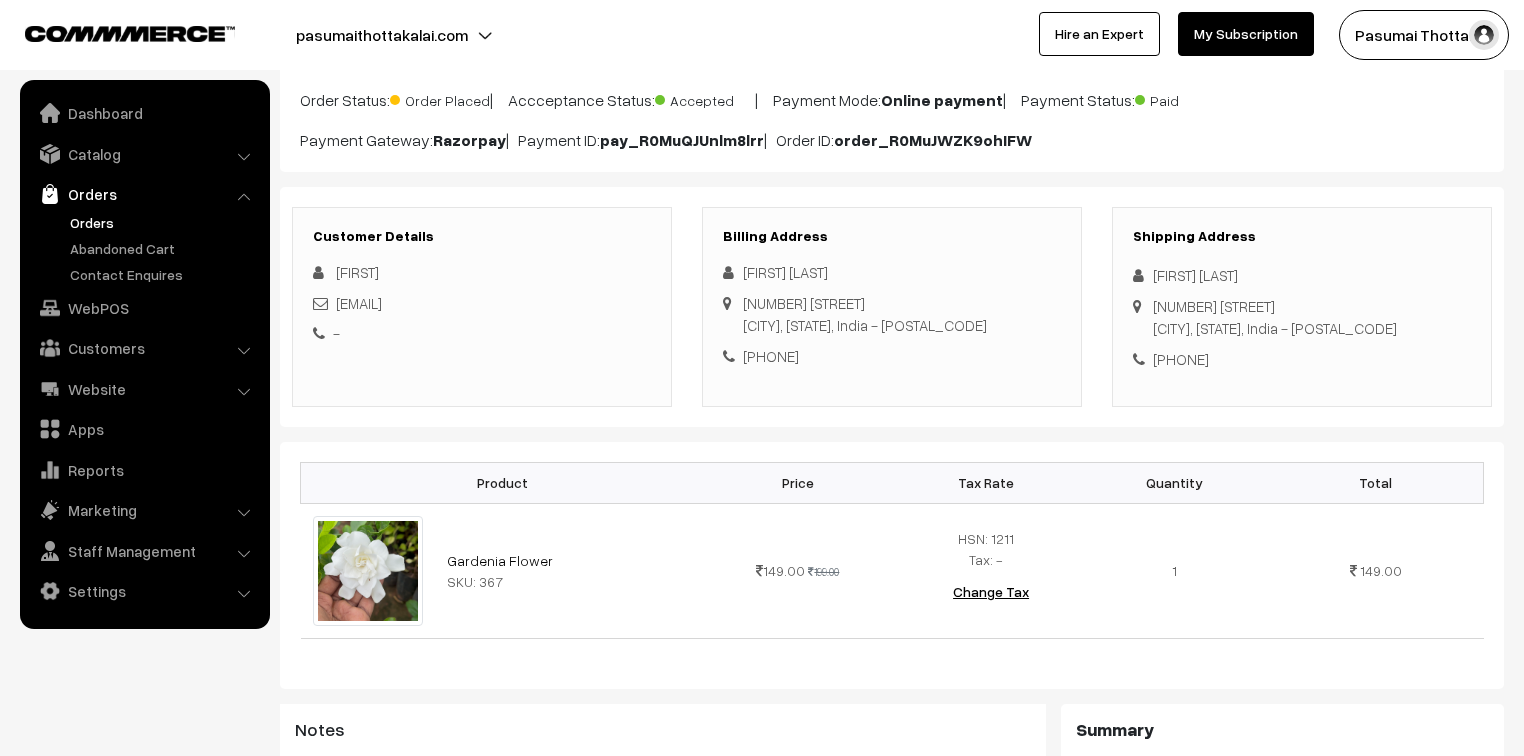drag, startPoint x: 1145, startPoint y: 276, endPoint x: 1263, endPoint y: 392, distance: 165.46902 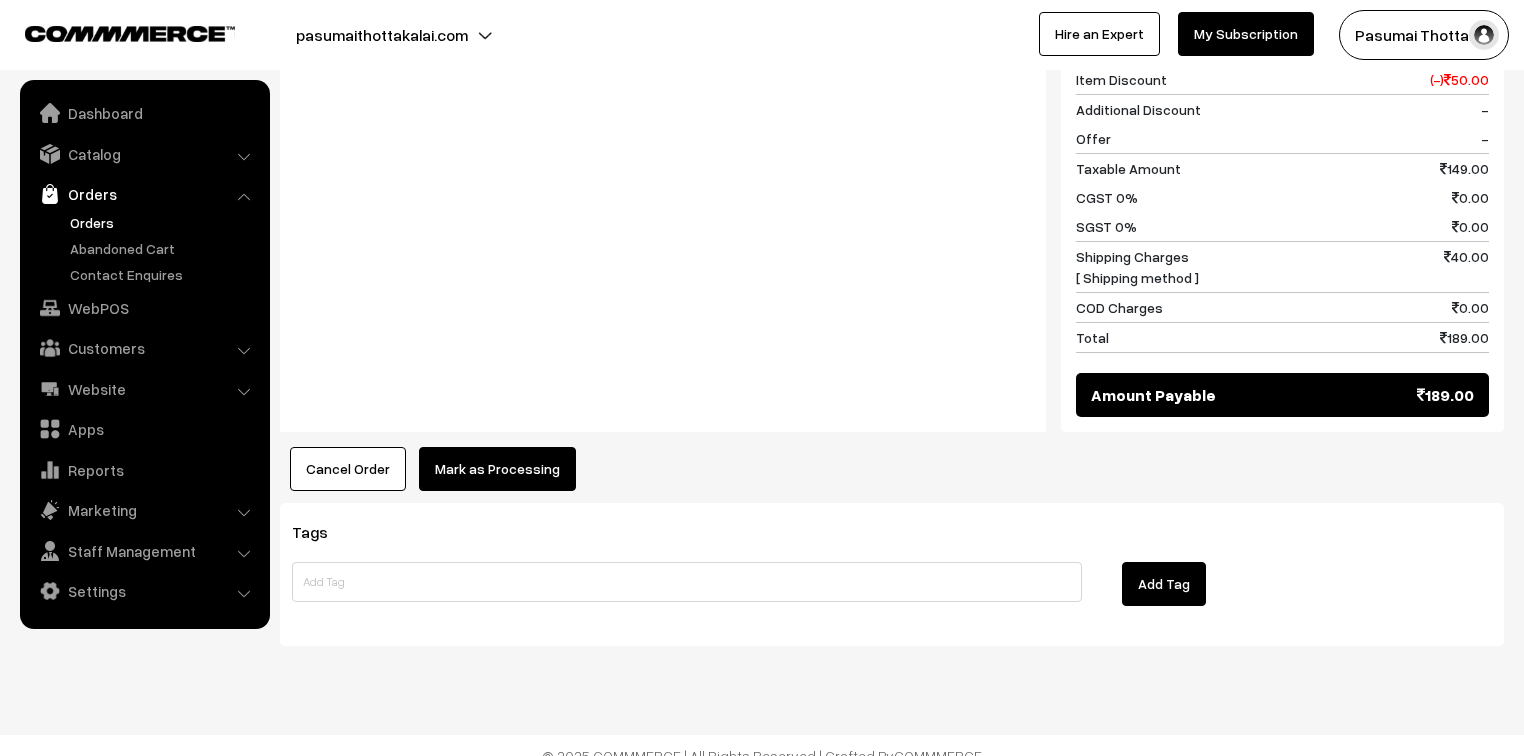 click on "Mark as Processing" at bounding box center (497, 469) 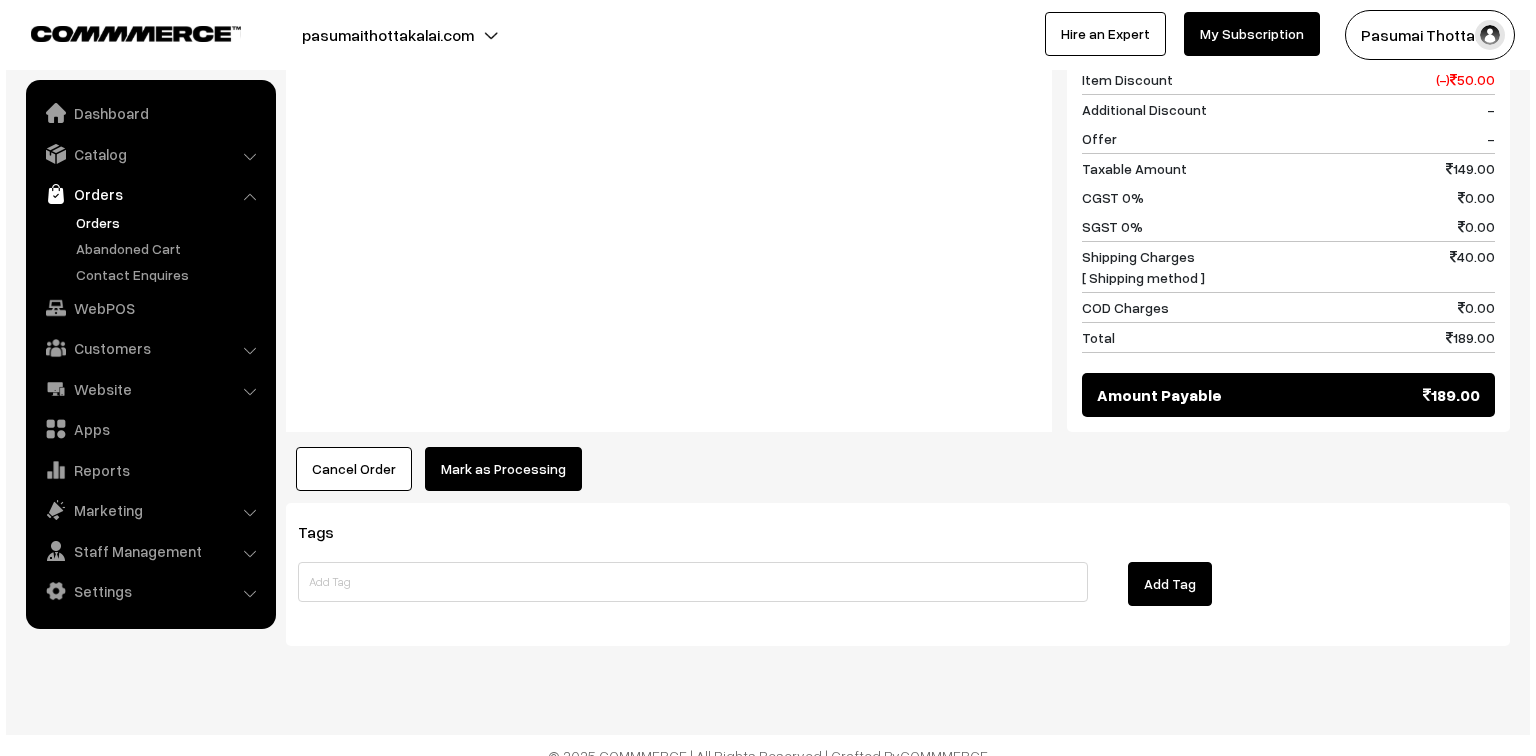 scroll, scrollTop: 881, scrollLeft: 0, axis: vertical 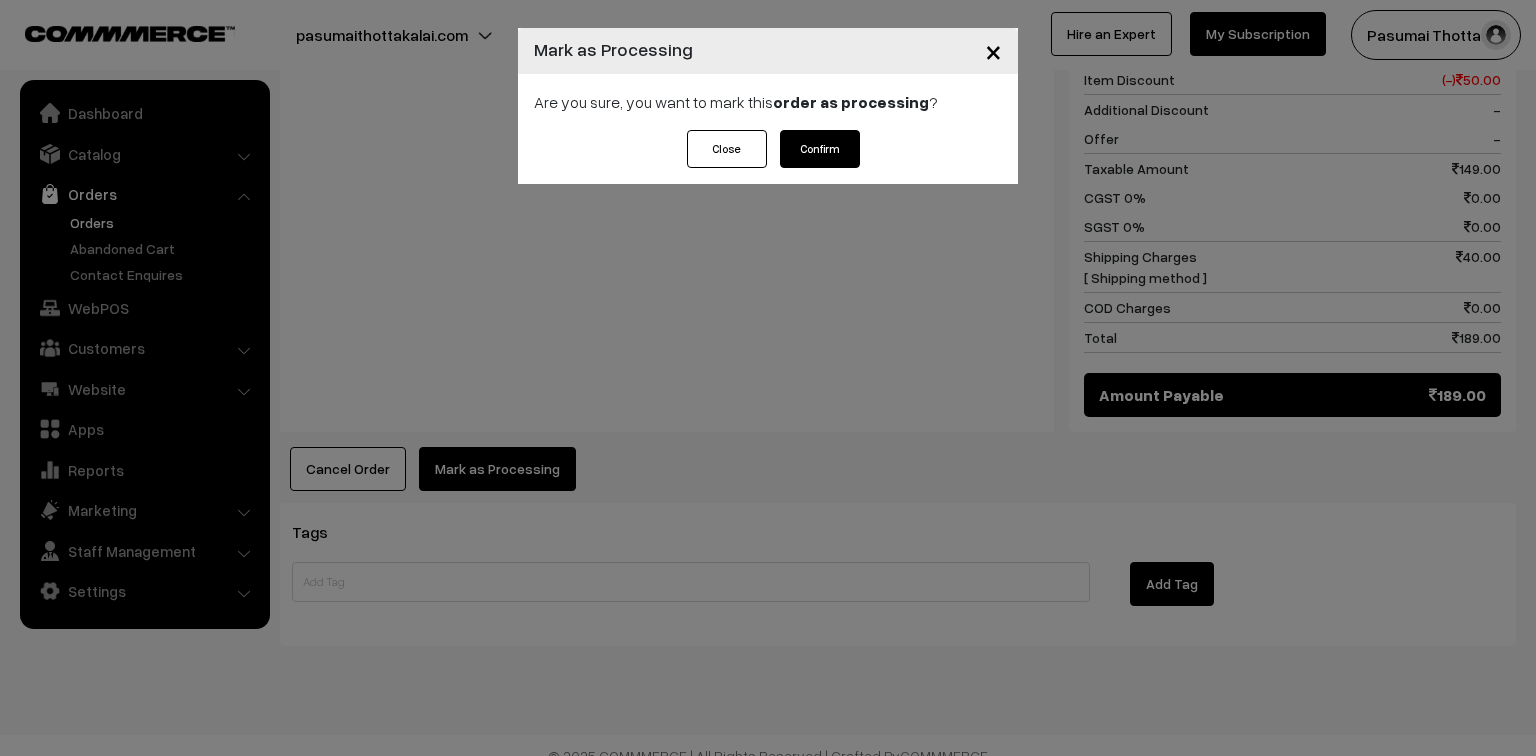 drag, startPoint x: 864, startPoint y: 143, endPoint x: 837, endPoint y: 152, distance: 28.460499 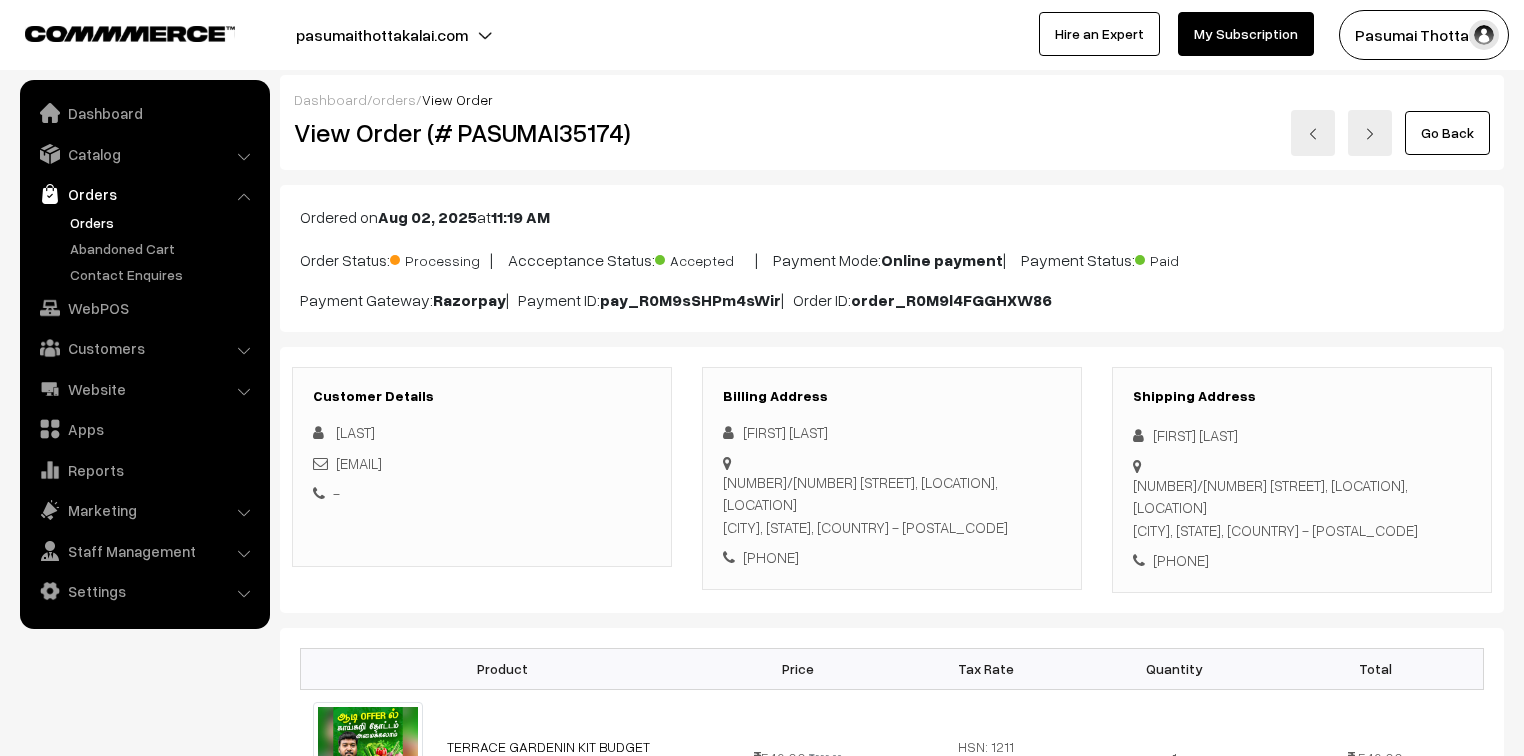 scroll, scrollTop: 0, scrollLeft: 0, axis: both 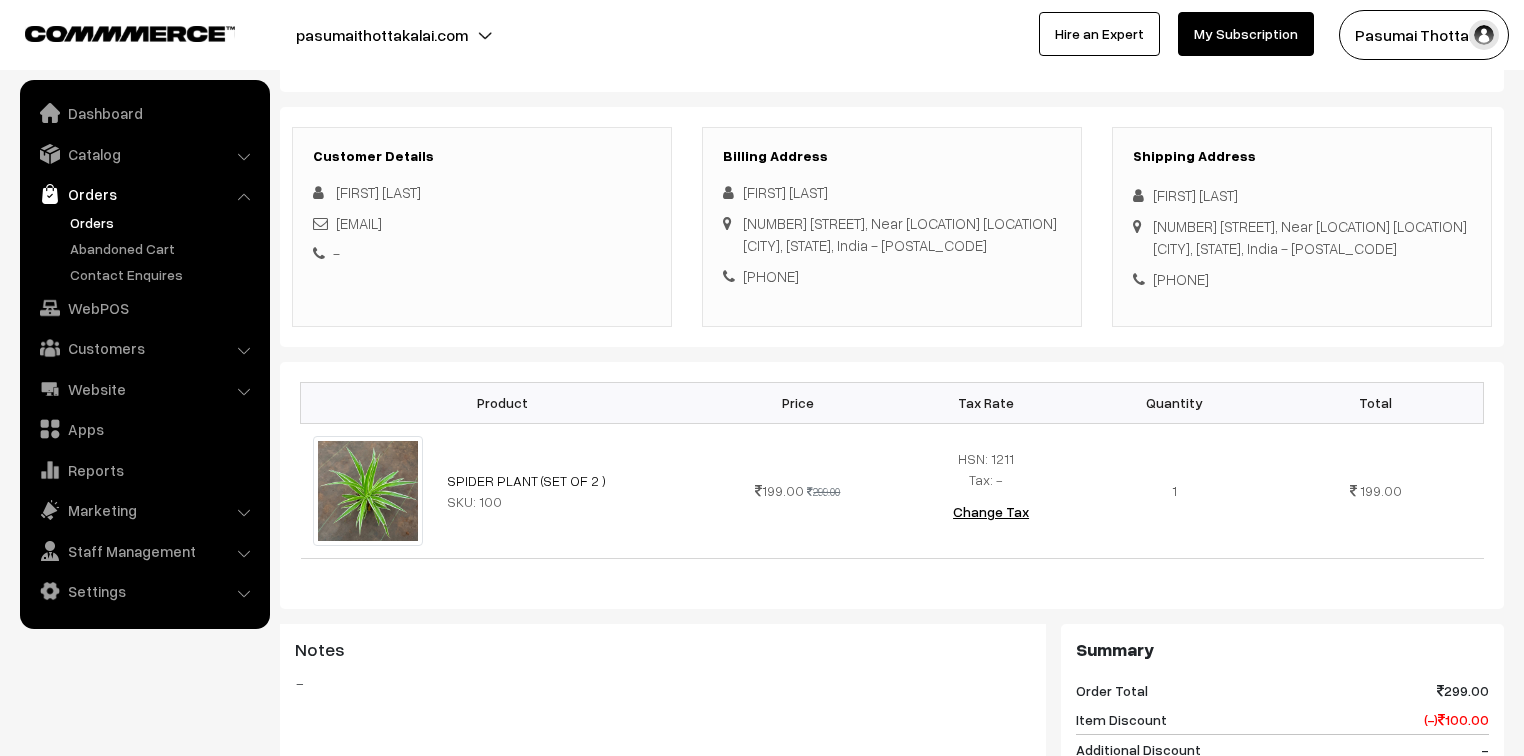 drag, startPoint x: 1152, startPoint y: 194, endPoint x: 1278, endPoint y: 298, distance: 163.37686 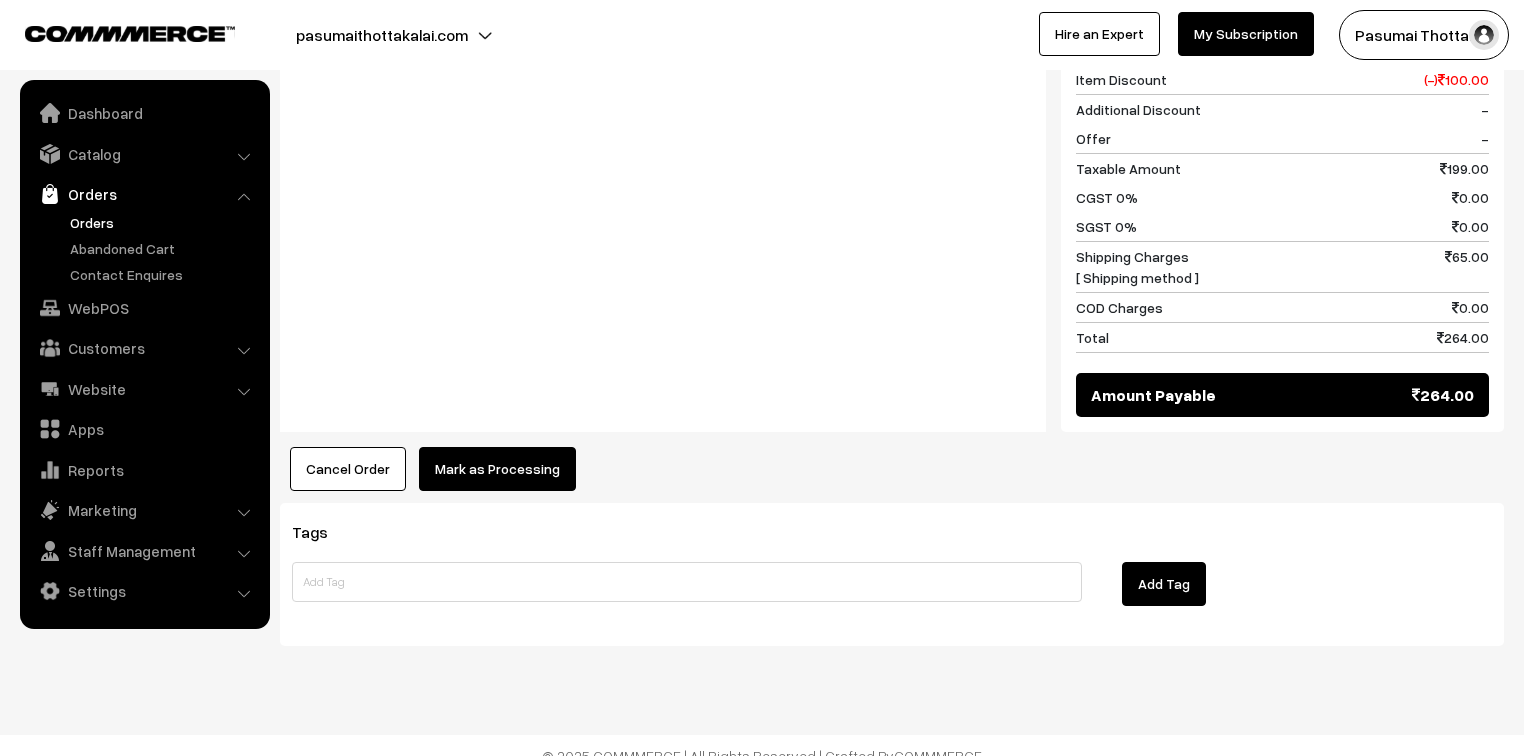 click on "Mark as Processing" at bounding box center [497, 469] 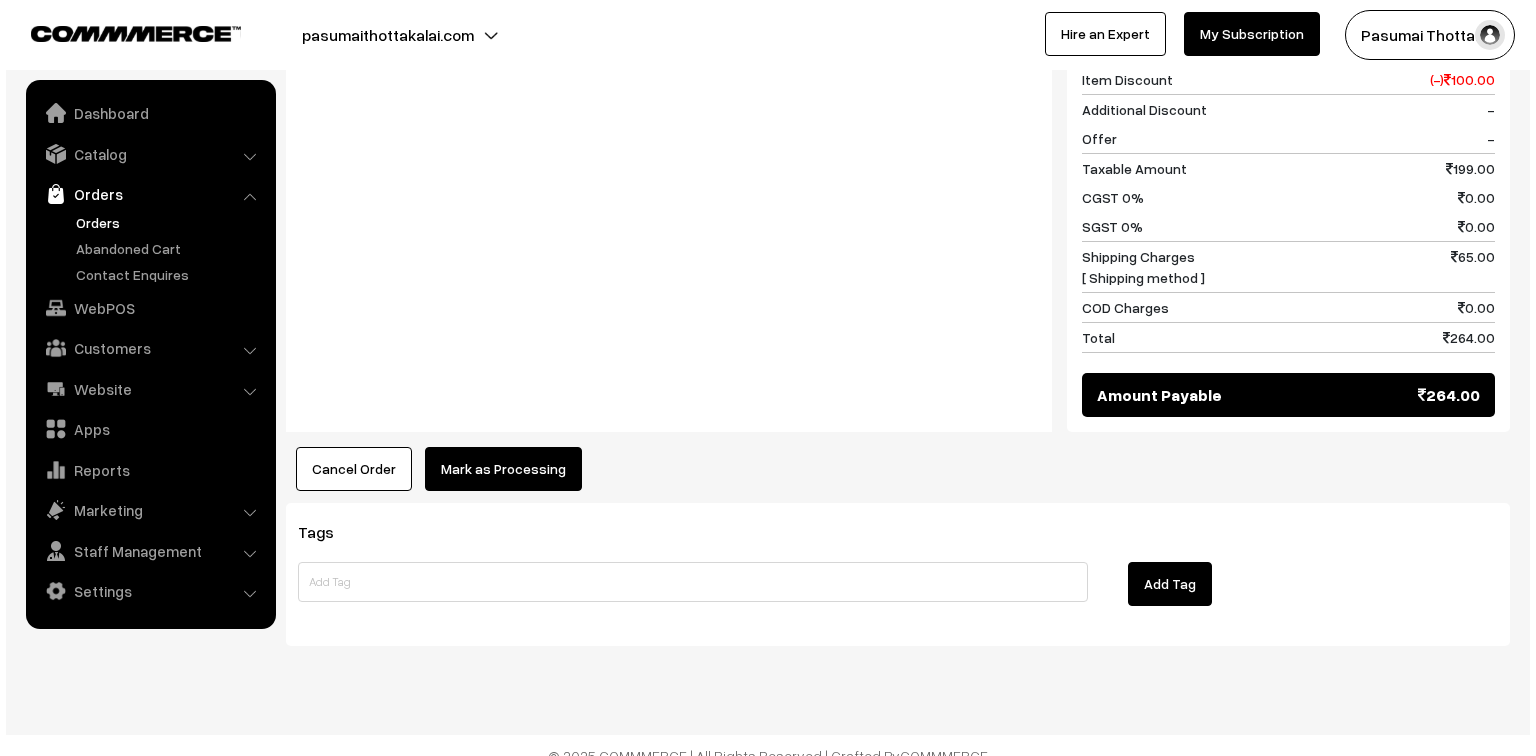 scroll, scrollTop: 880, scrollLeft: 0, axis: vertical 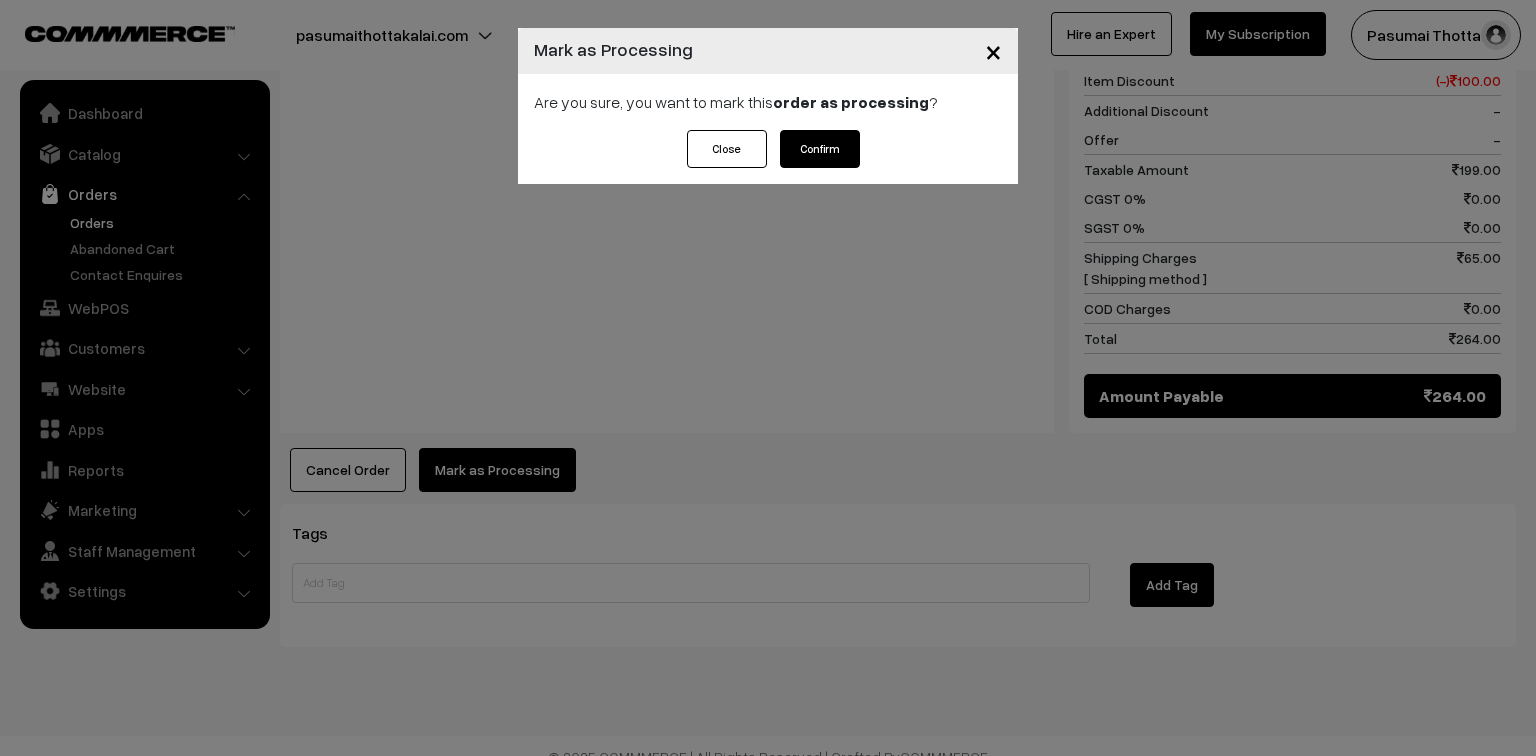 click on "Confirm" at bounding box center (820, 149) 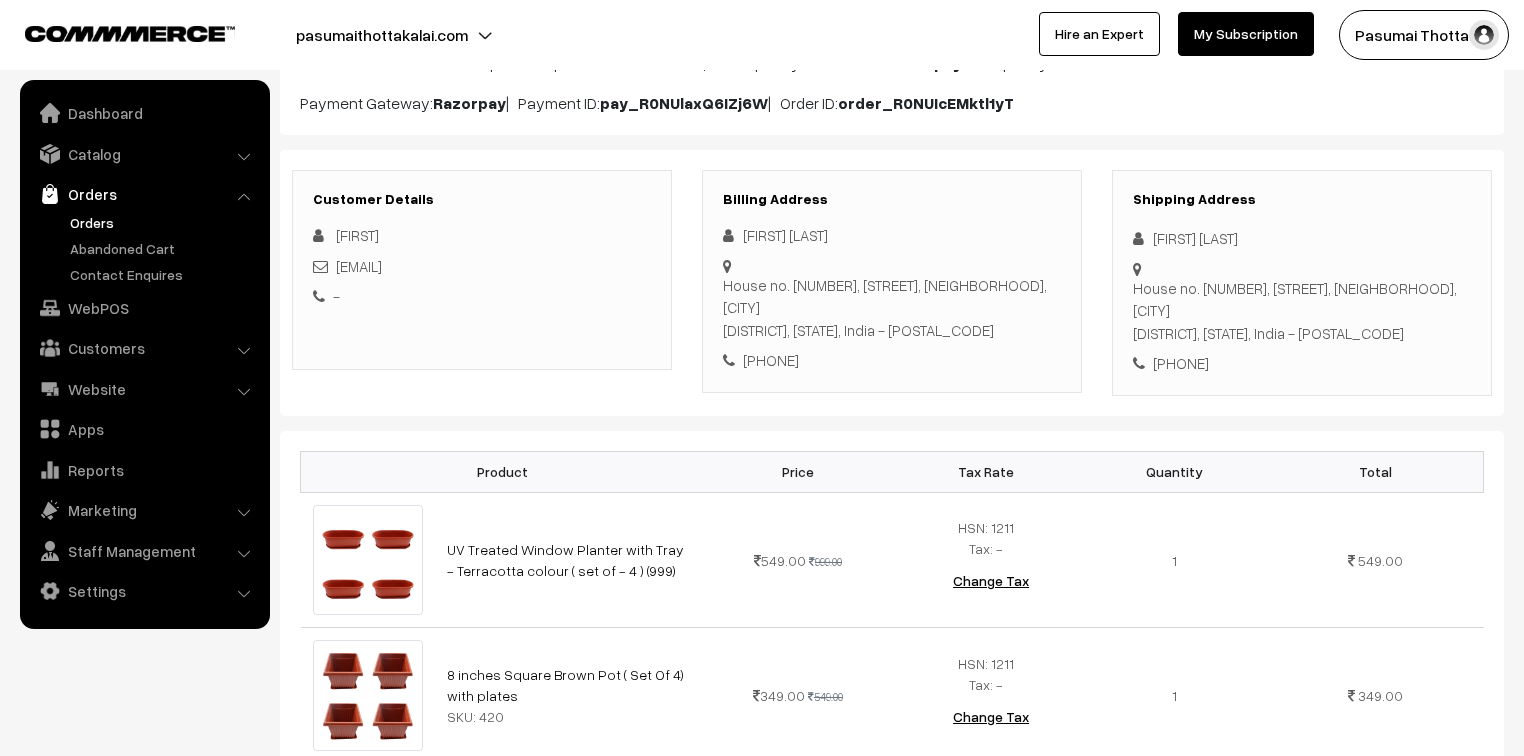 scroll, scrollTop: 160, scrollLeft: 0, axis: vertical 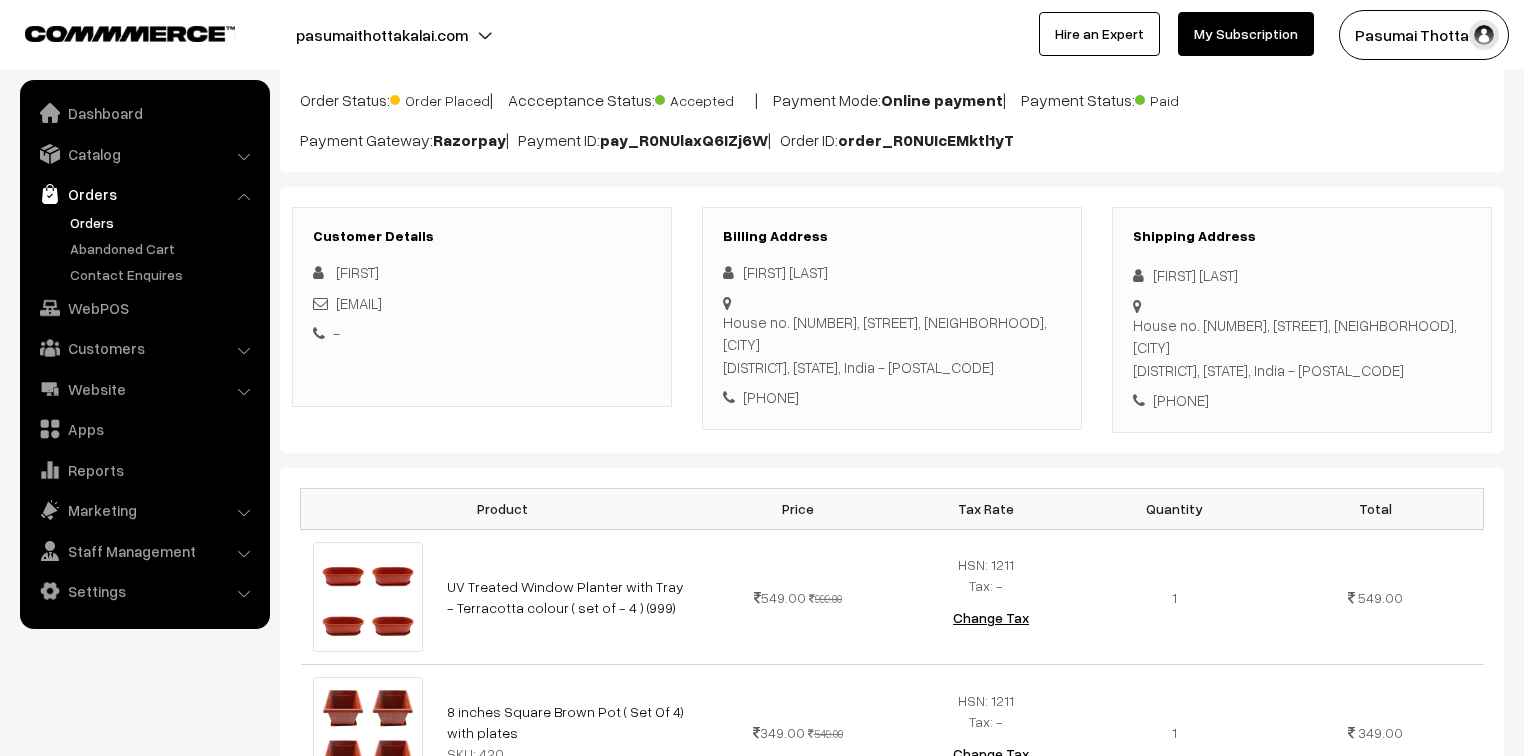drag, startPoint x: 1150, startPoint y: 274, endPoint x: 1281, endPoint y: 392, distance: 176.30939 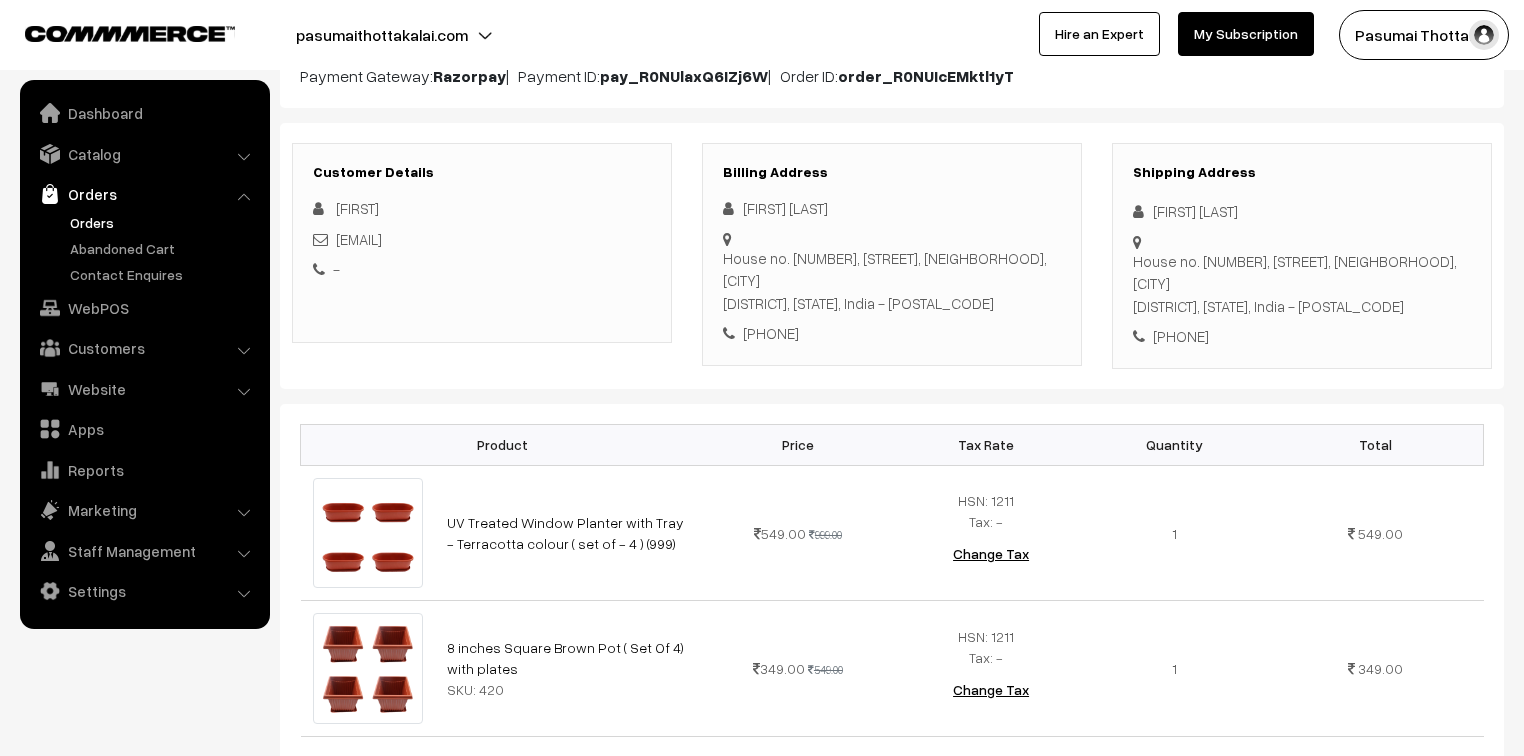 scroll, scrollTop: 320, scrollLeft: 0, axis: vertical 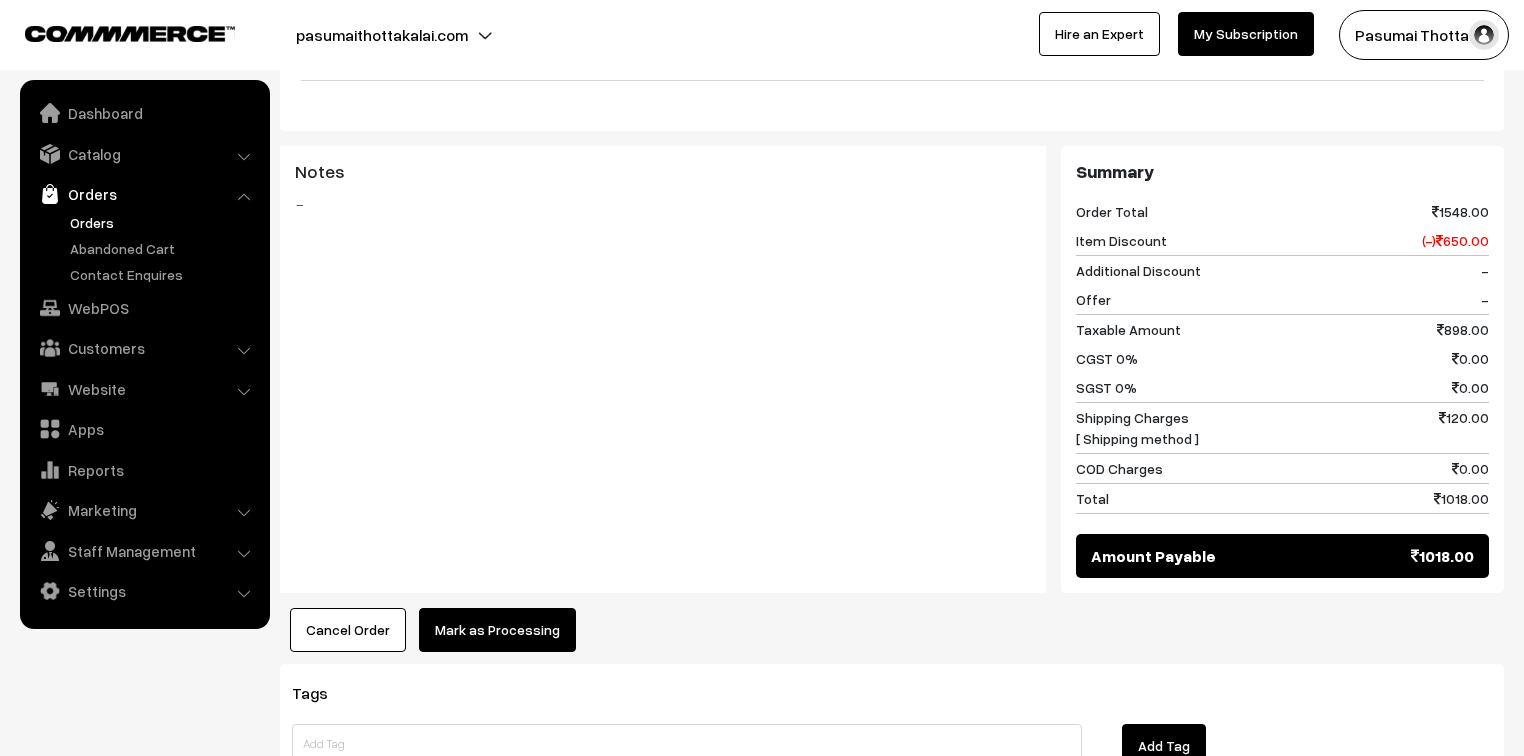 click on "Mark as Processing" at bounding box center (497, 630) 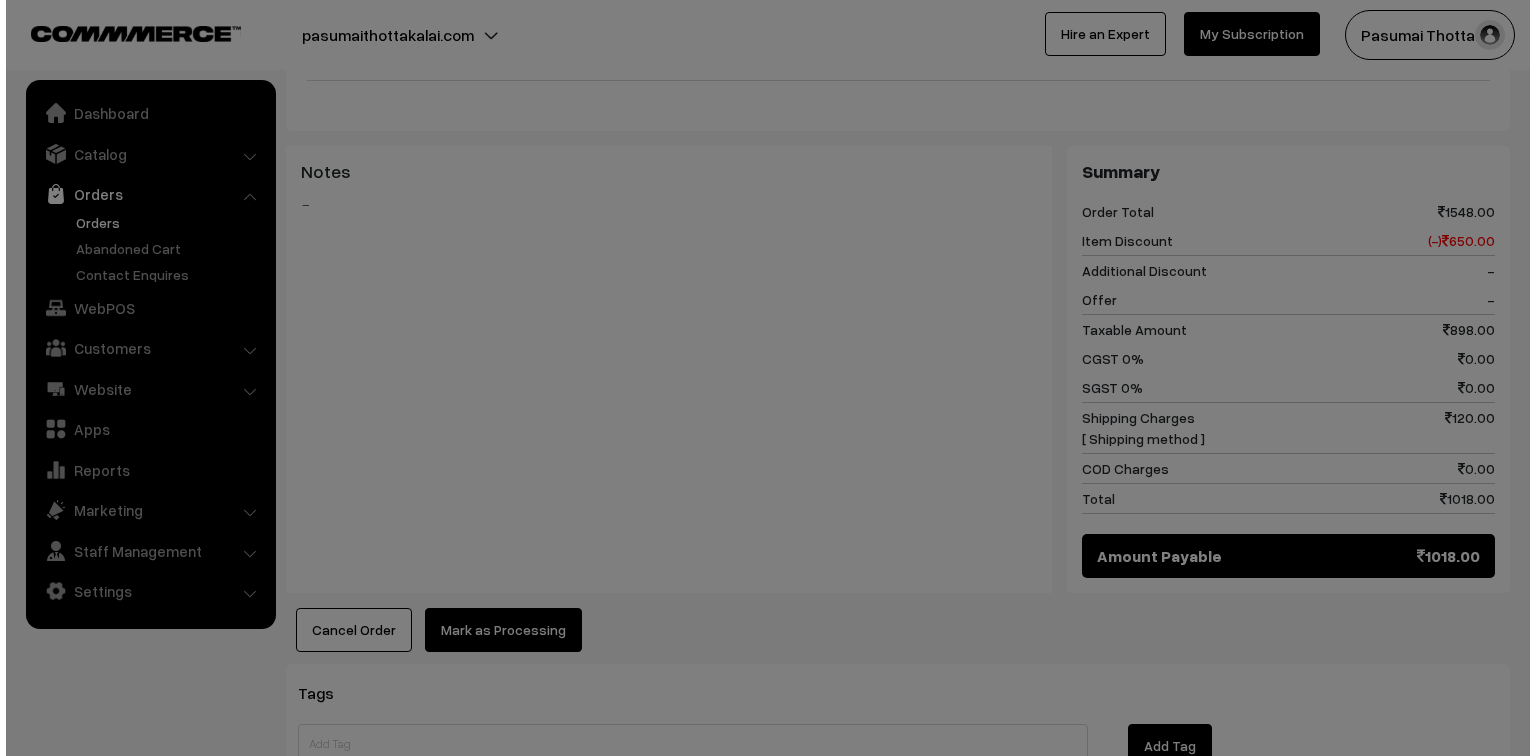 scroll, scrollTop: 881, scrollLeft: 0, axis: vertical 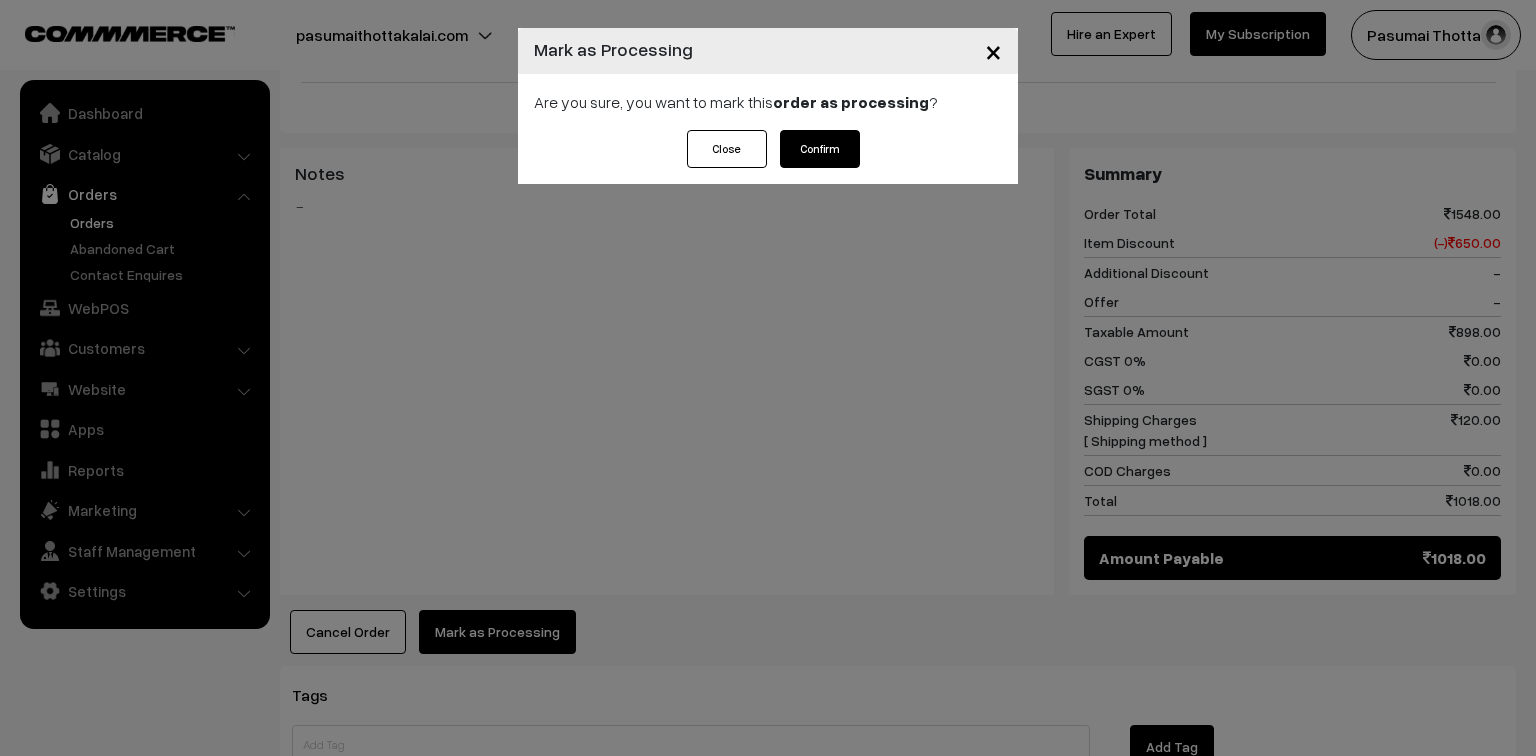 click on "Confirm" at bounding box center (820, 149) 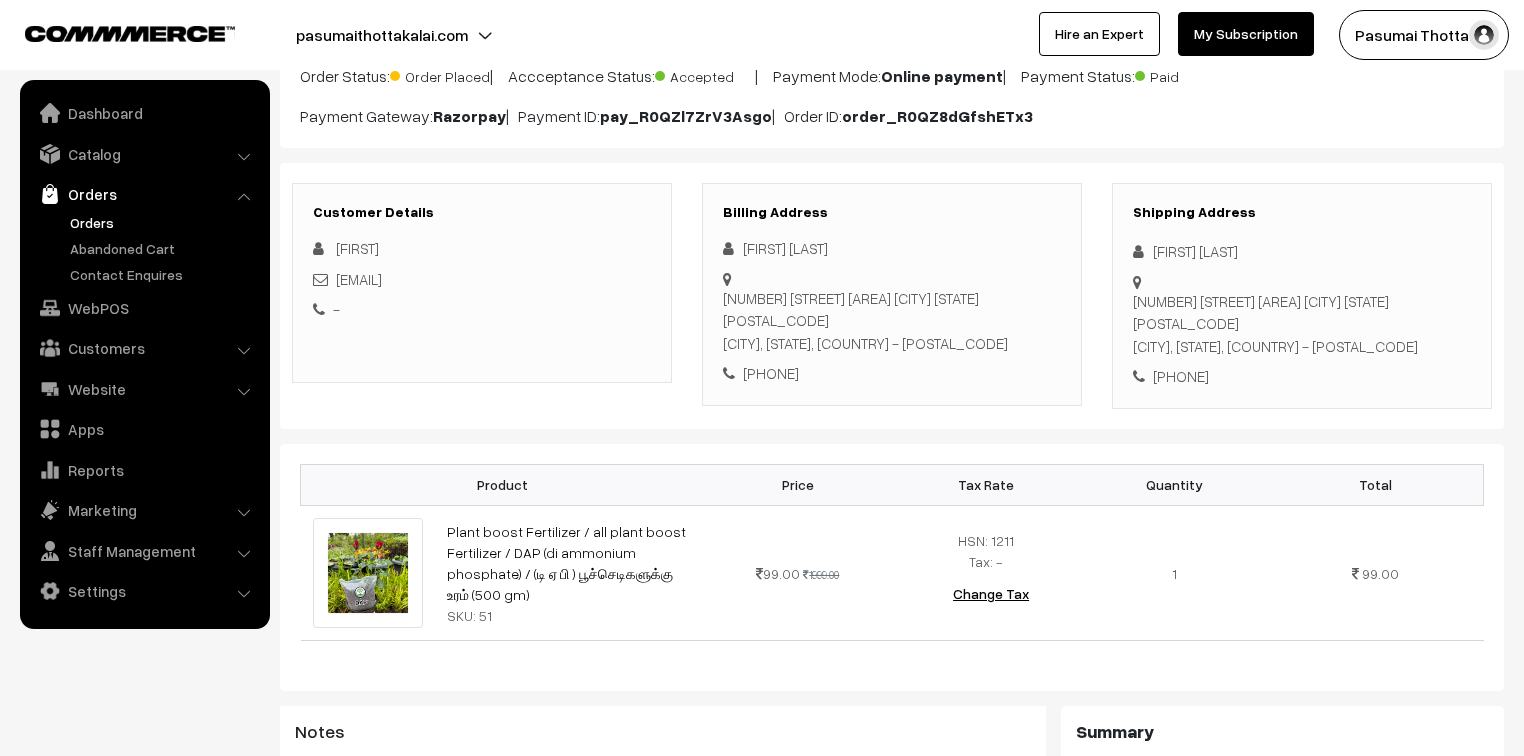 scroll, scrollTop: 160, scrollLeft: 0, axis: vertical 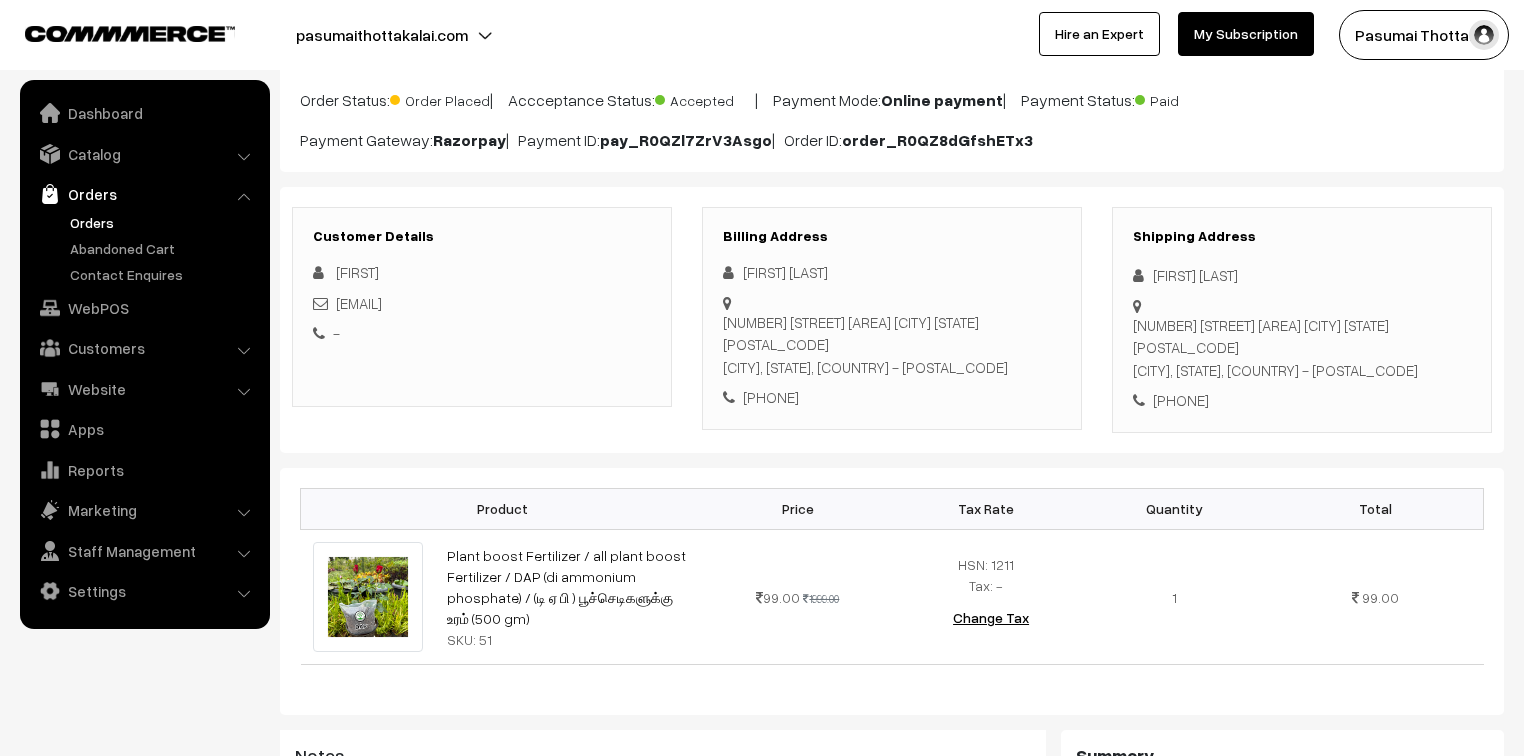 drag, startPoint x: 1149, startPoint y: 276, endPoint x: 1284, endPoint y: 398, distance: 181.95879 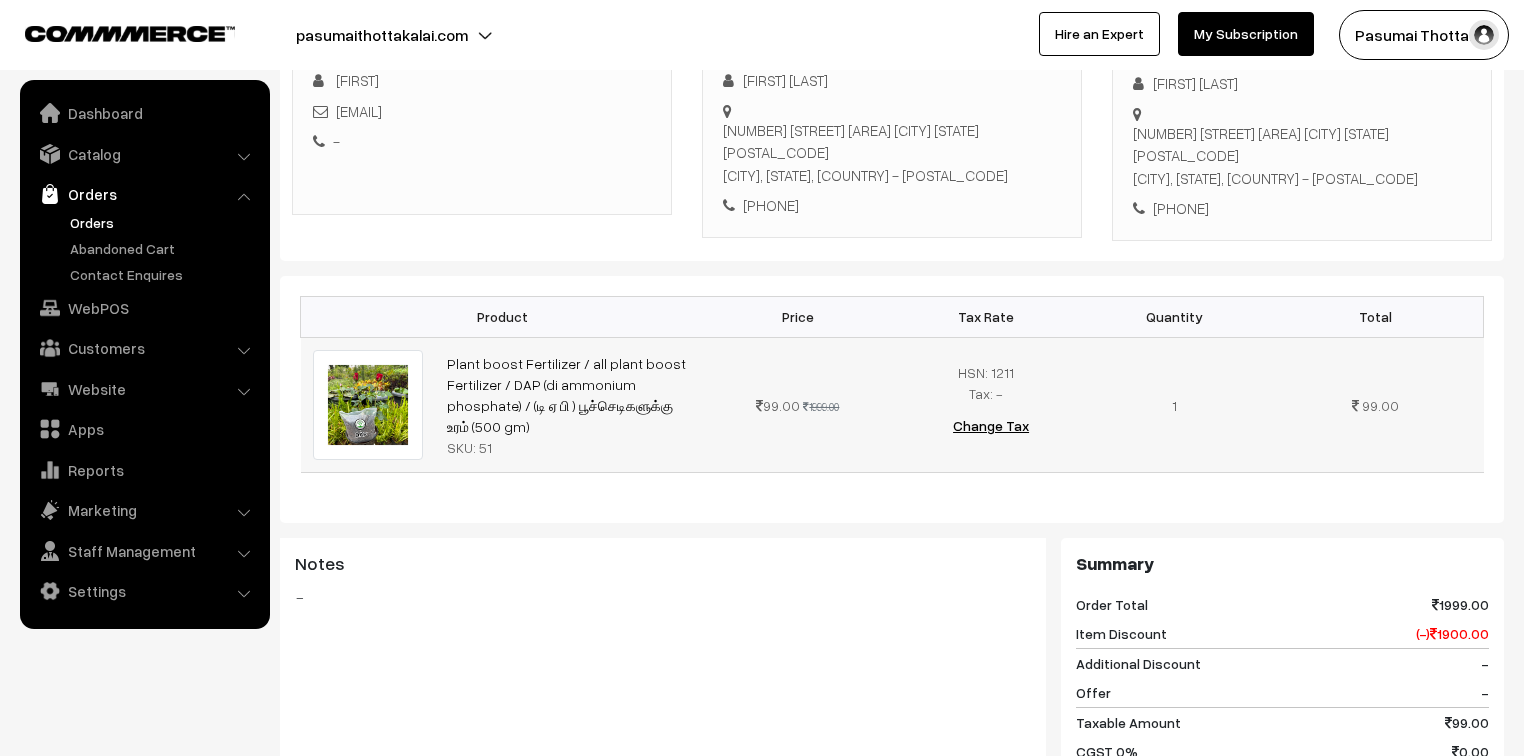 scroll, scrollTop: 320, scrollLeft: 0, axis: vertical 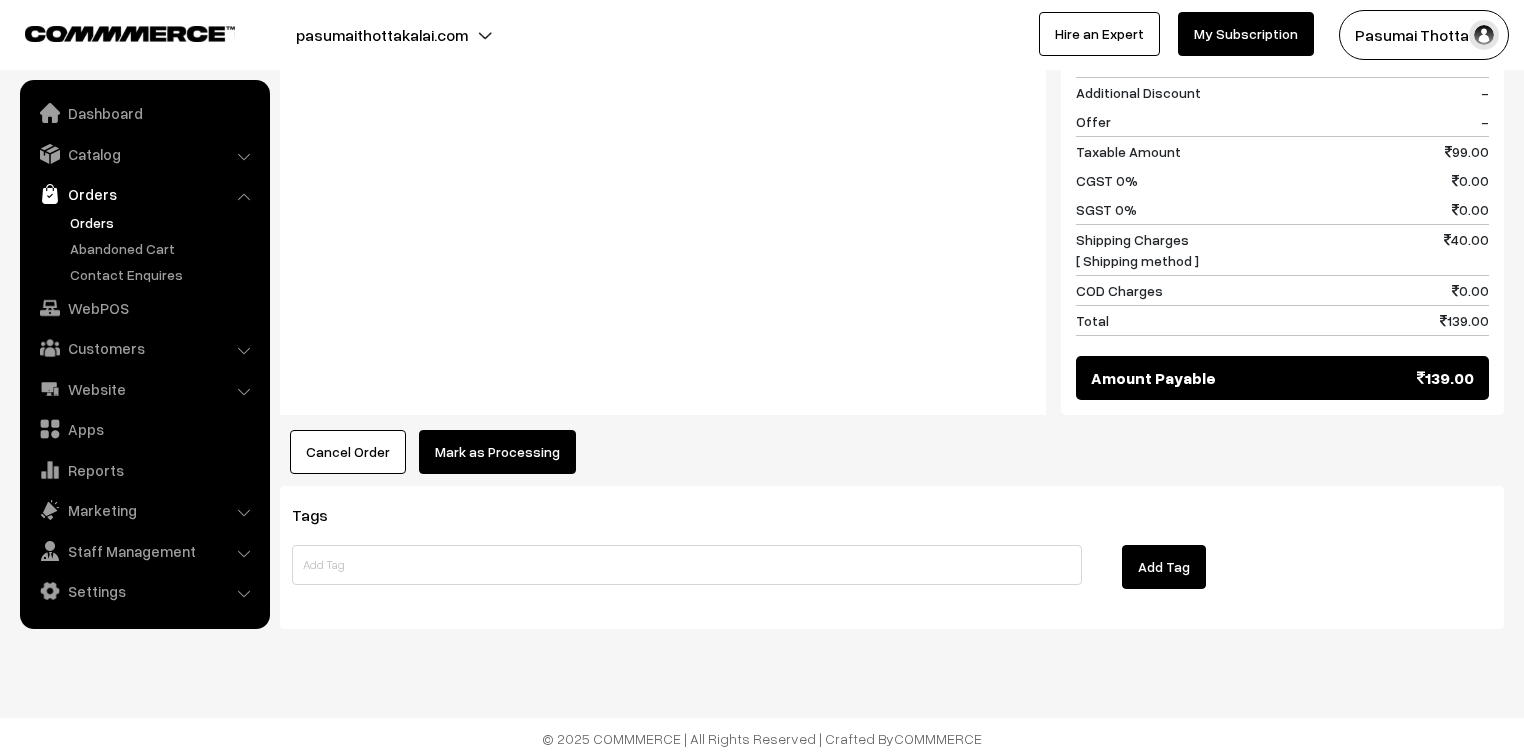 click on "Mark as Processing" at bounding box center (497, 452) 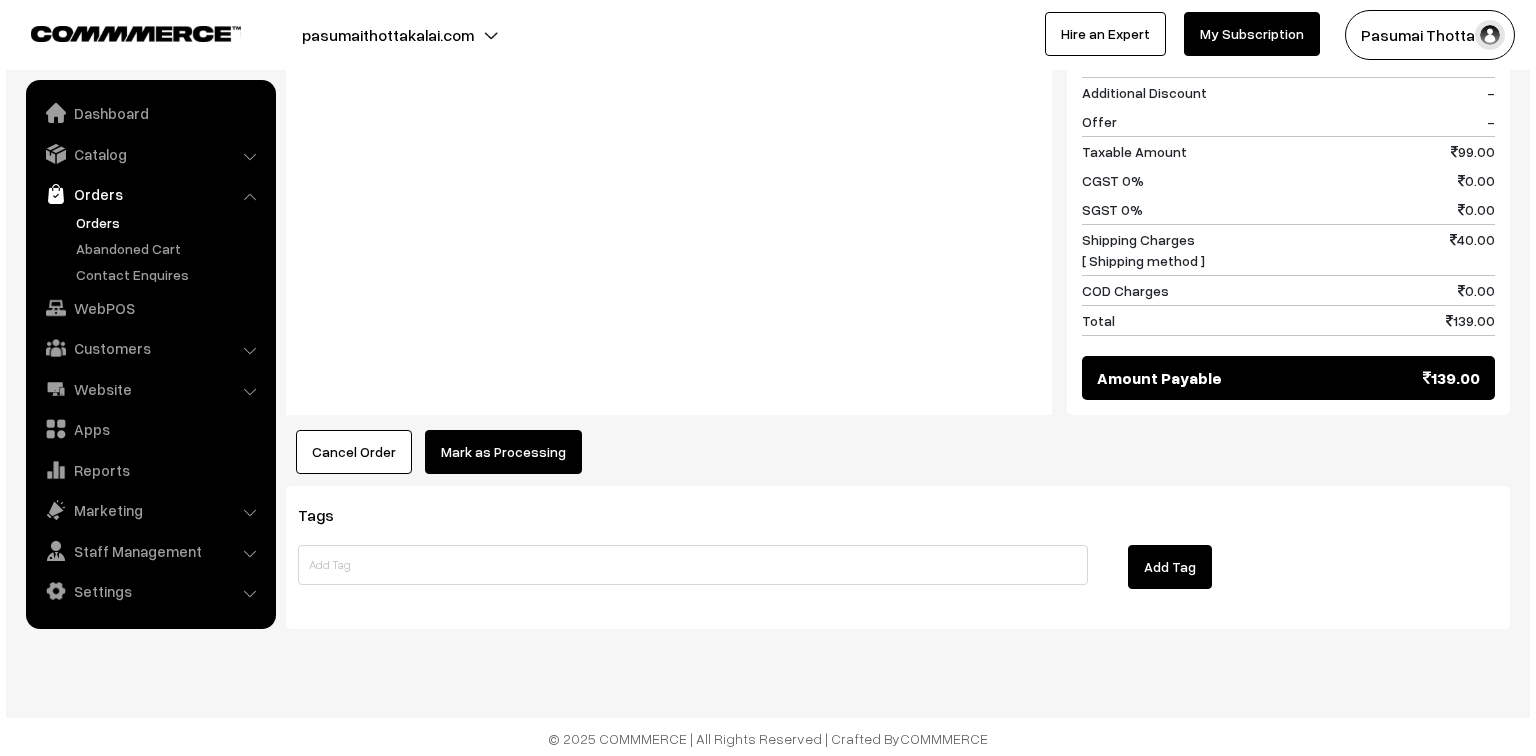 scroll, scrollTop: 924, scrollLeft: 0, axis: vertical 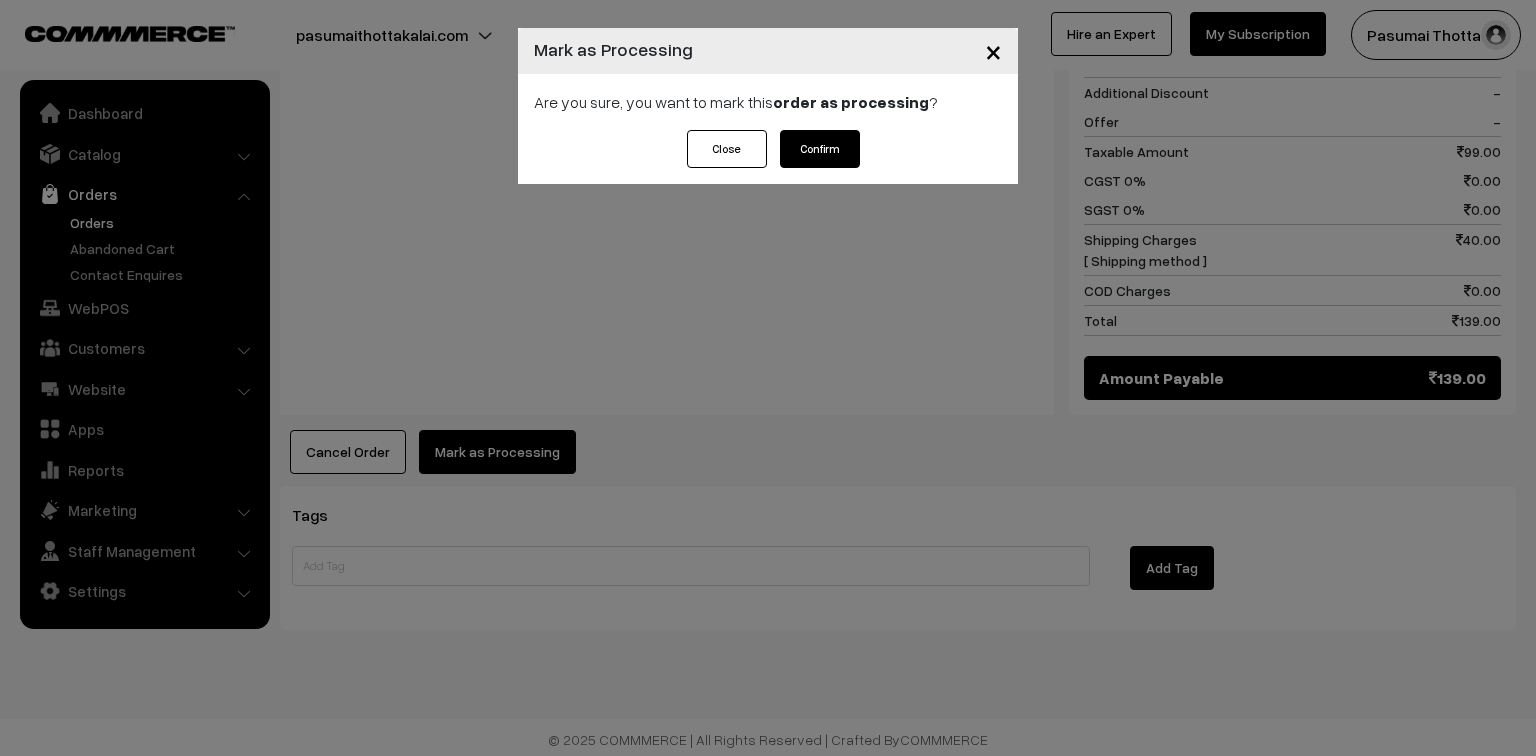 click on "Confirm" at bounding box center [820, 149] 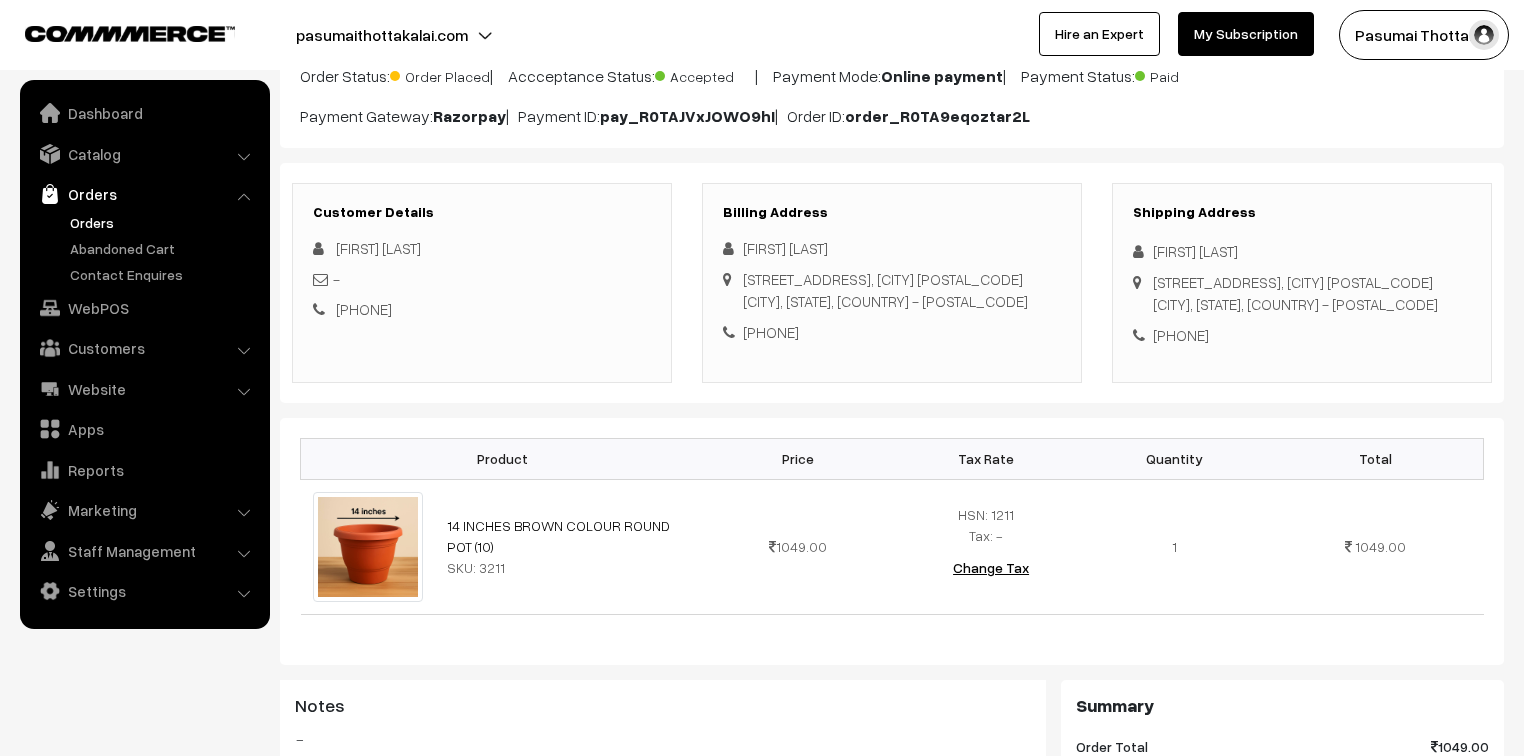 scroll, scrollTop: 160, scrollLeft: 0, axis: vertical 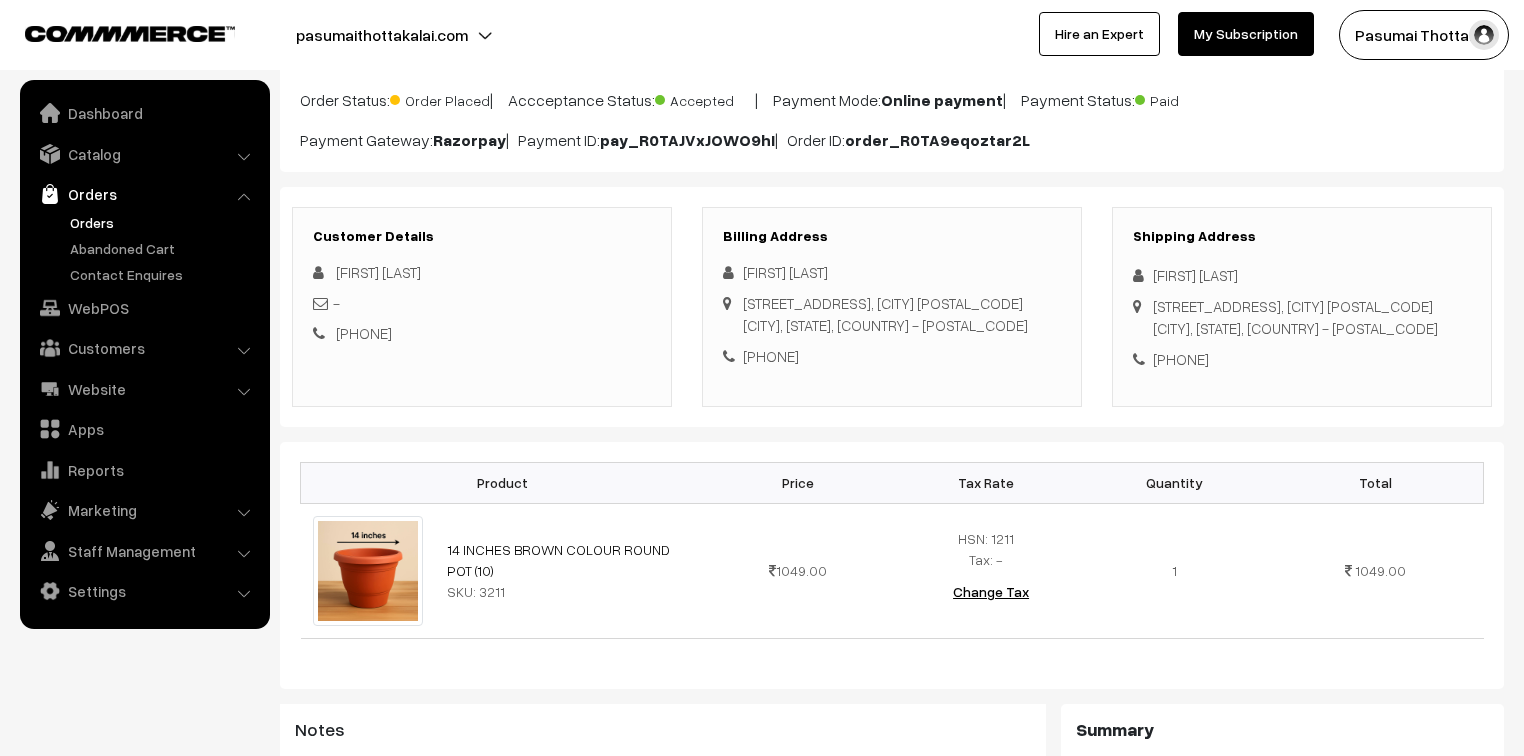 drag, startPoint x: 1153, startPoint y: 275, endPoint x: 1275, endPoint y: 401, distance: 175.38528 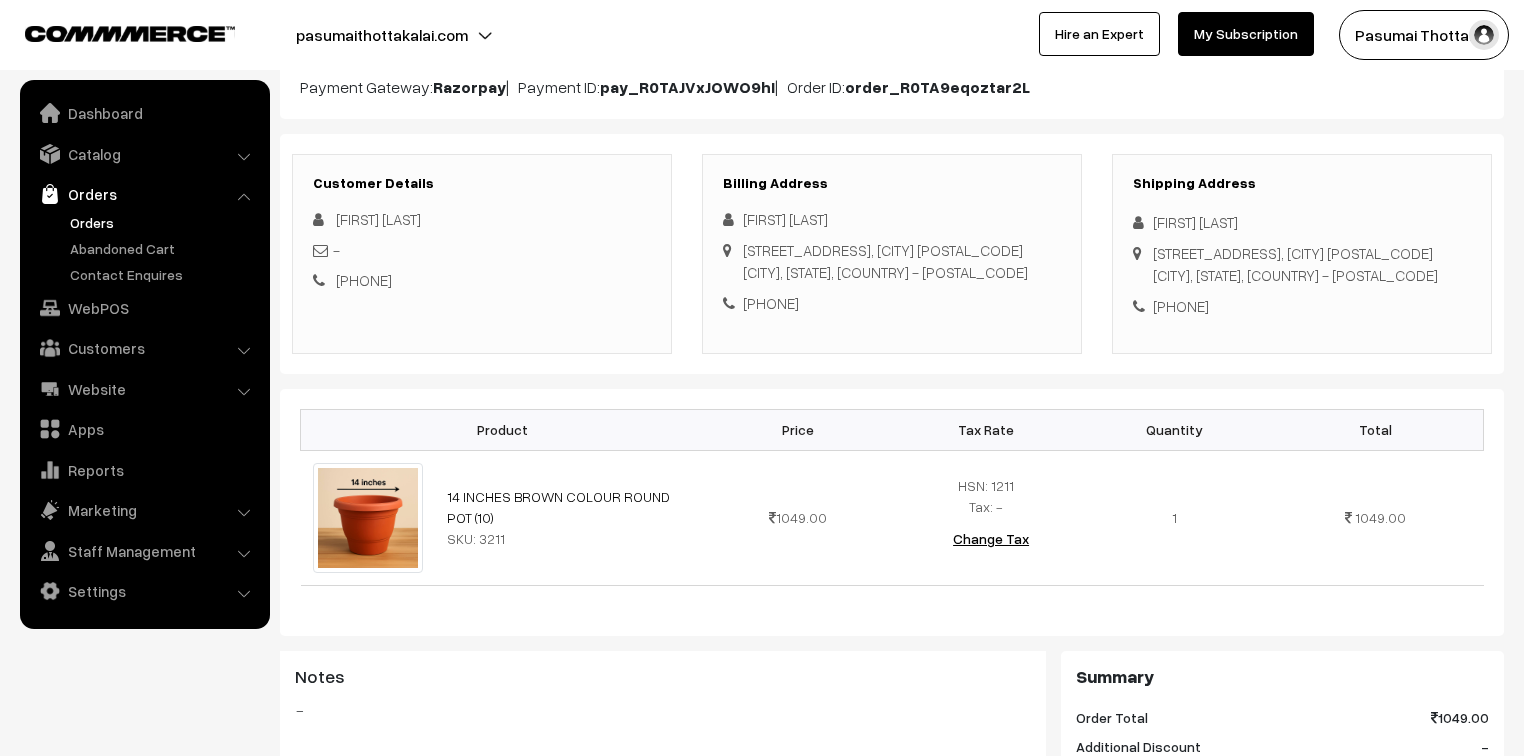 scroll, scrollTop: 240, scrollLeft: 0, axis: vertical 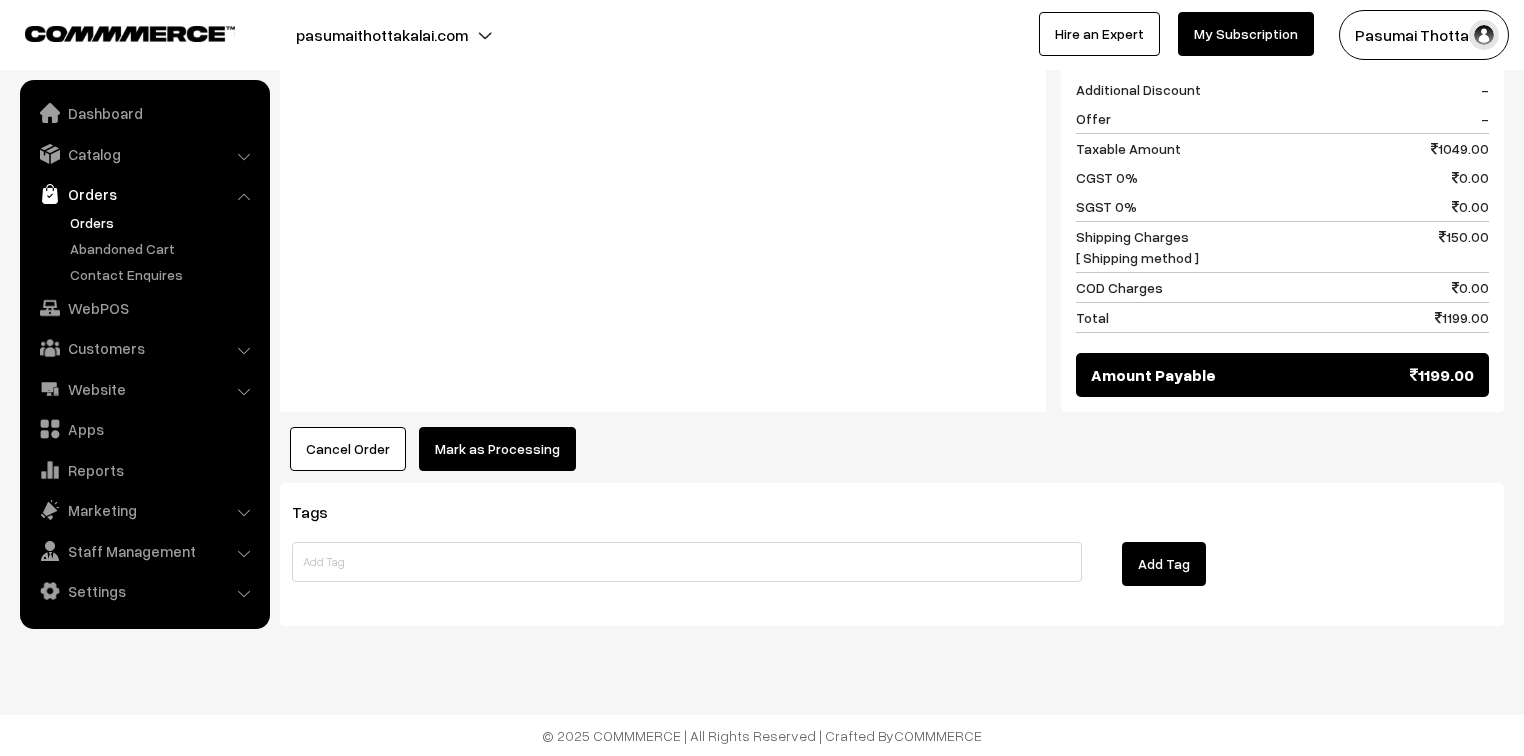 click on "Mark as Processing" at bounding box center (497, 449) 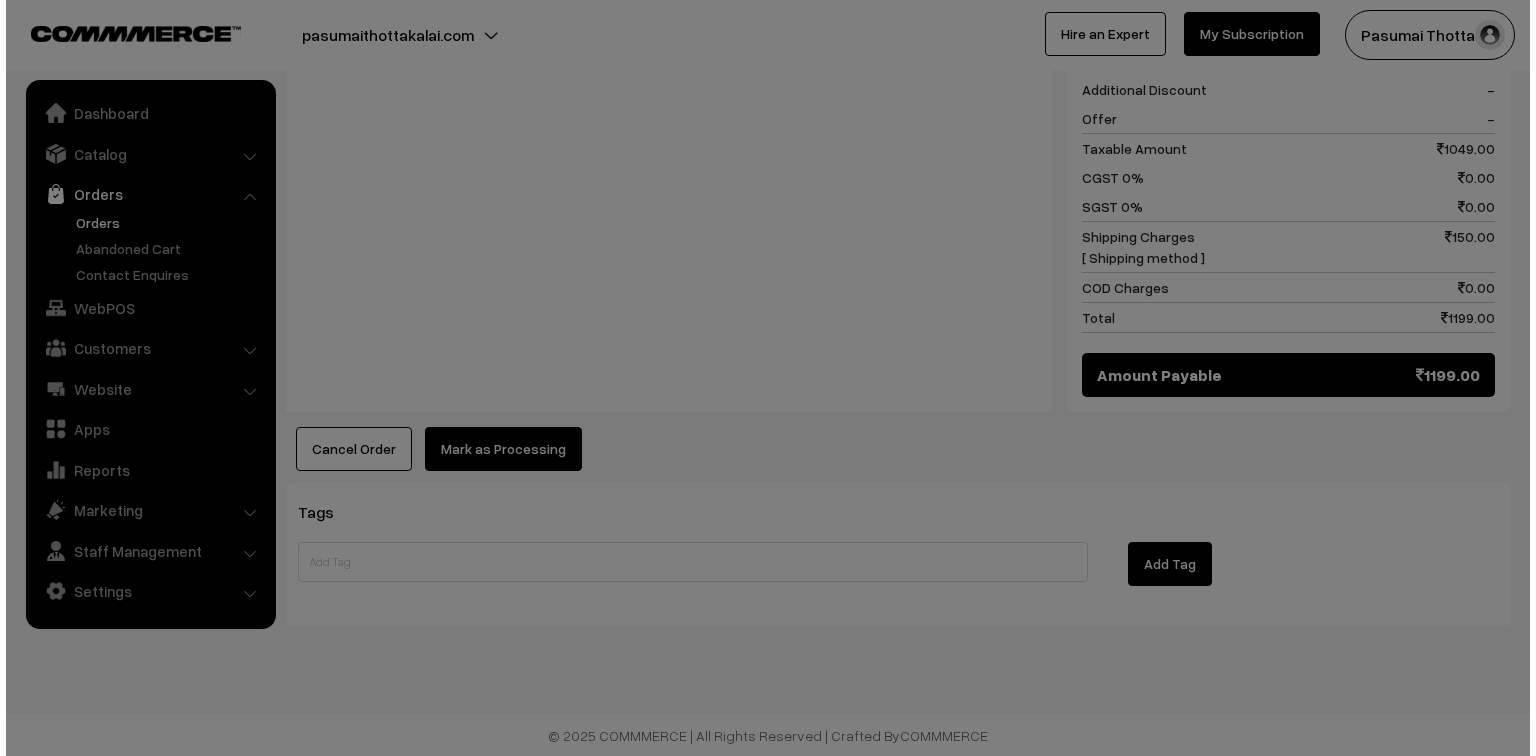 scroll, scrollTop: 894, scrollLeft: 0, axis: vertical 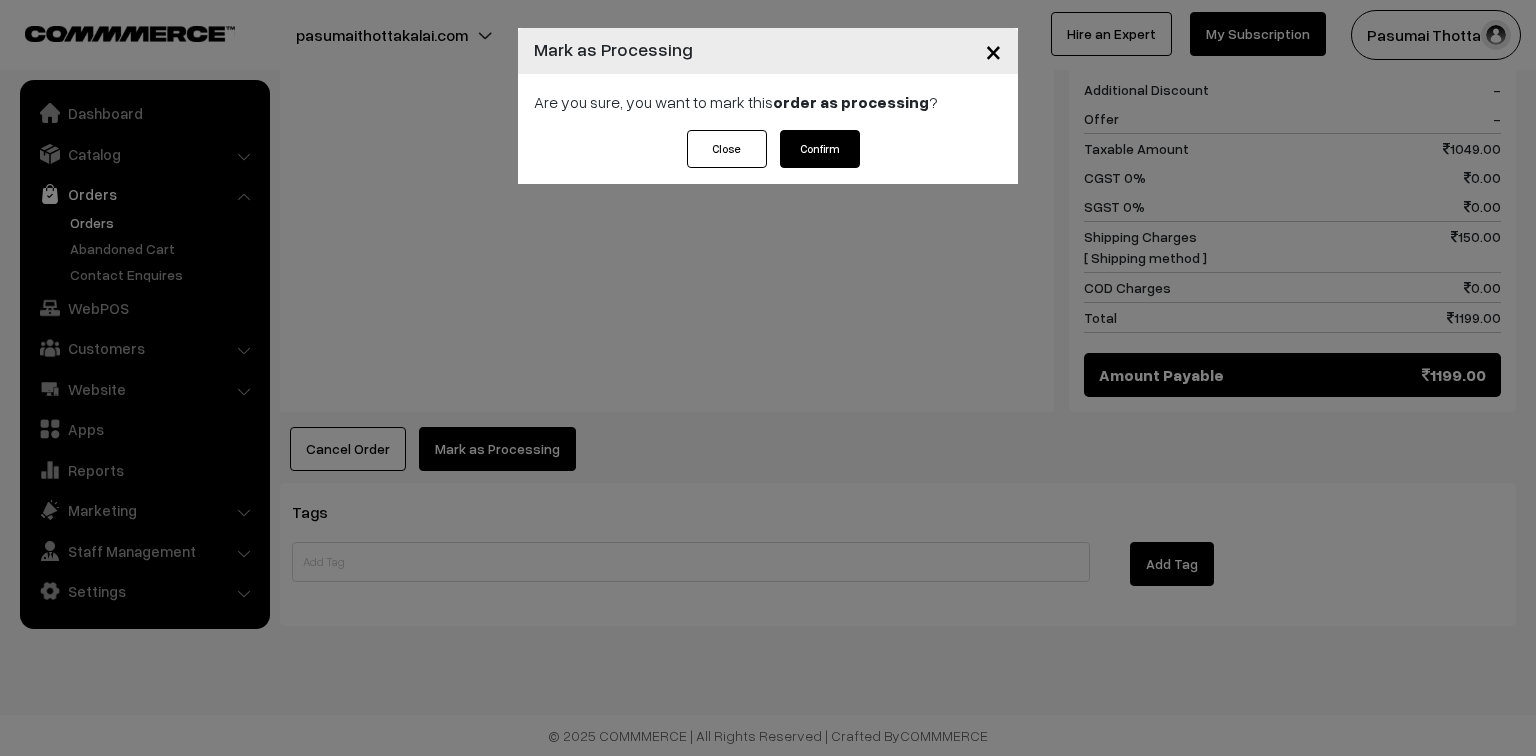 click on "Confirm" at bounding box center (820, 149) 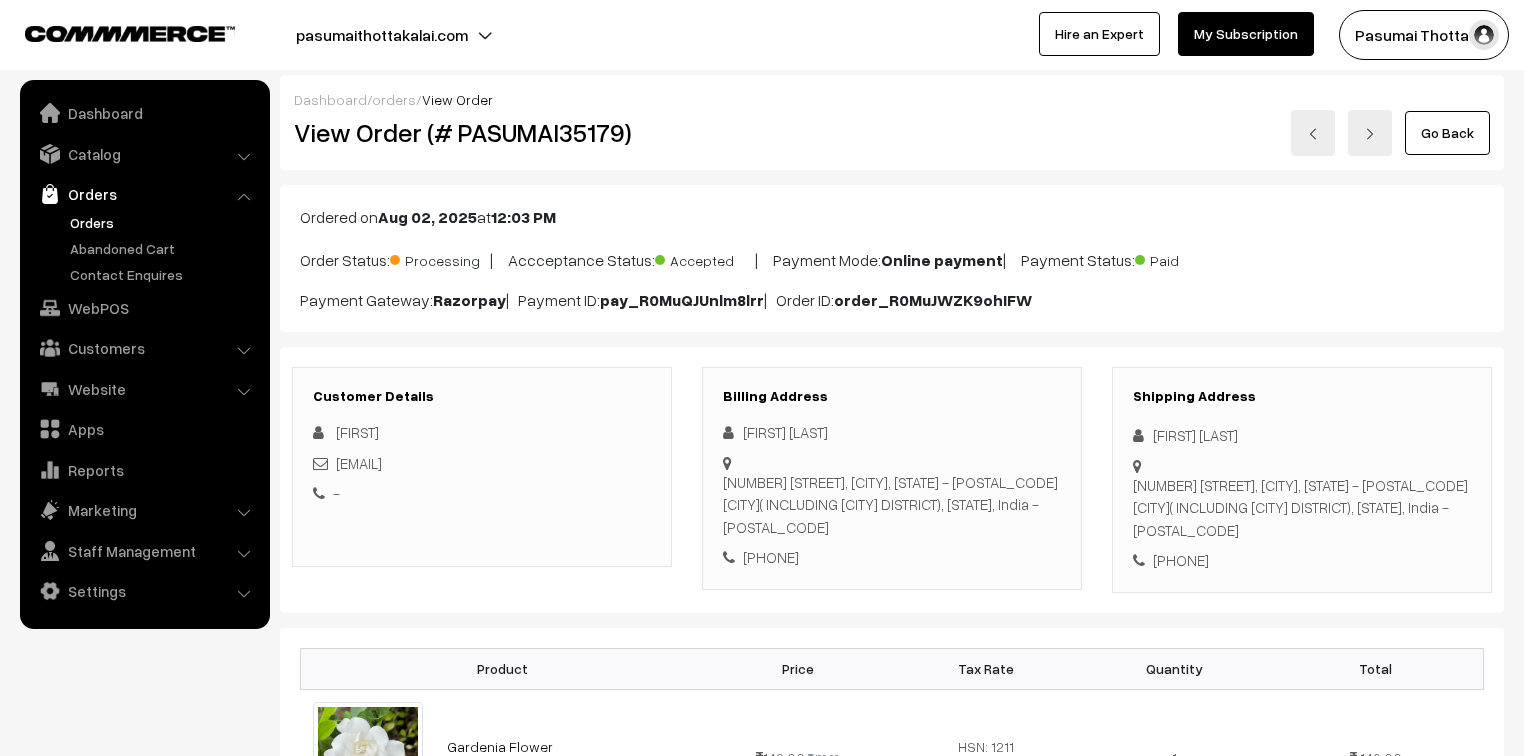 scroll, scrollTop: 0, scrollLeft: 0, axis: both 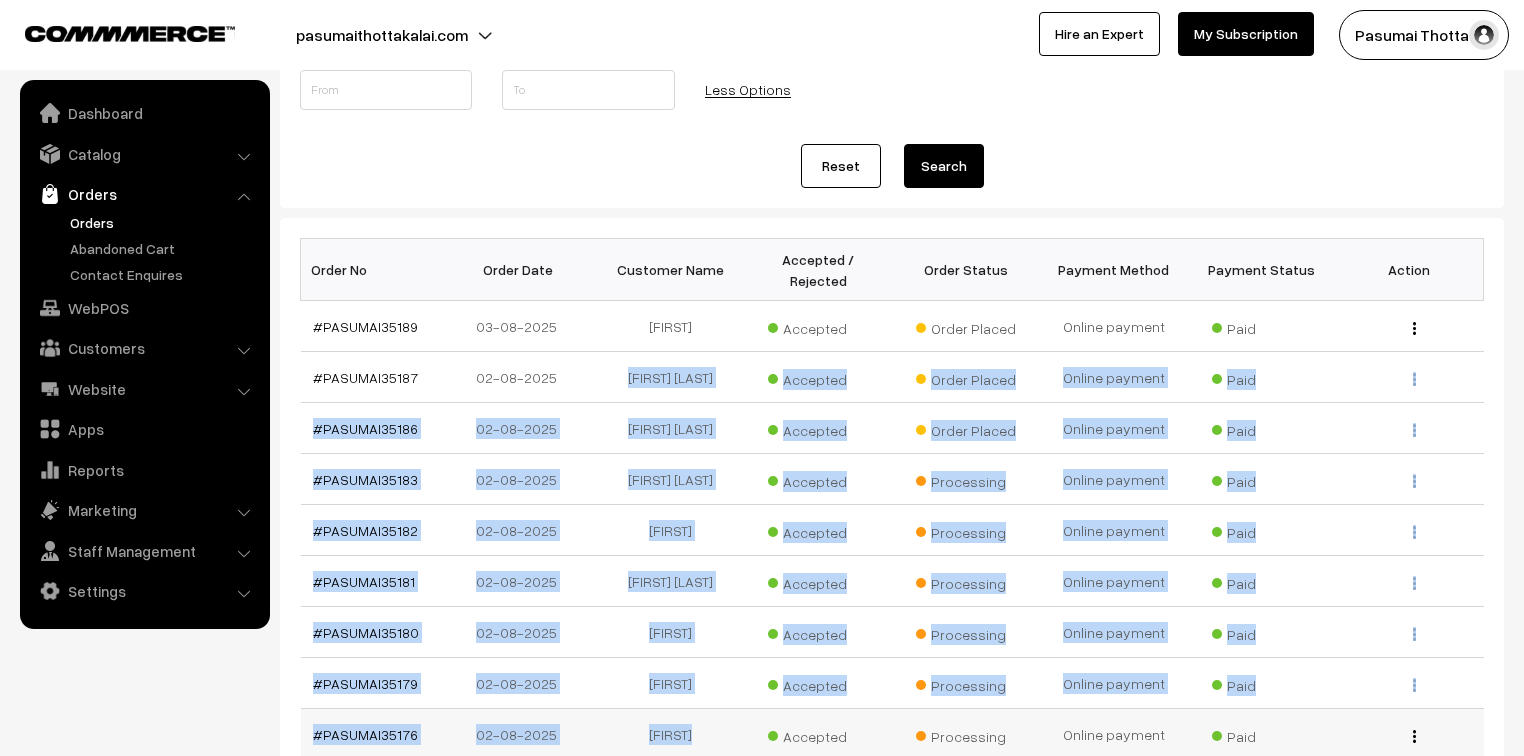 drag, startPoint x: 623, startPoint y: 379, endPoint x: 745, endPoint y: 704, distance: 347.14407 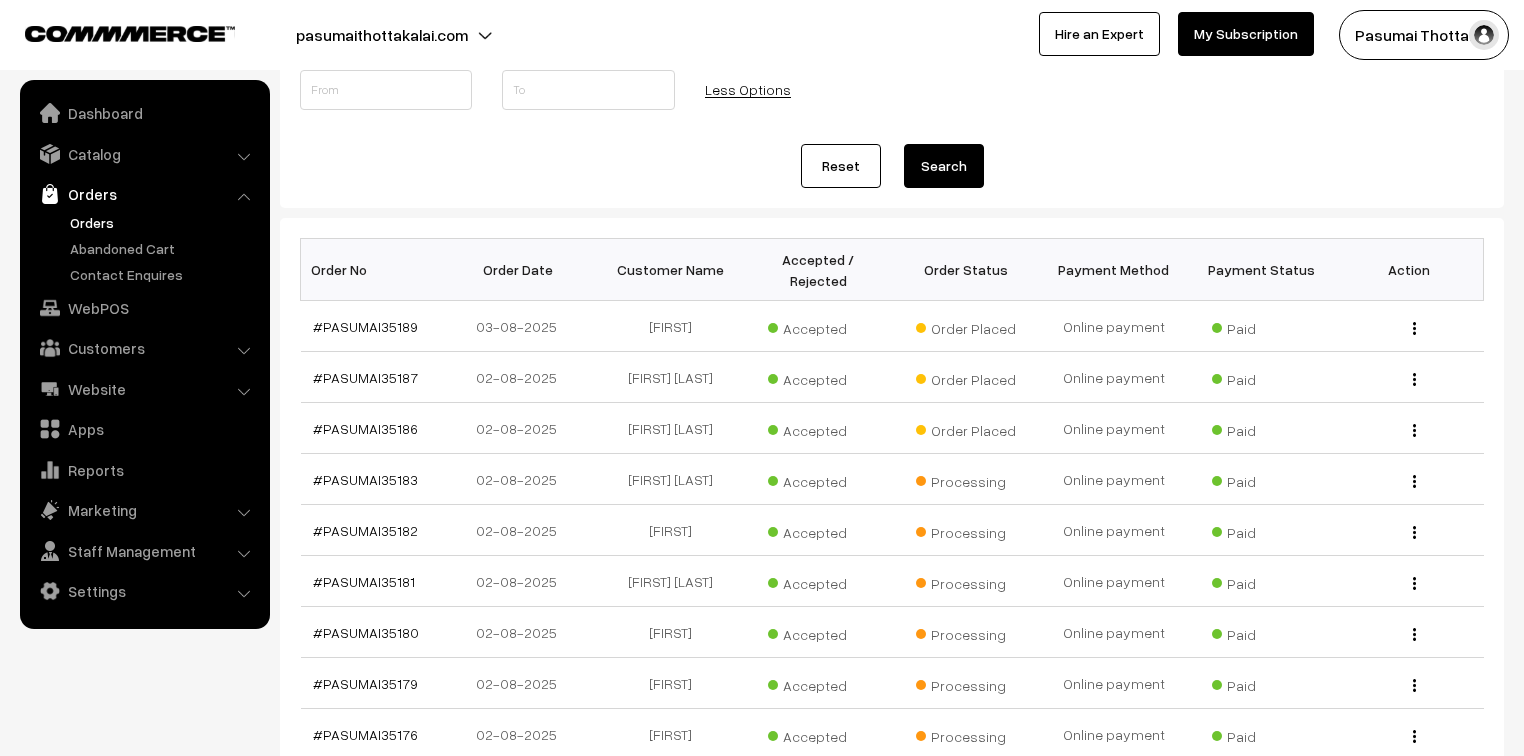 click on "Reset
Search" at bounding box center [892, 166] 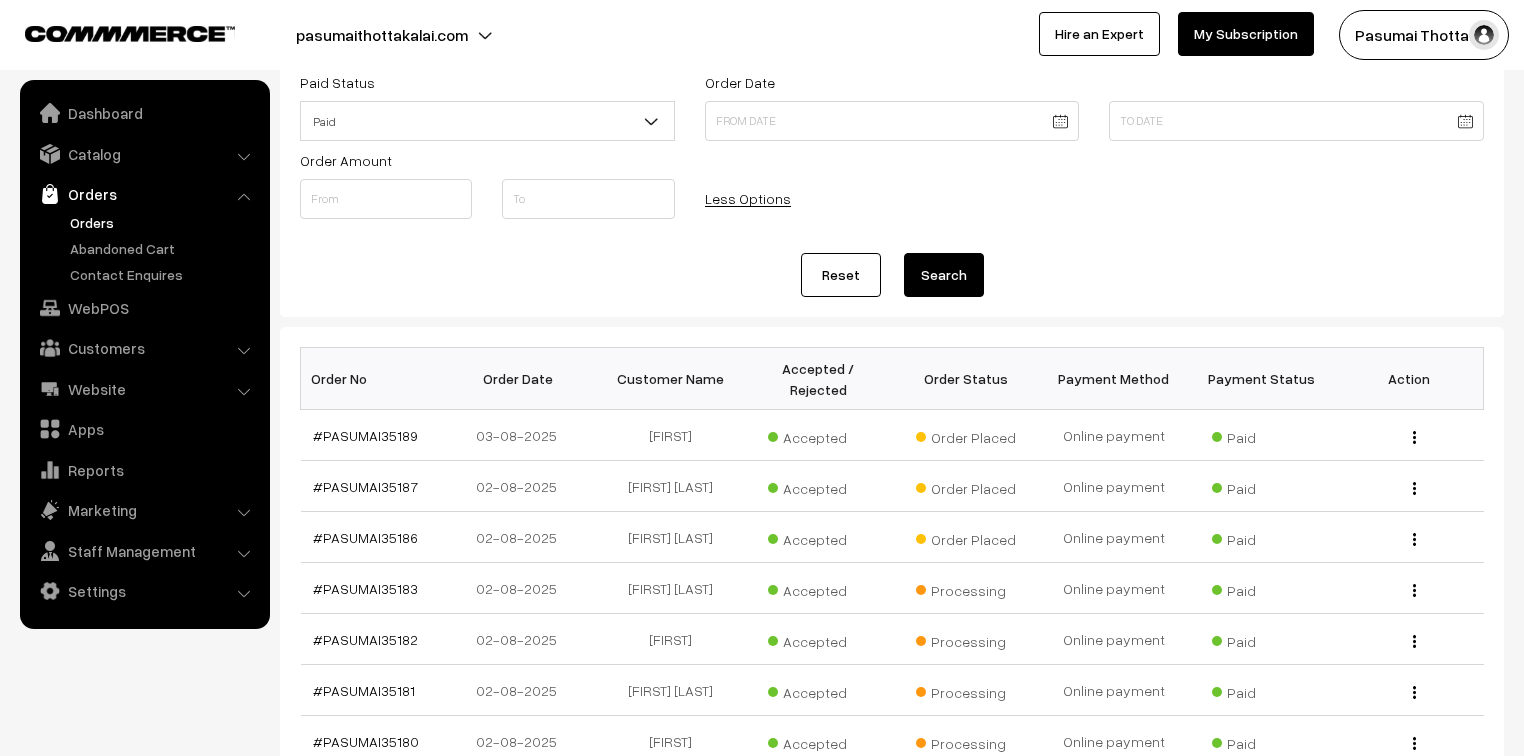 scroll, scrollTop: 0, scrollLeft: 0, axis: both 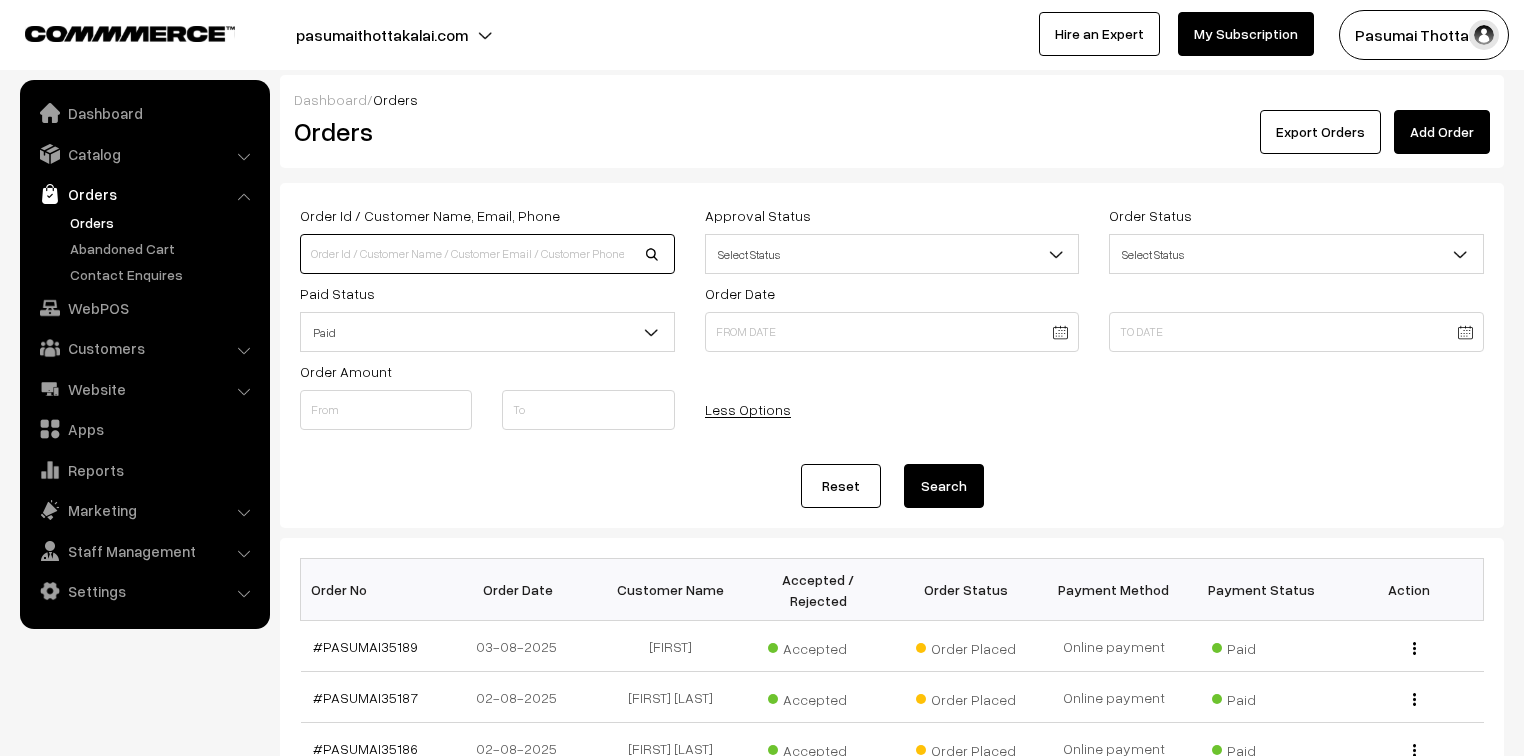 click at bounding box center [487, 254] 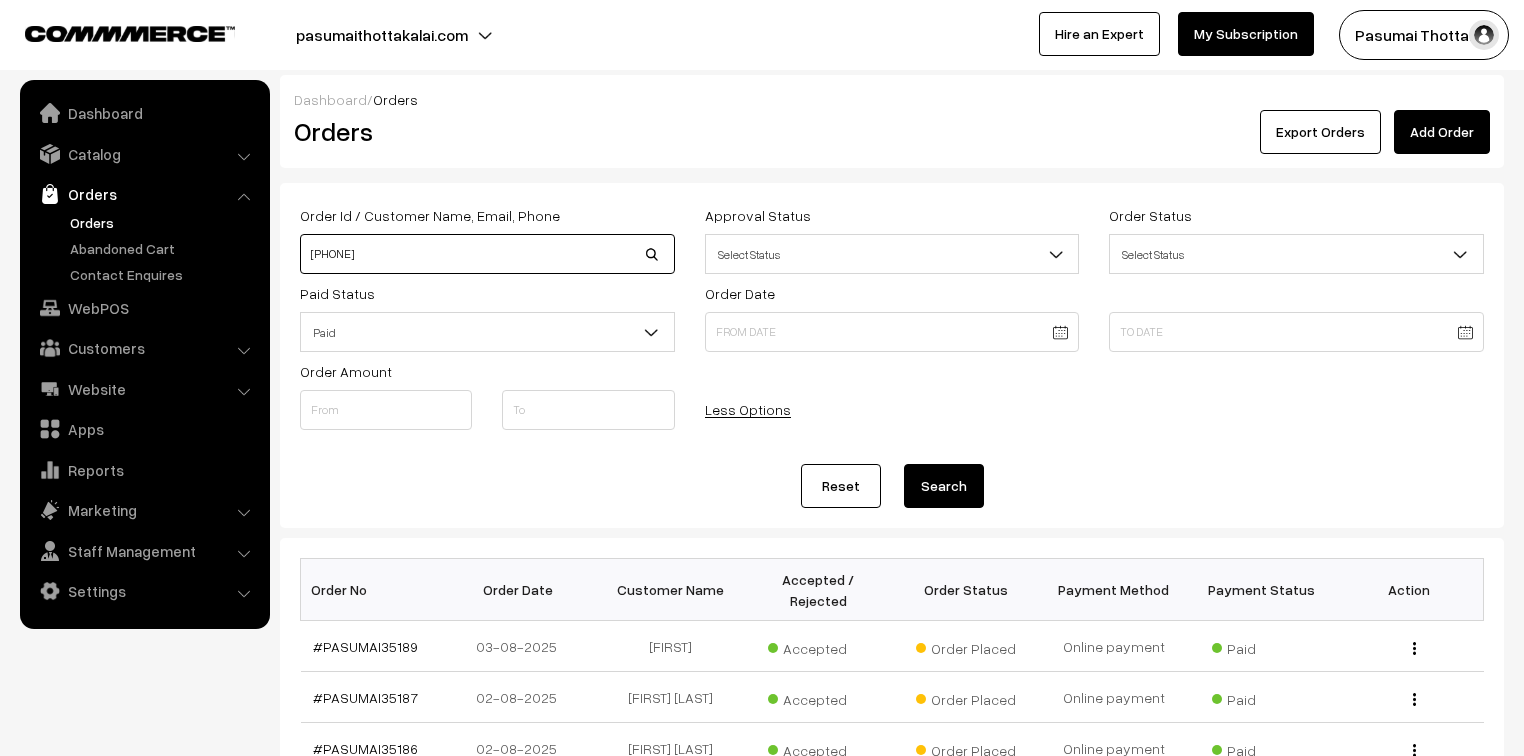 type on "9916710067" 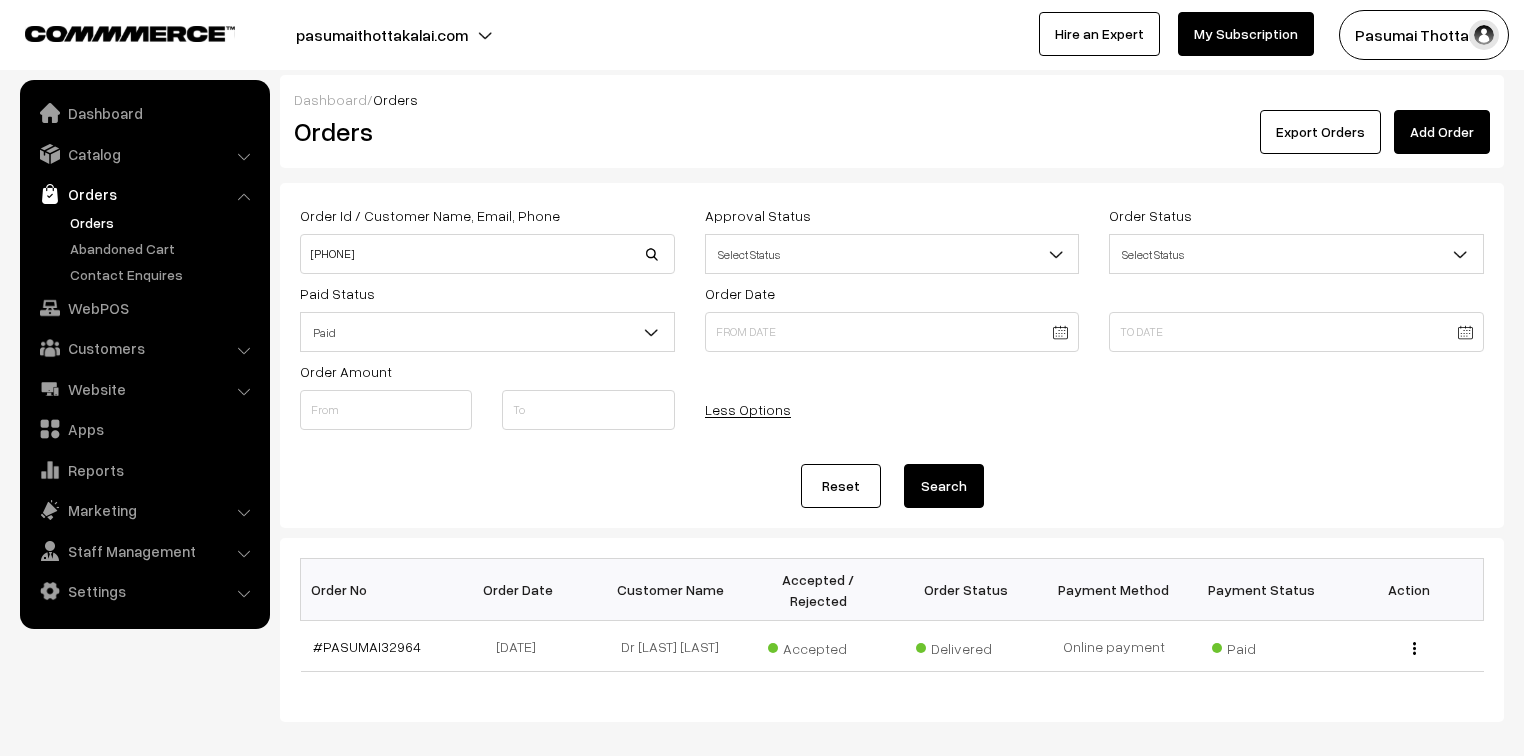 scroll, scrollTop: 0, scrollLeft: 0, axis: both 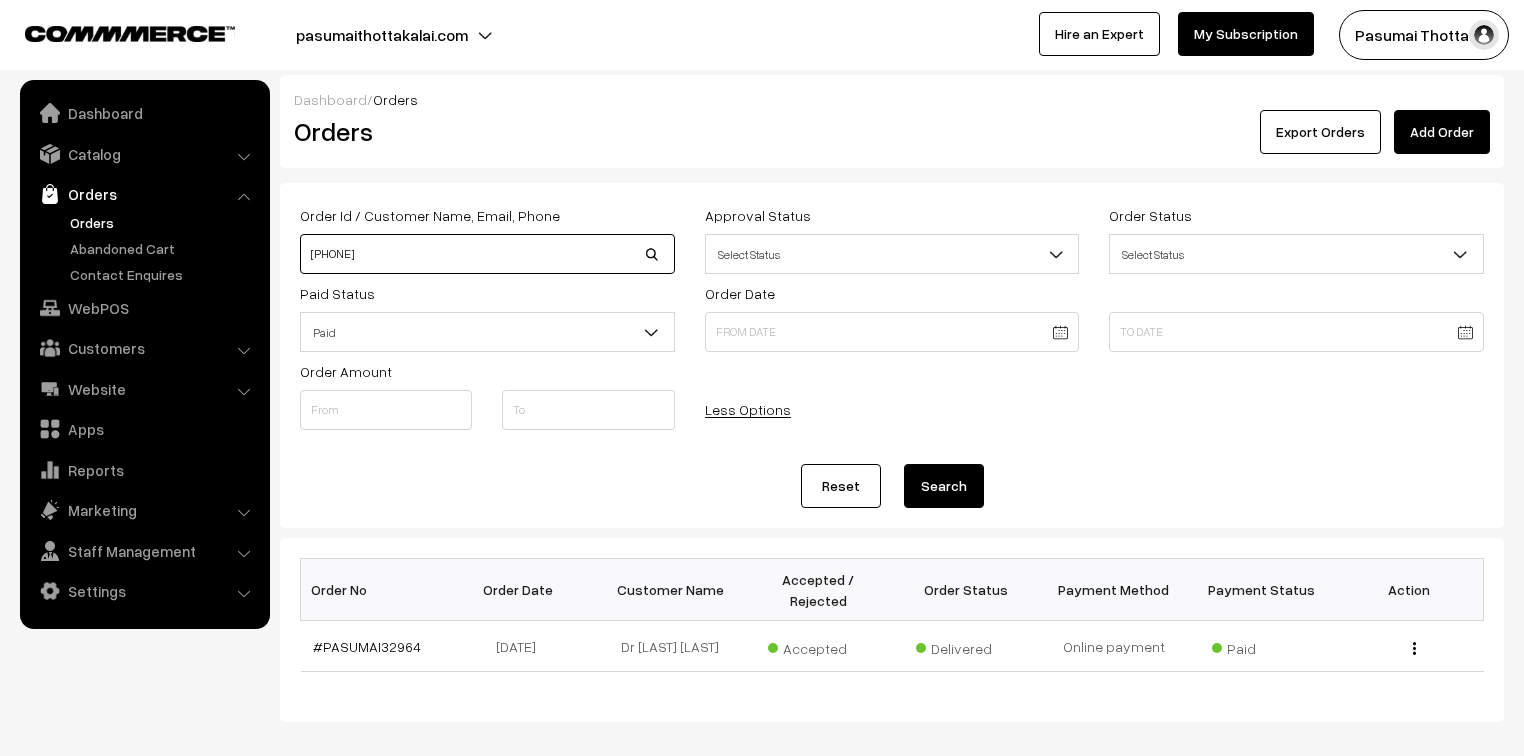 drag, startPoint x: 394, startPoint y: 258, endPoint x: 284, endPoint y: 248, distance: 110.45361 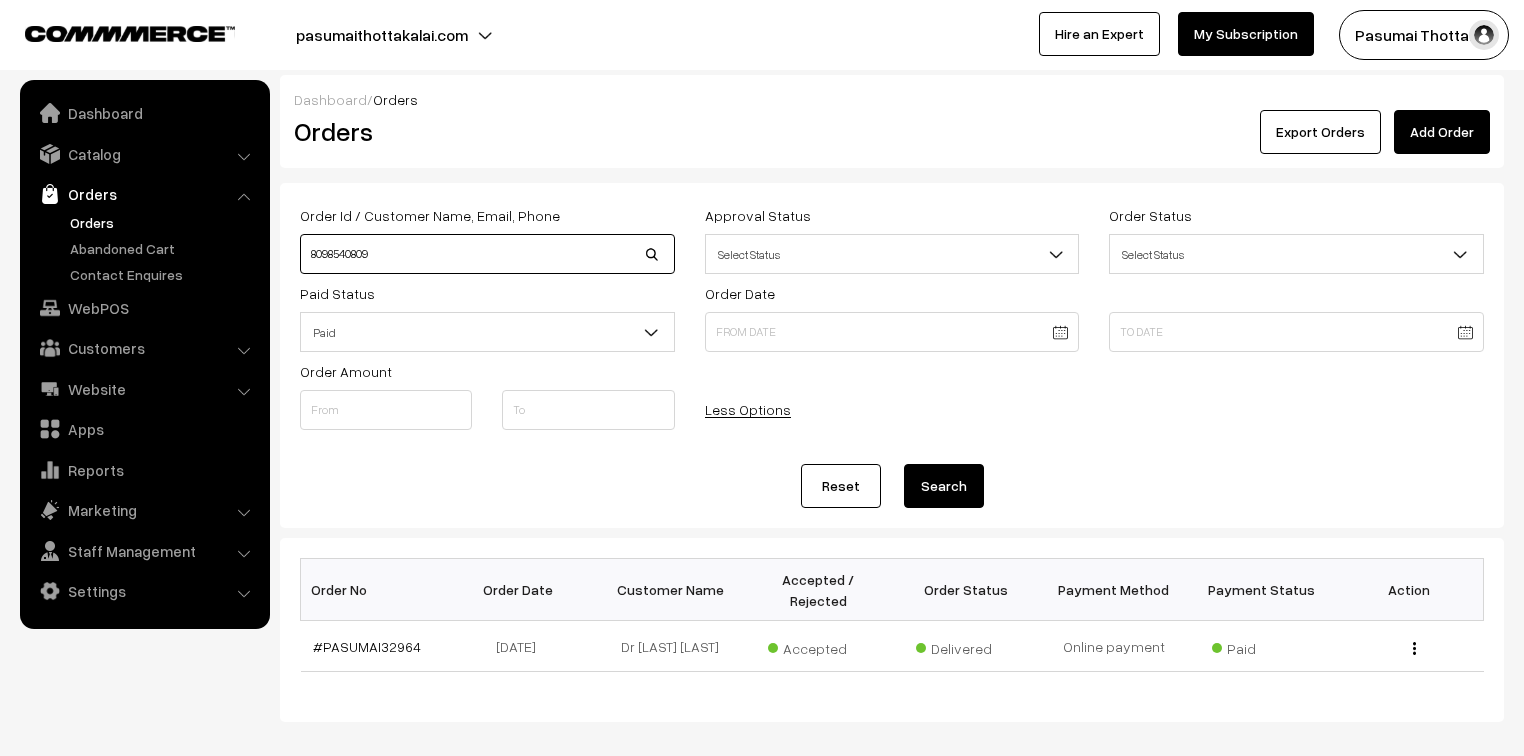 type on "8098540809" 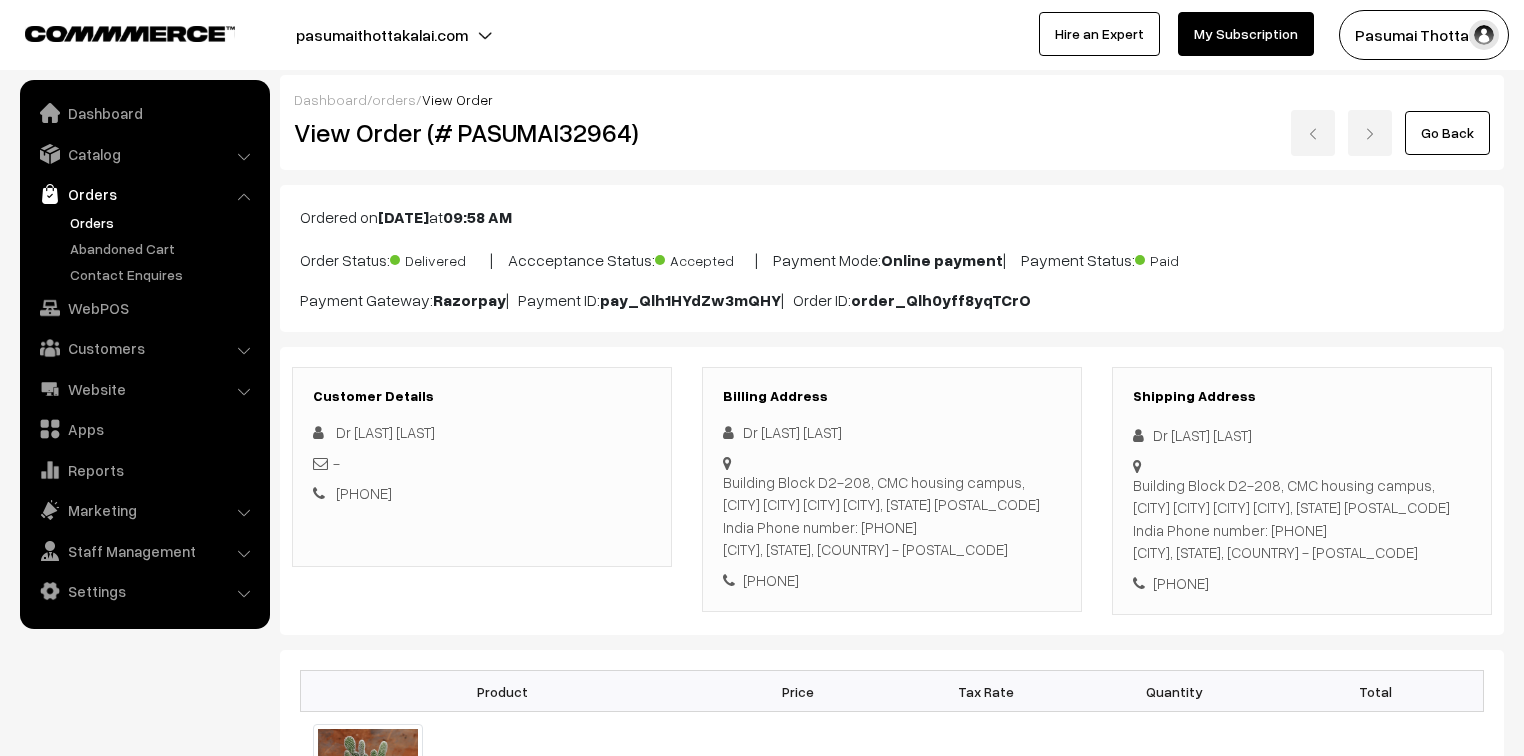 scroll, scrollTop: 0, scrollLeft: 0, axis: both 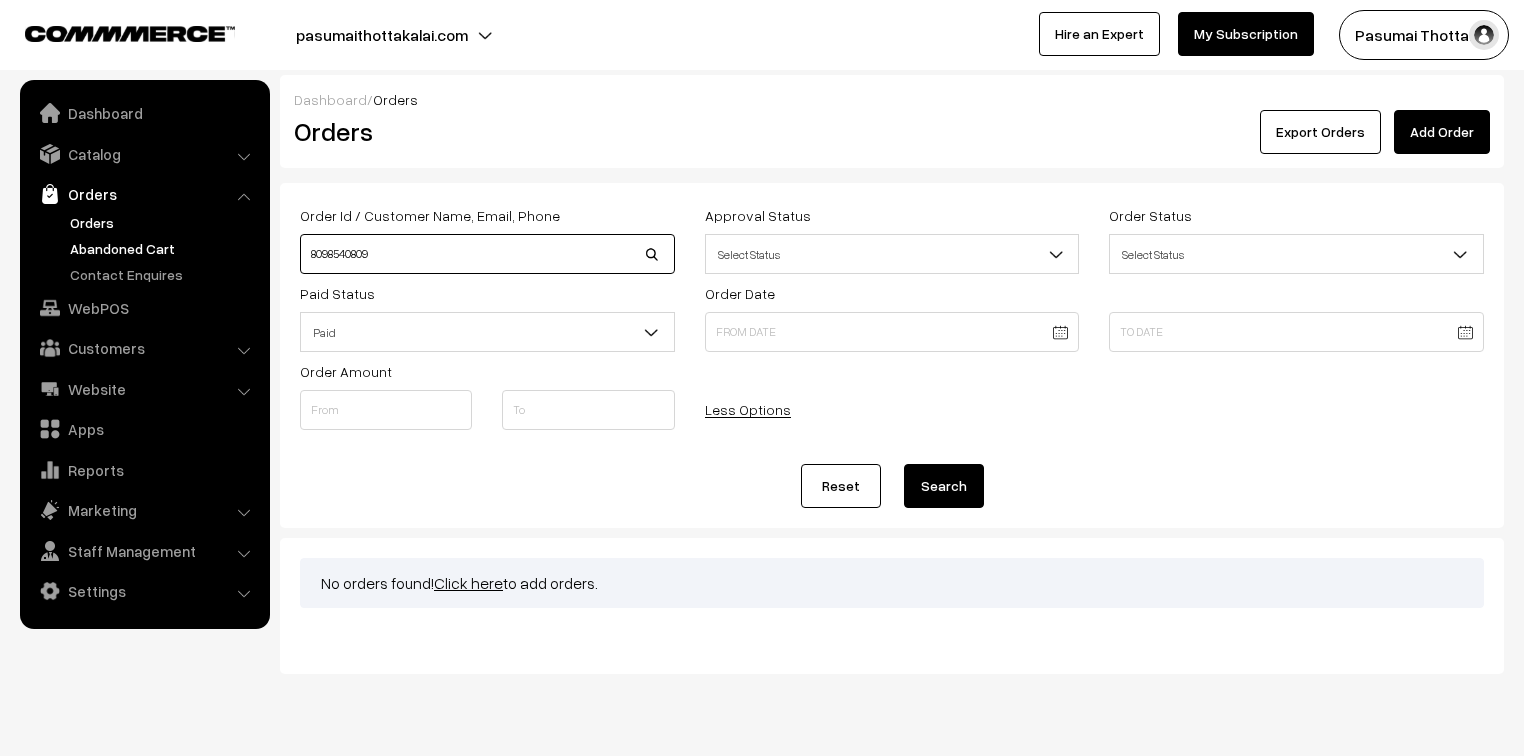 drag, startPoint x: 421, startPoint y: 253, endPoint x: 238, endPoint y: 244, distance: 183.22118 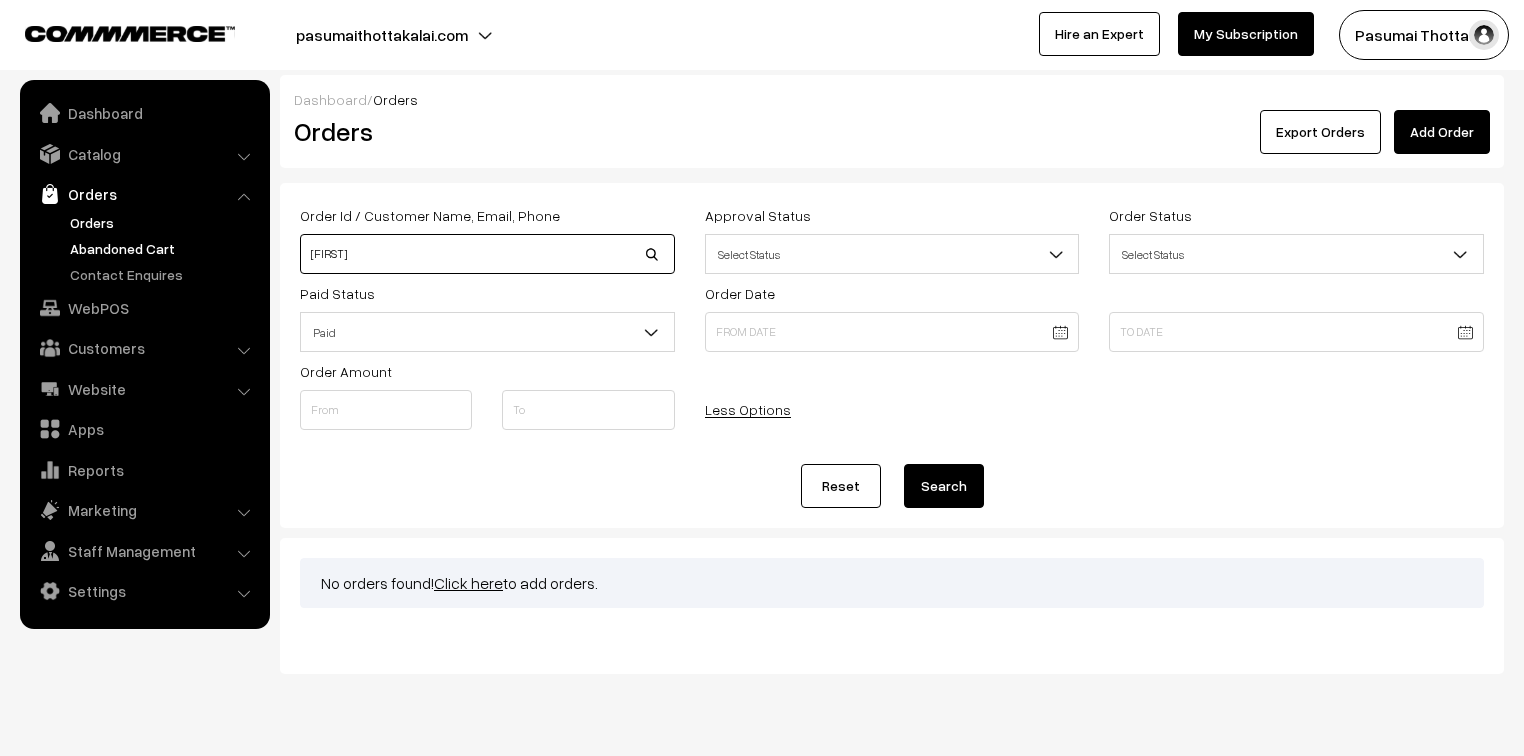 type on "geetha" 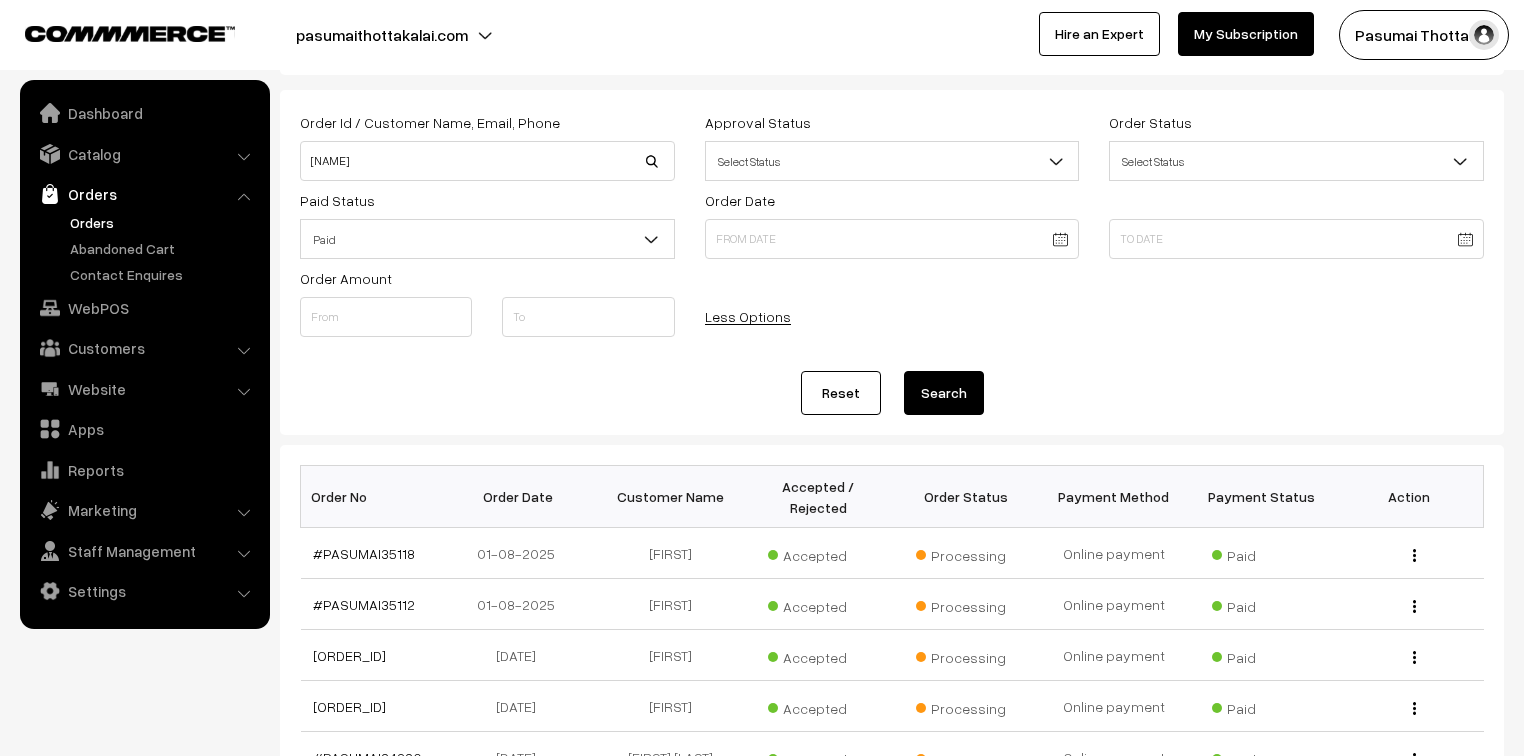 scroll, scrollTop: 160, scrollLeft: 0, axis: vertical 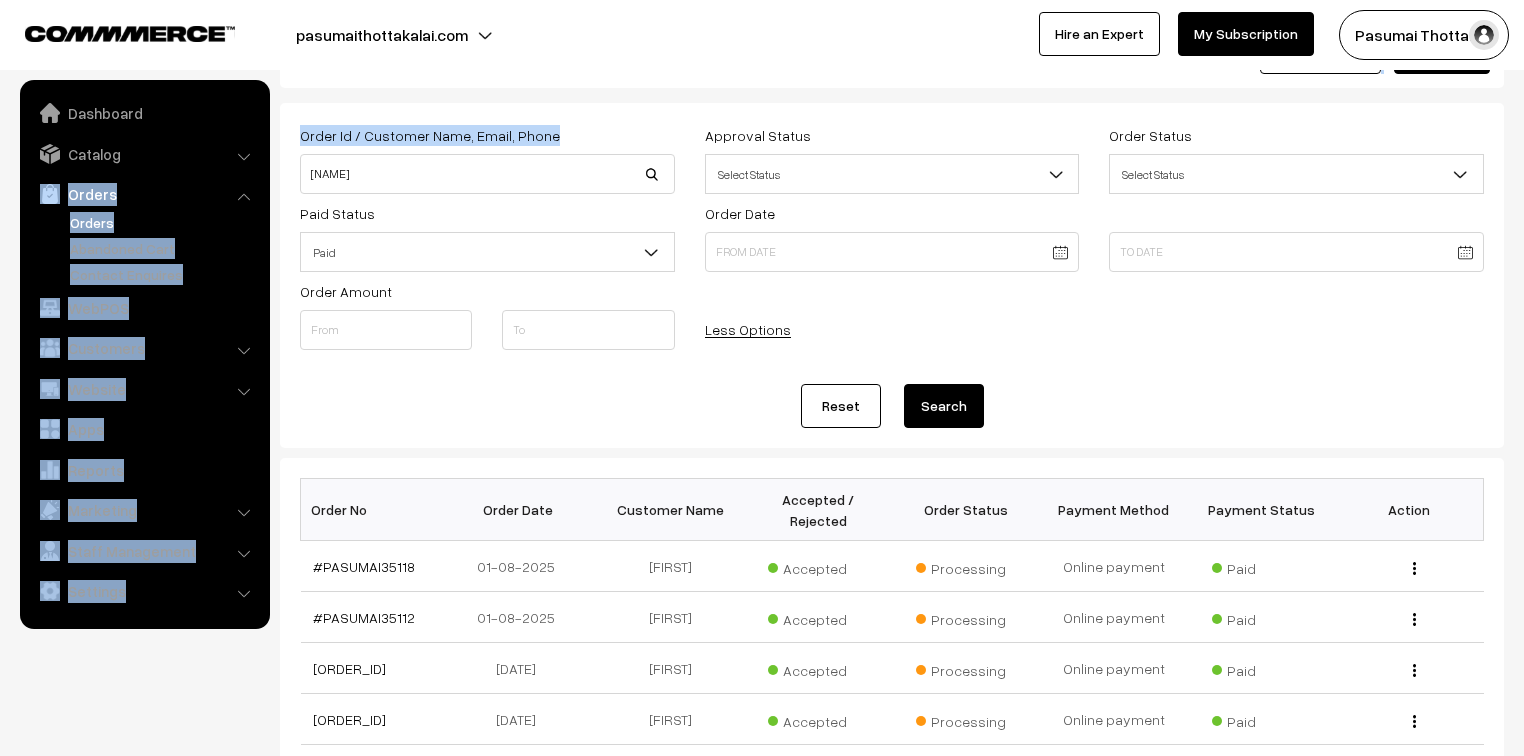 drag, startPoint x: 362, startPoint y: 150, endPoint x: 322, endPoint y: 179, distance: 49.40648 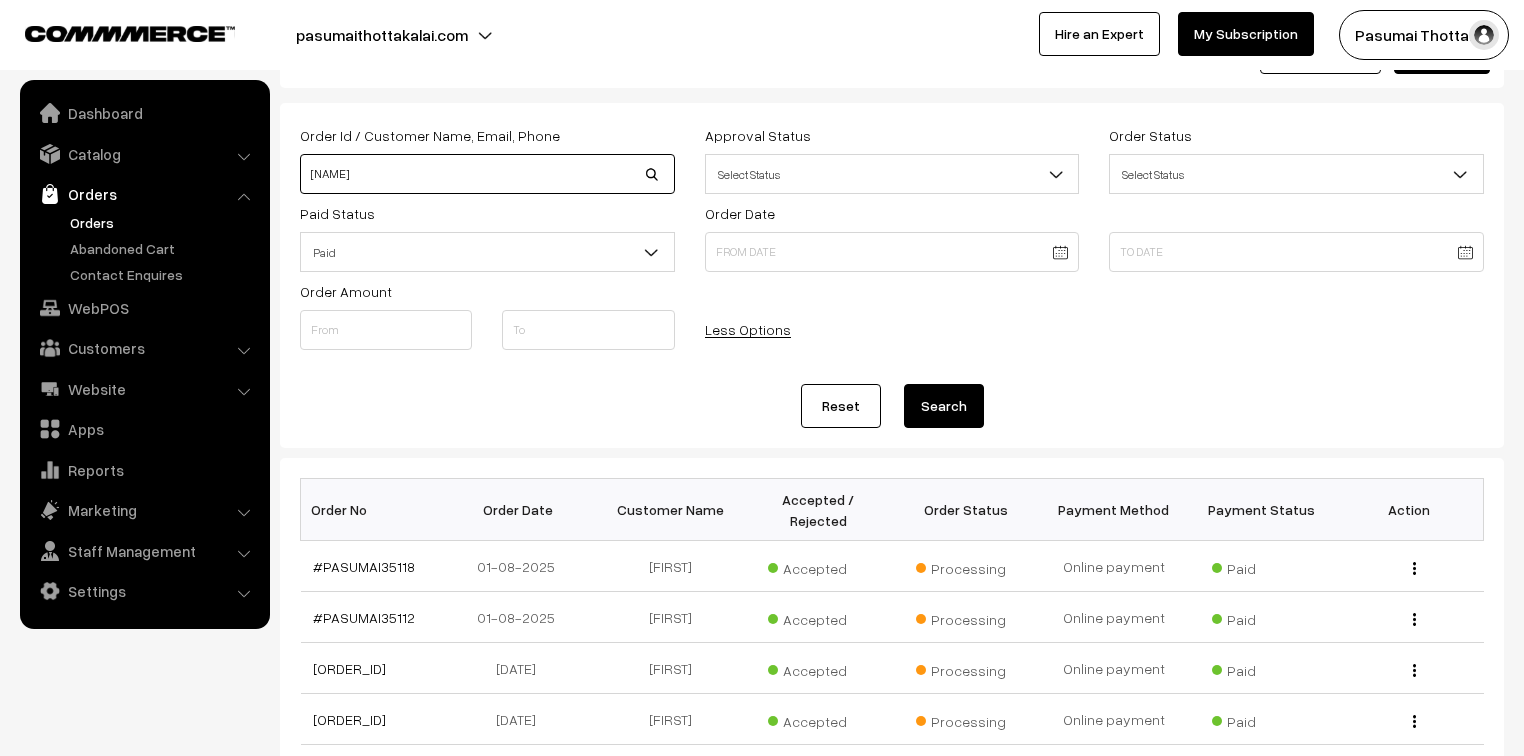 drag, startPoint x: 394, startPoint y: 176, endPoint x: 275, endPoint y: 178, distance: 119.01681 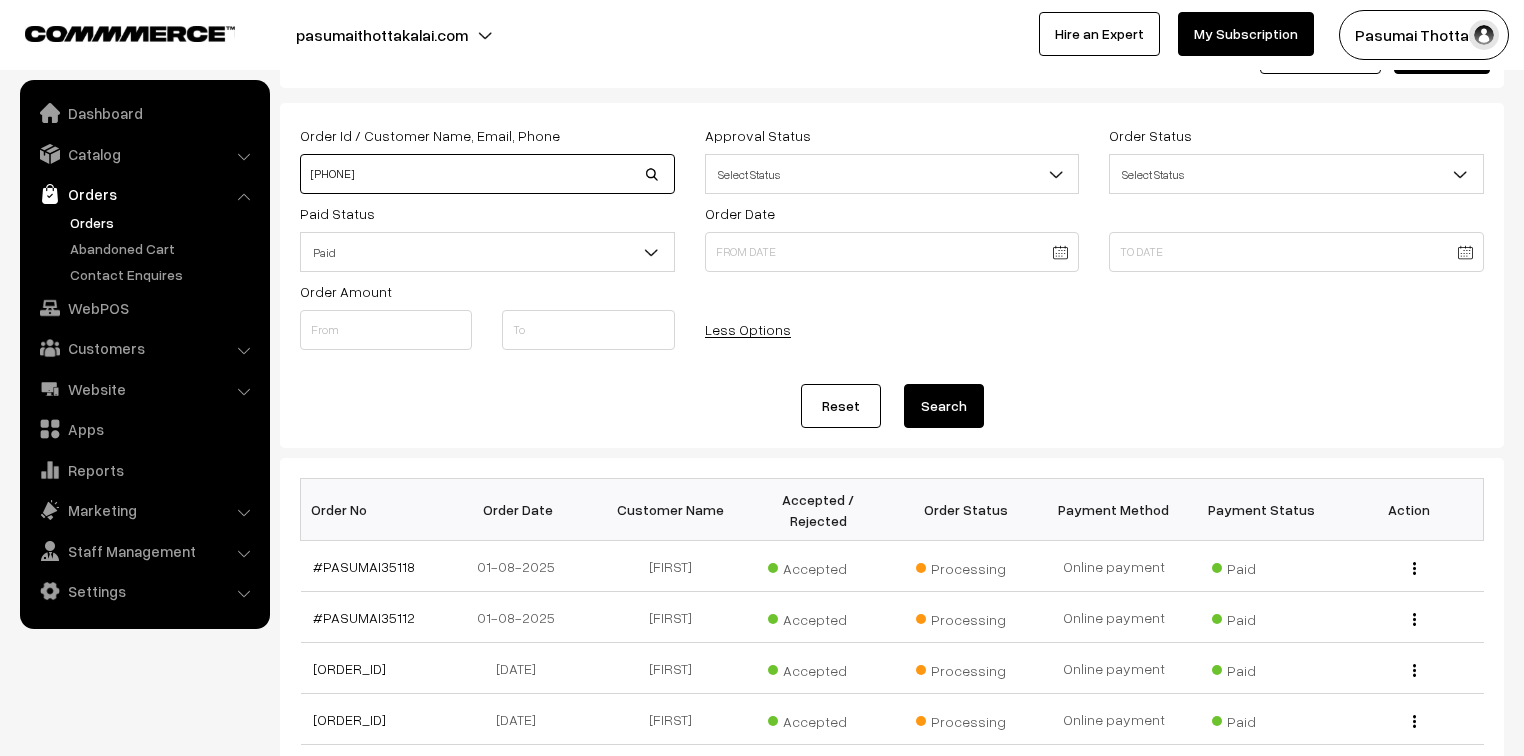 type on "[PHONE]" 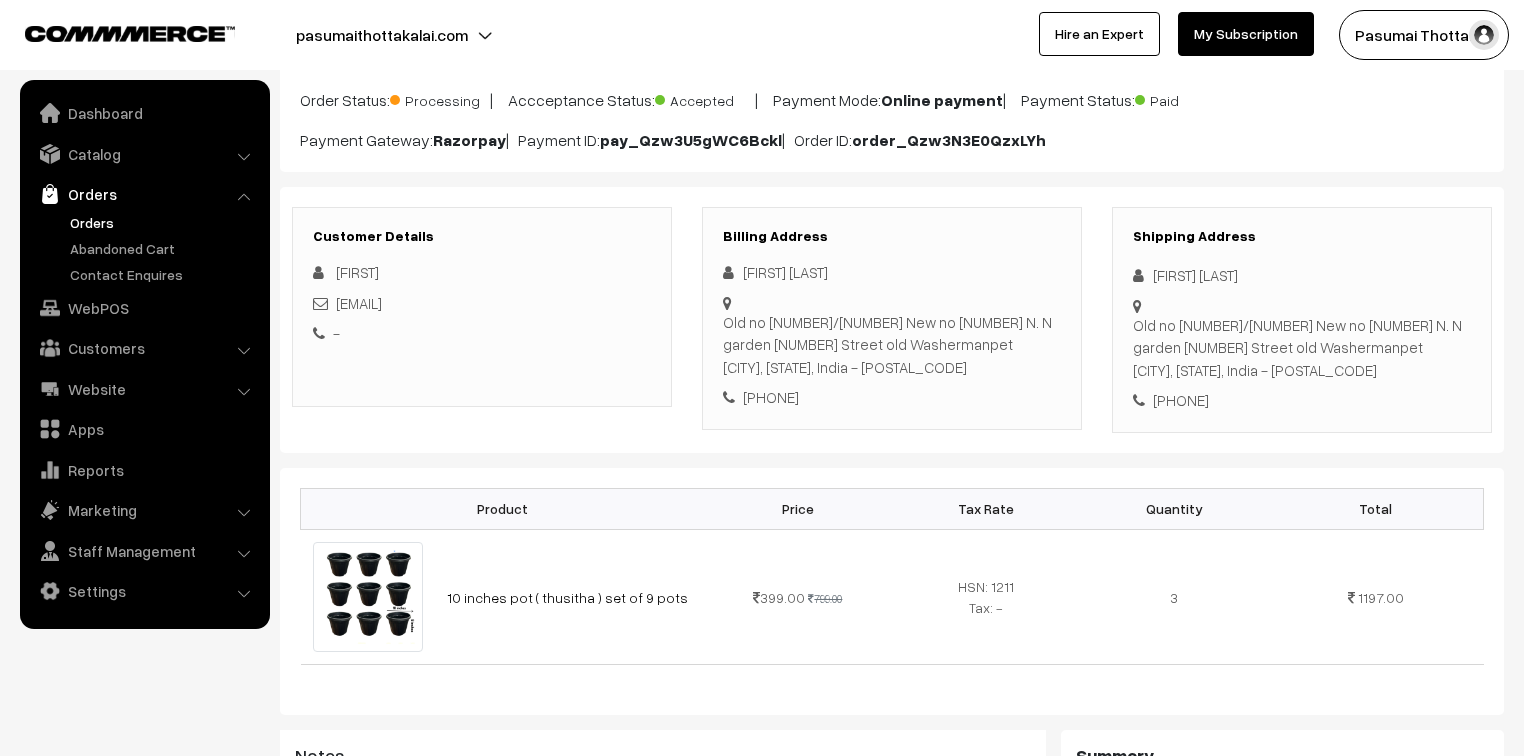 scroll, scrollTop: 80, scrollLeft: 0, axis: vertical 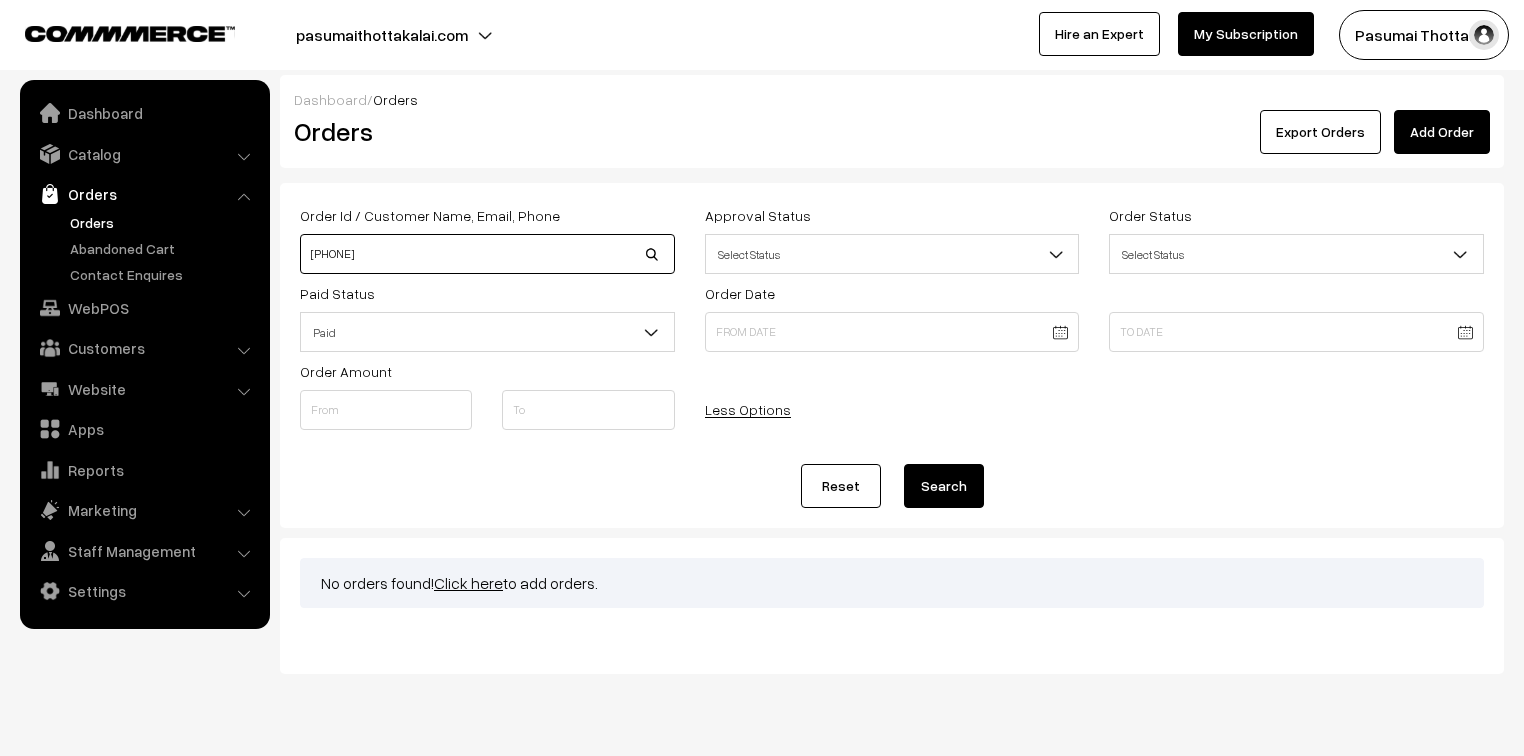 drag, startPoint x: 402, startPoint y: 246, endPoint x: 275, endPoint y: 243, distance: 127.03543 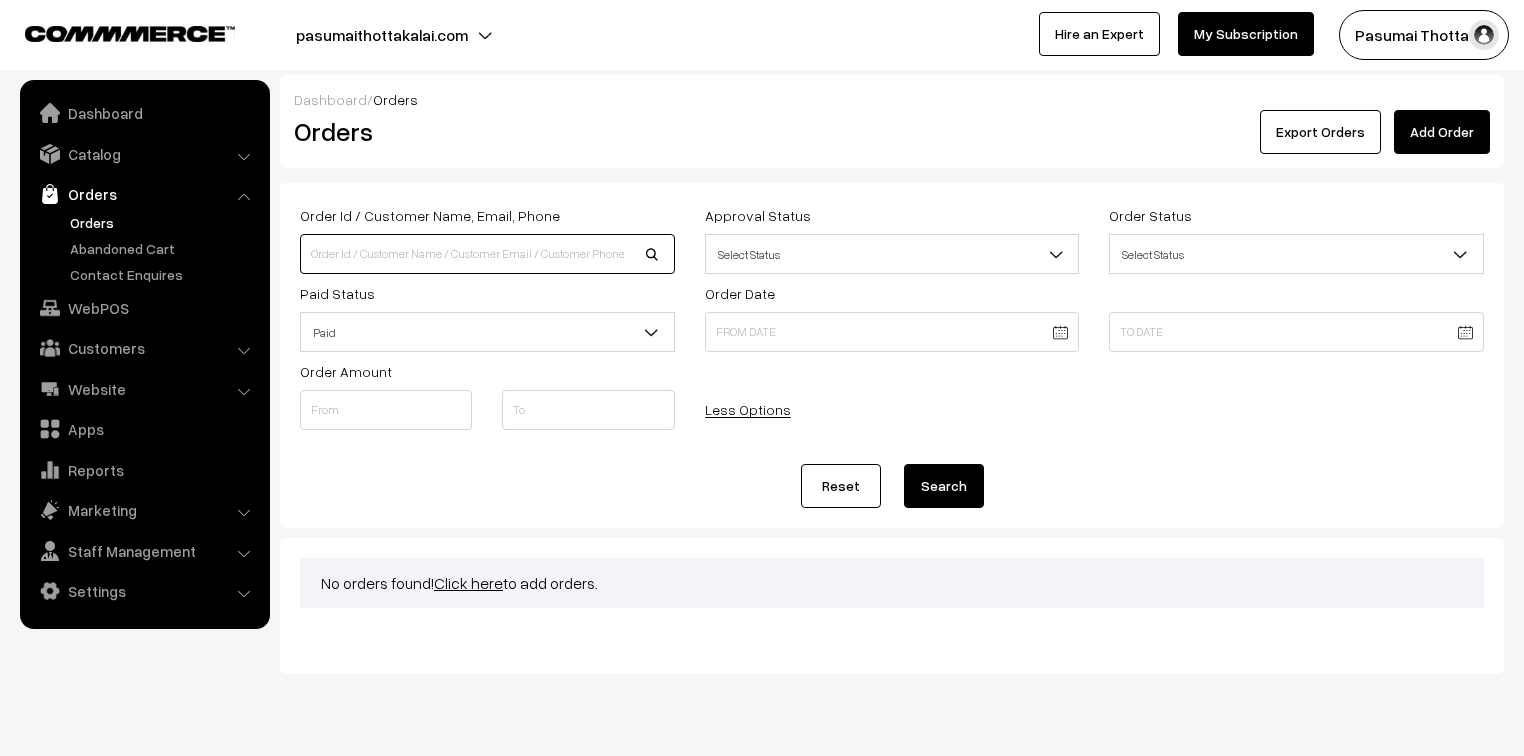 type 